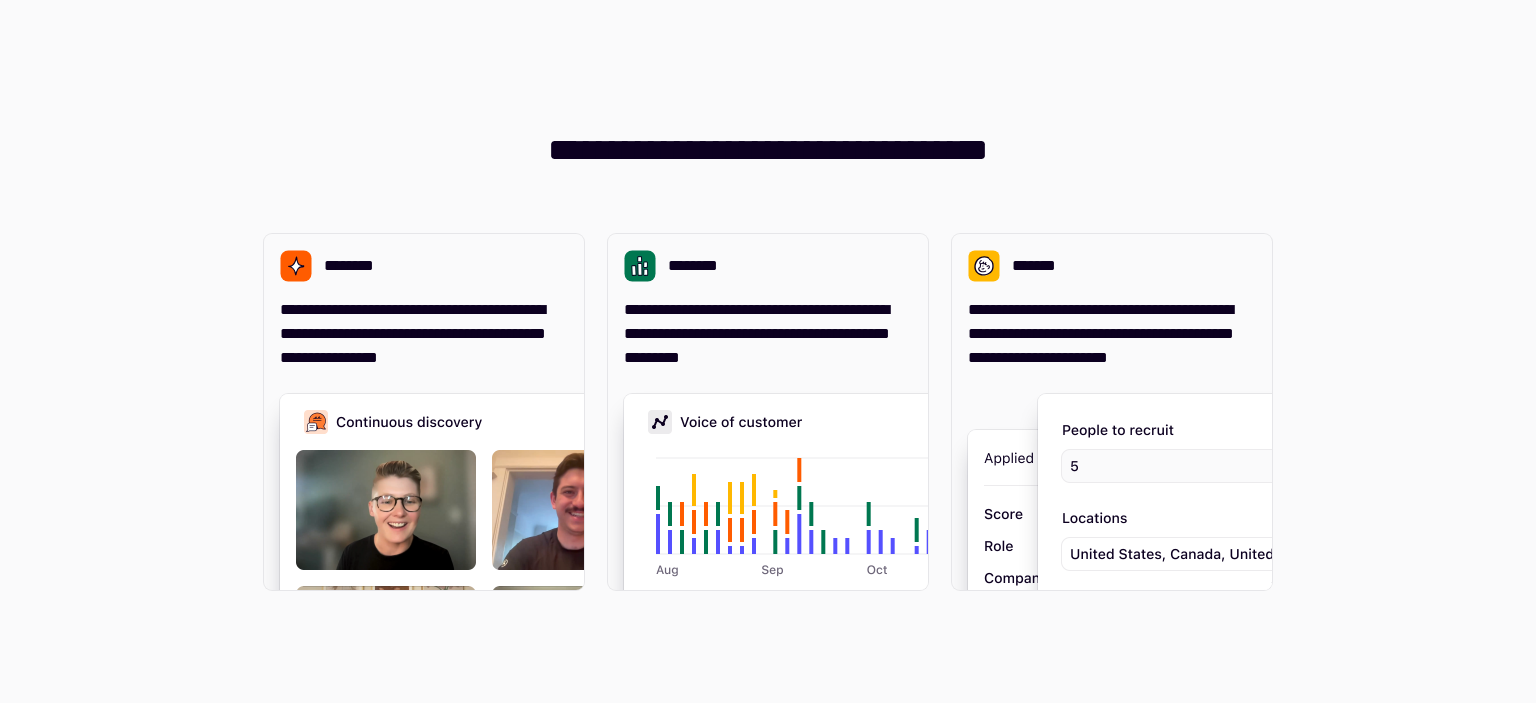 scroll, scrollTop: 0, scrollLeft: 0, axis: both 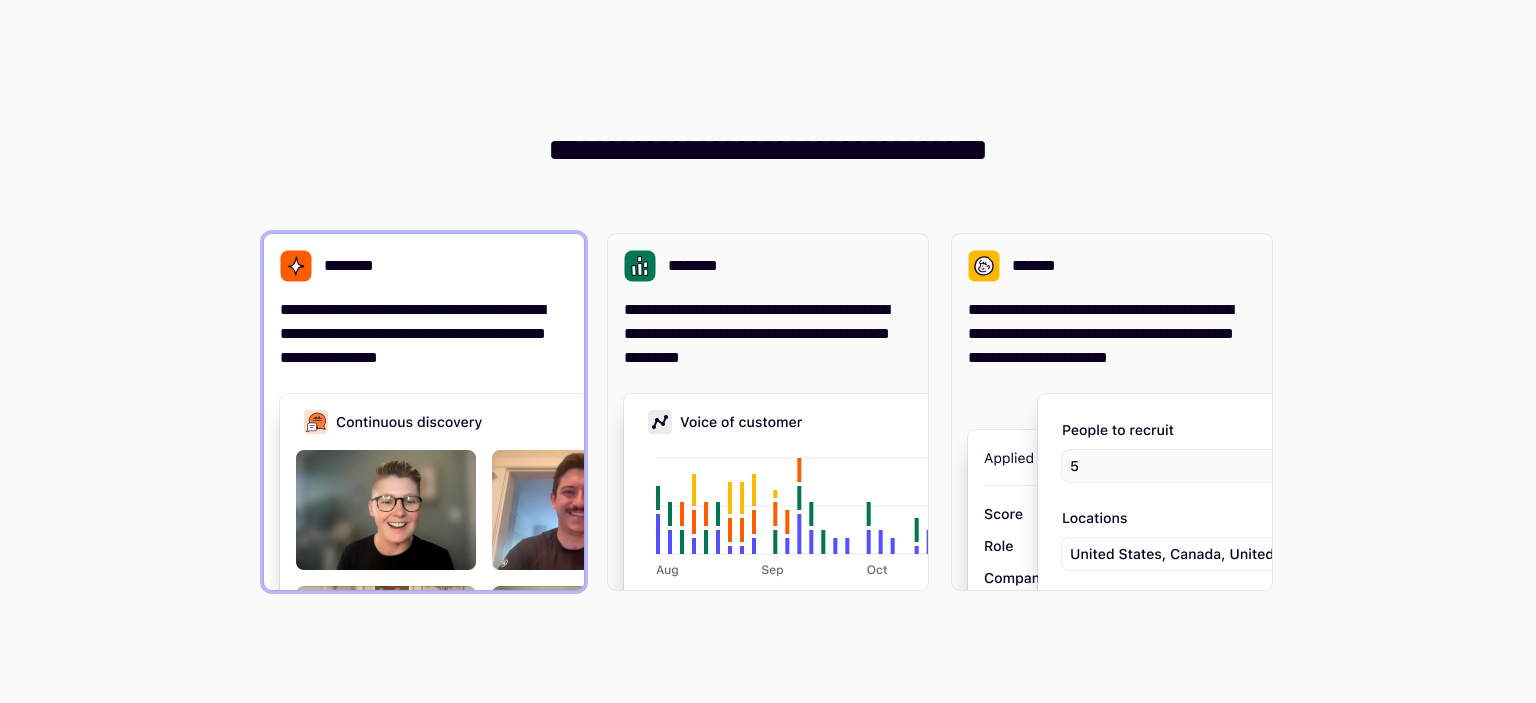 click at bounding box center (580, 594) 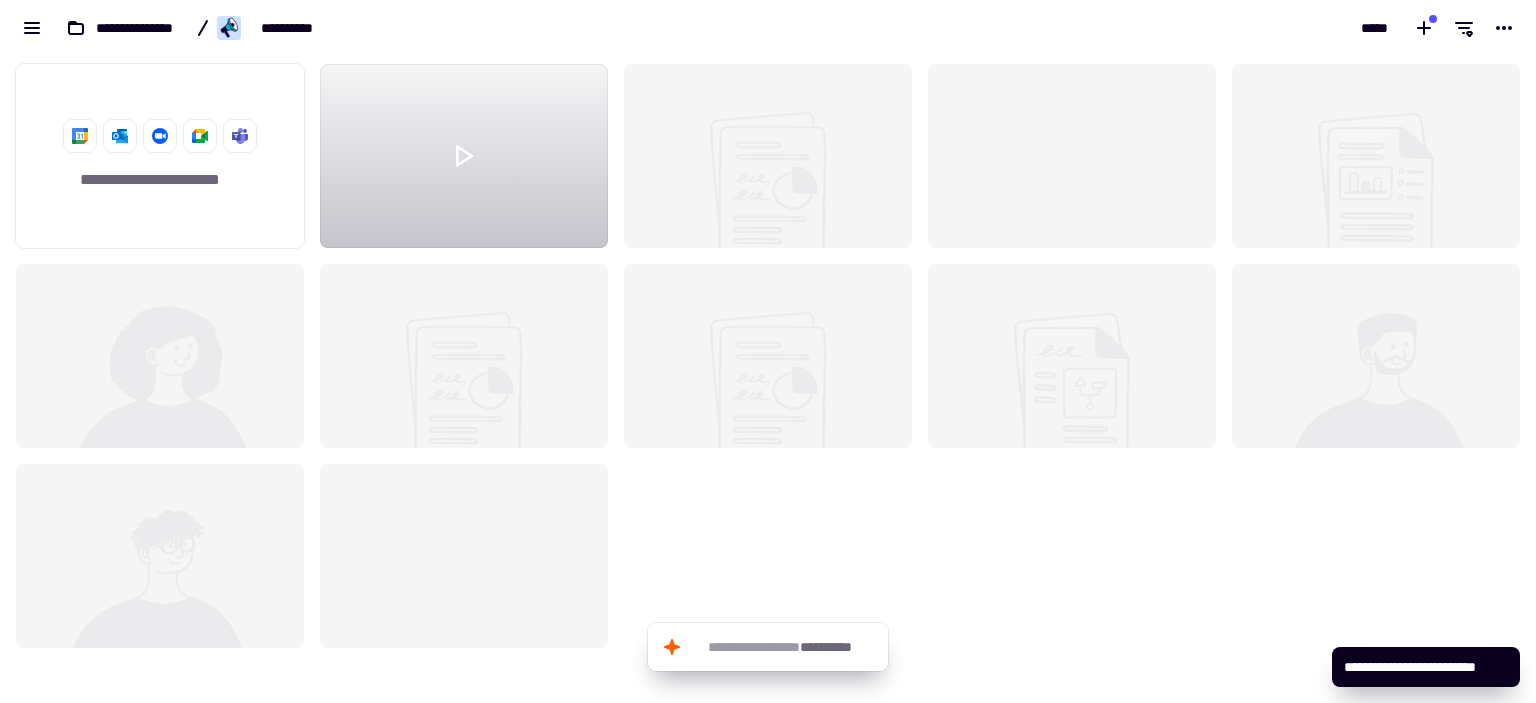 scroll, scrollTop: 1, scrollLeft: 1, axis: both 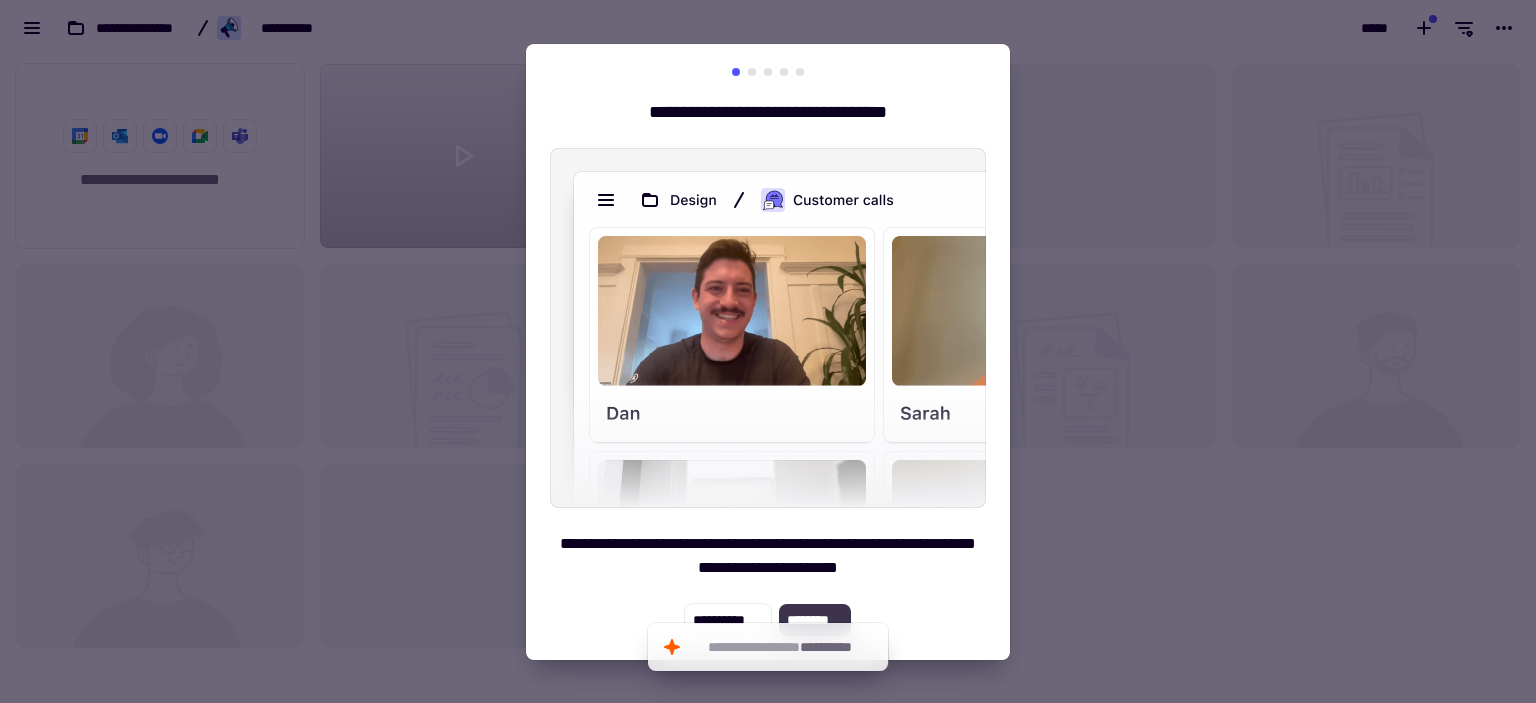 click on "********" 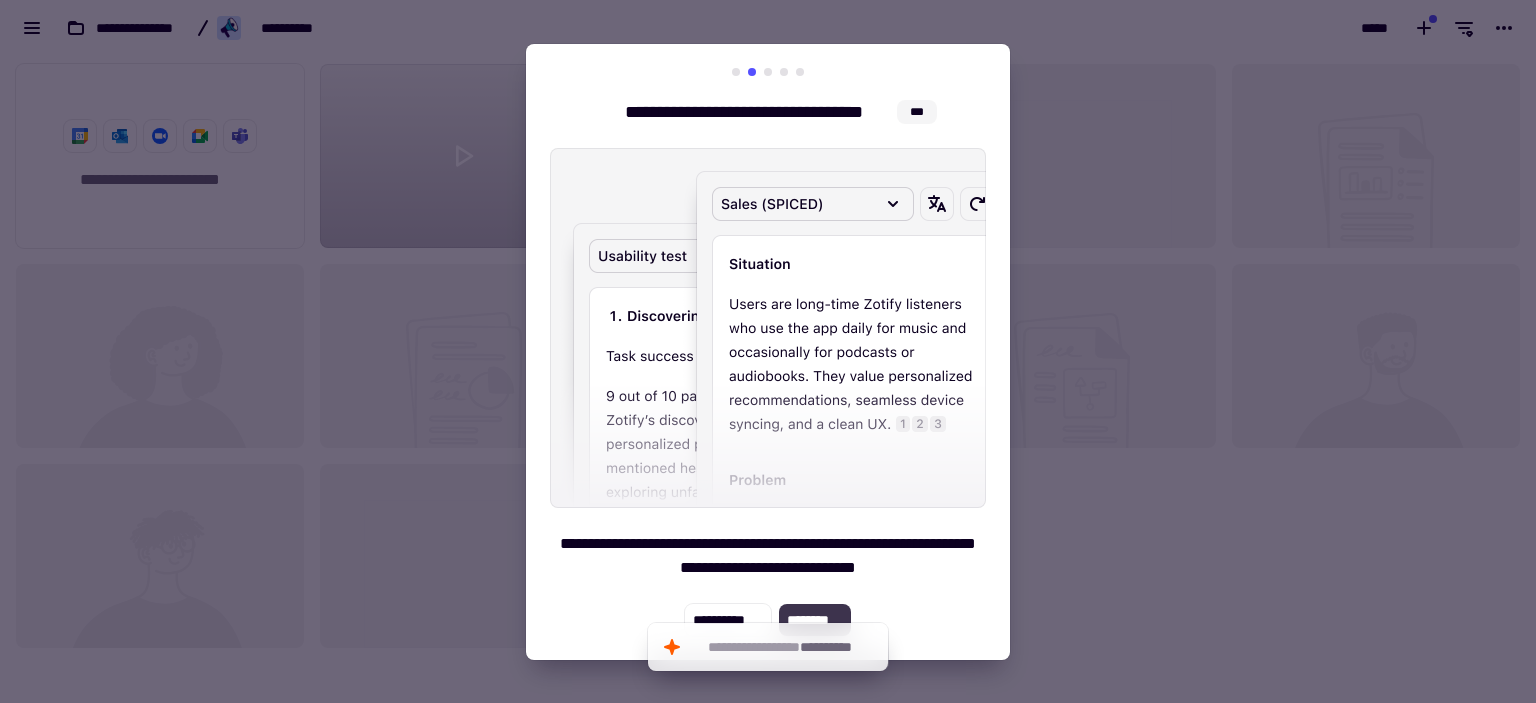 click on "********" 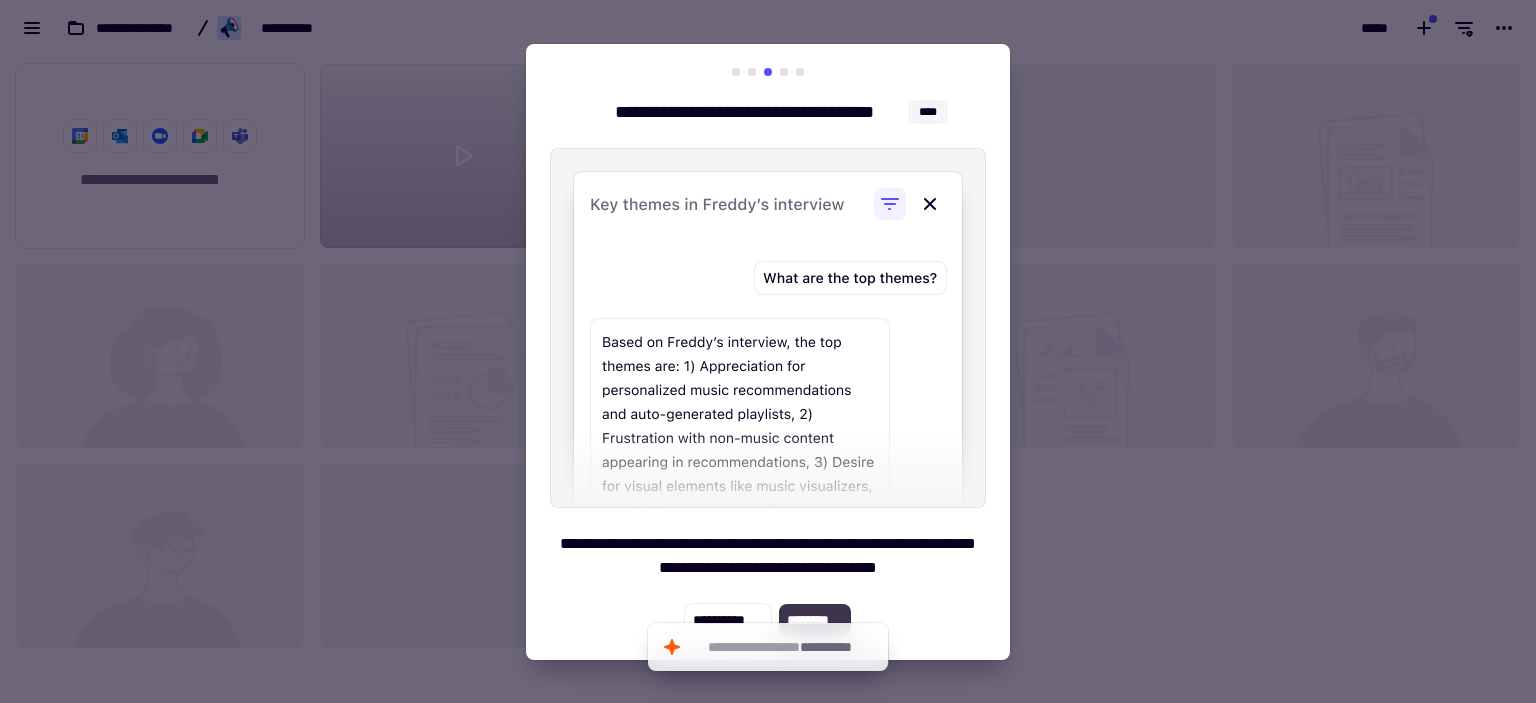 click on "********" 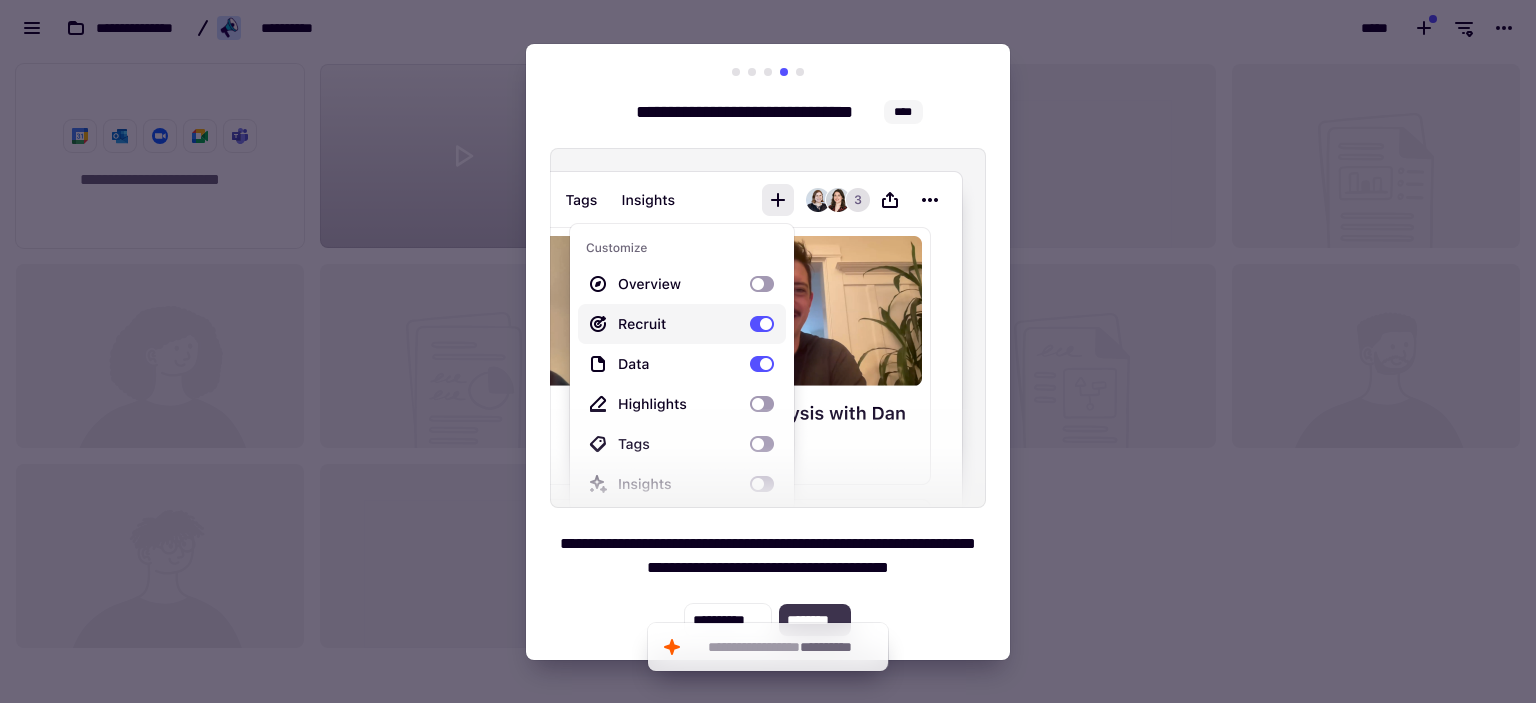 click on "********" 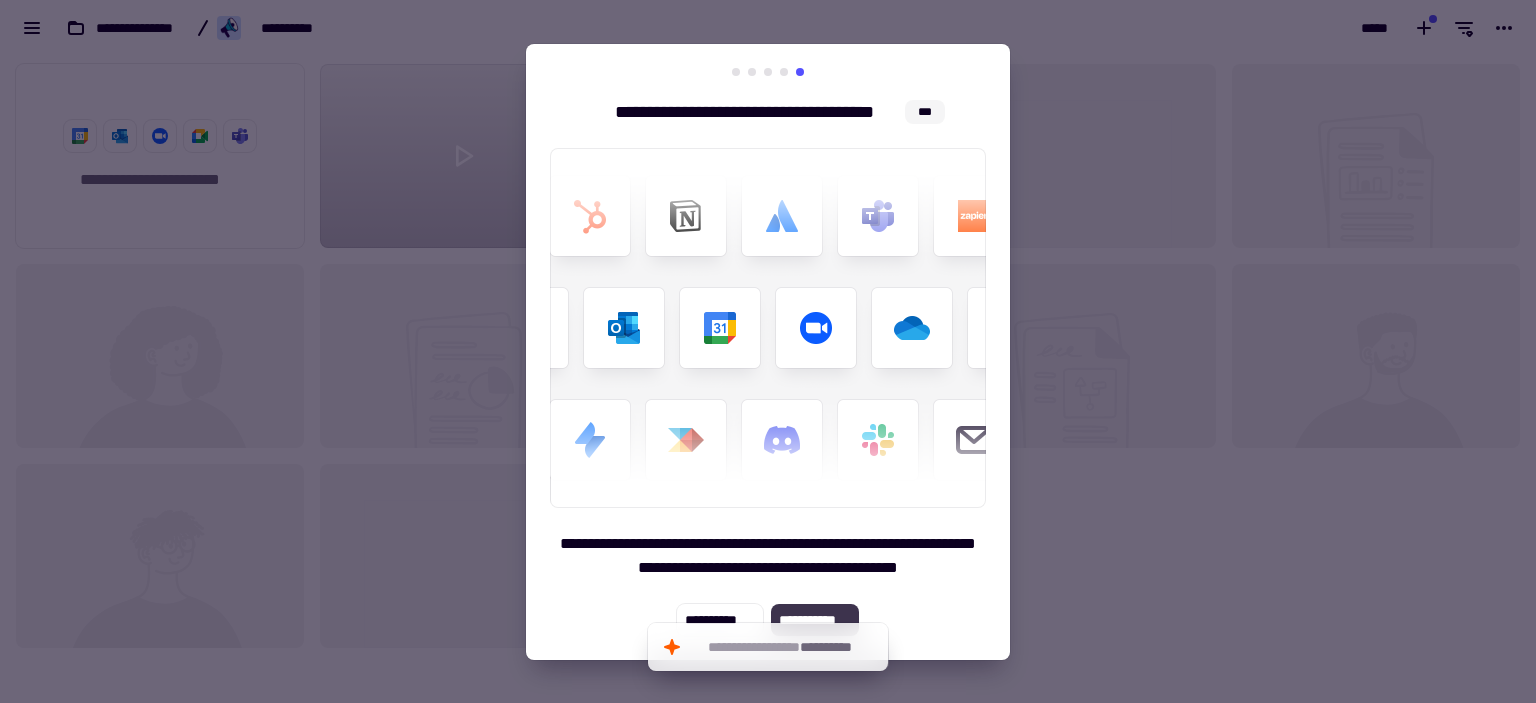 click on "**********" 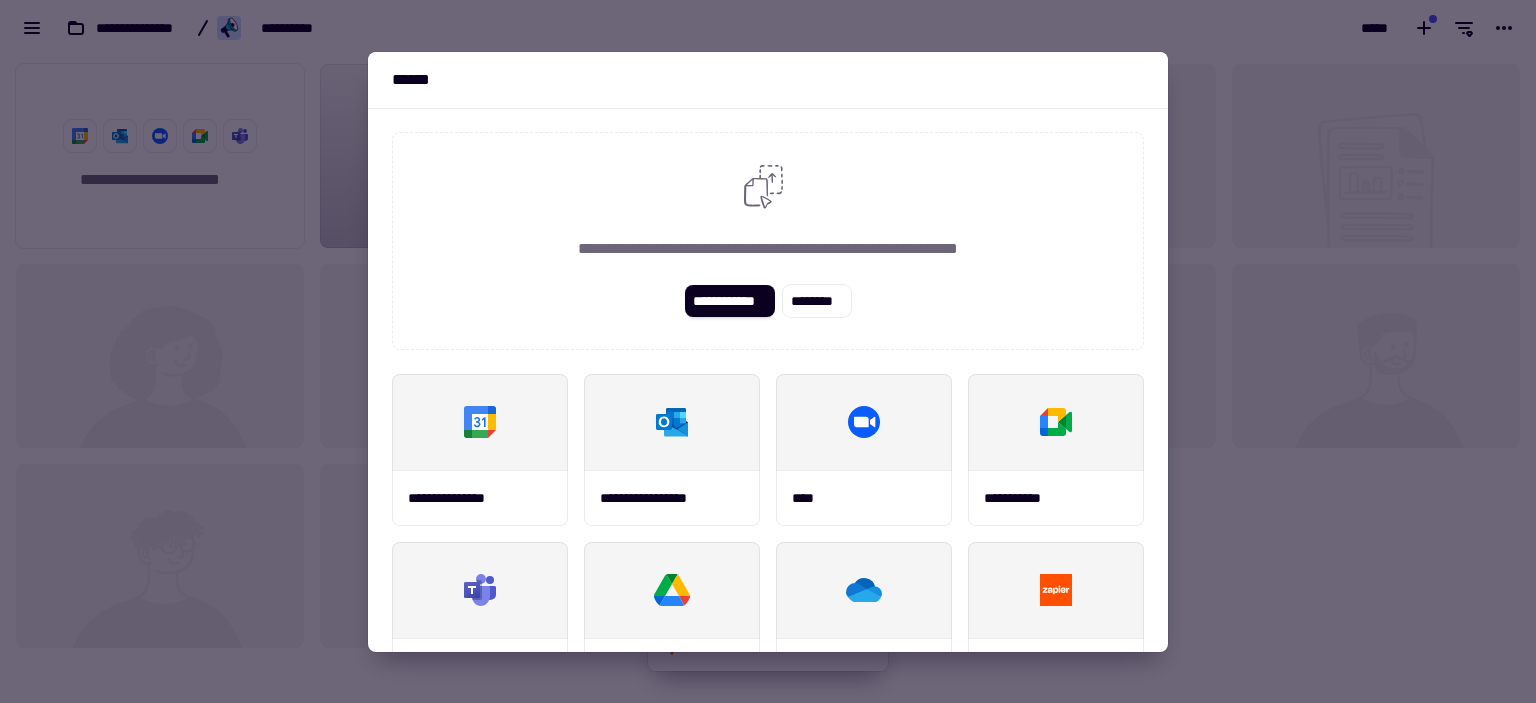 click at bounding box center [768, 351] 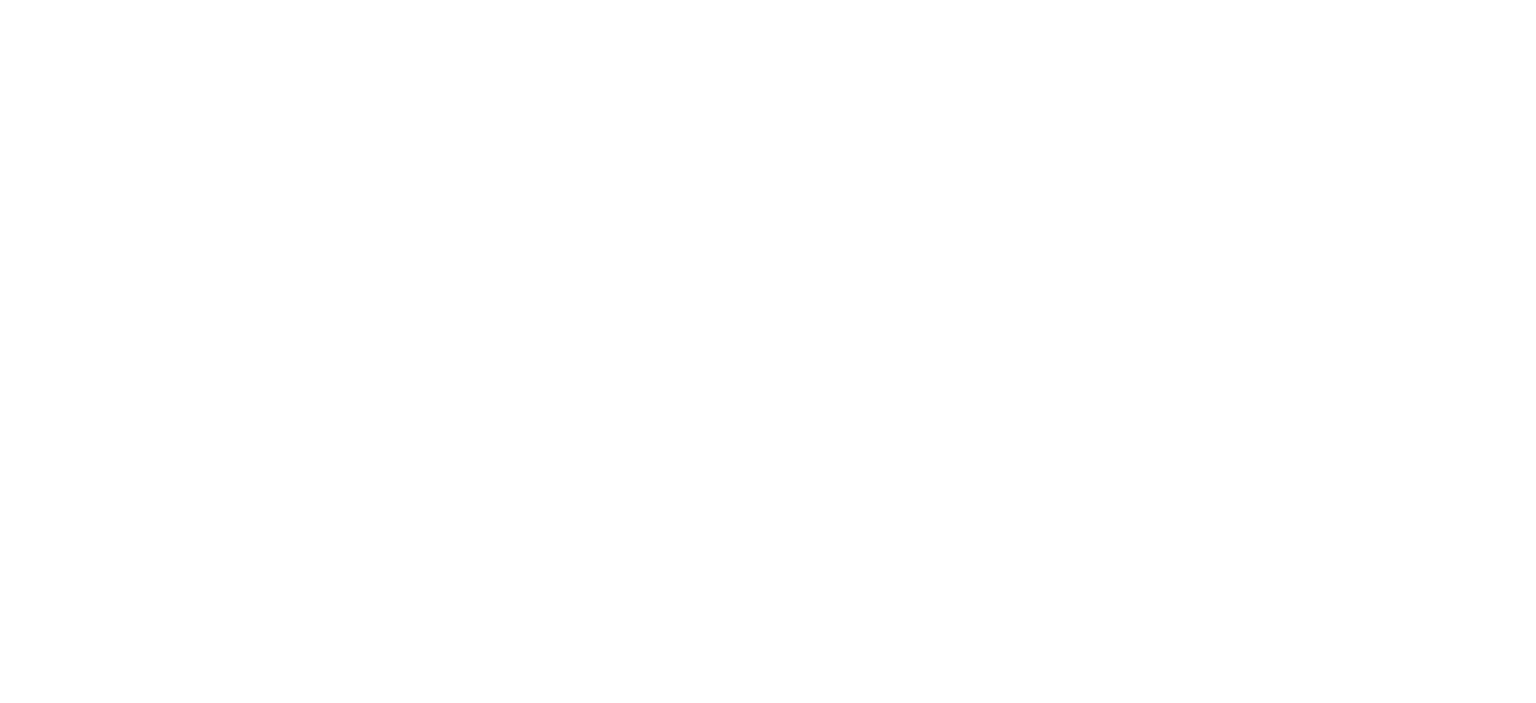 scroll, scrollTop: 0, scrollLeft: 0, axis: both 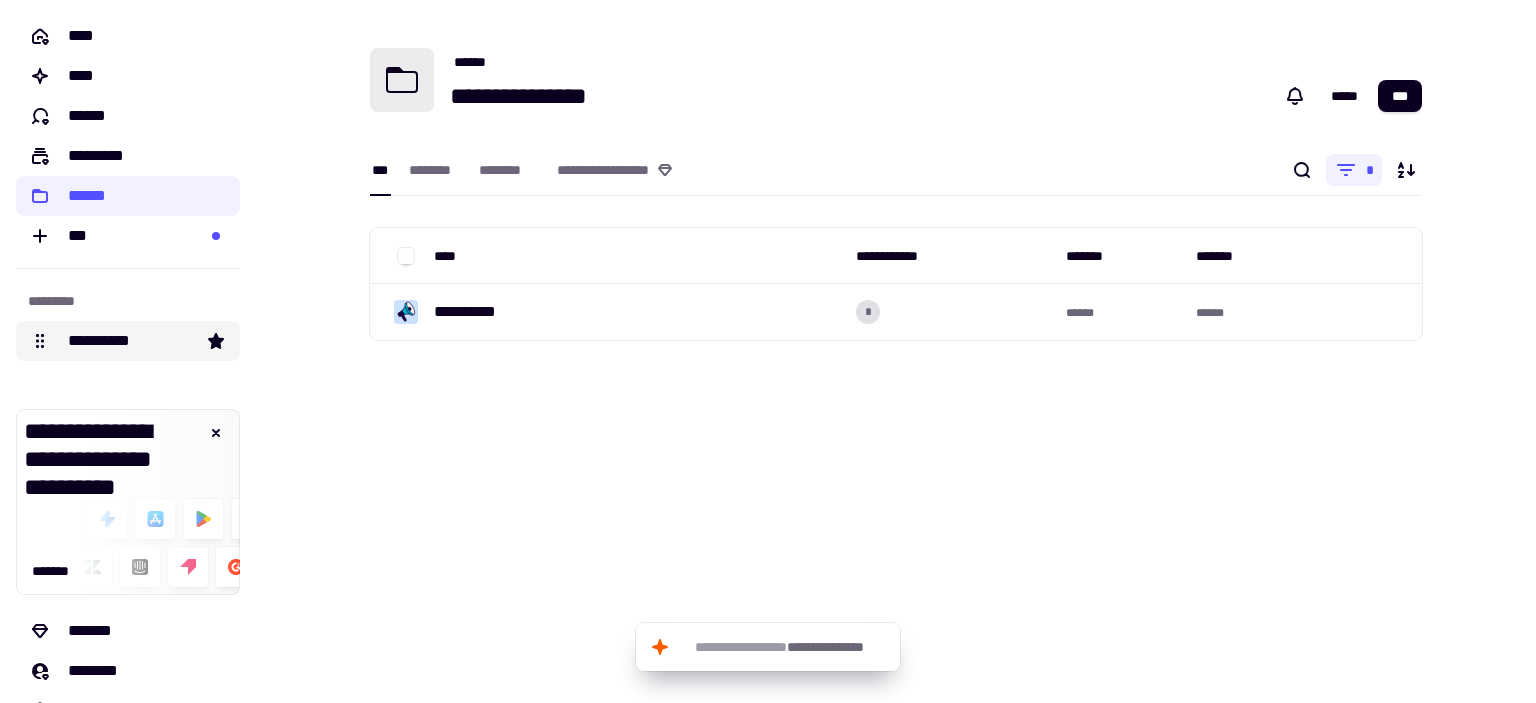 click on "**********" 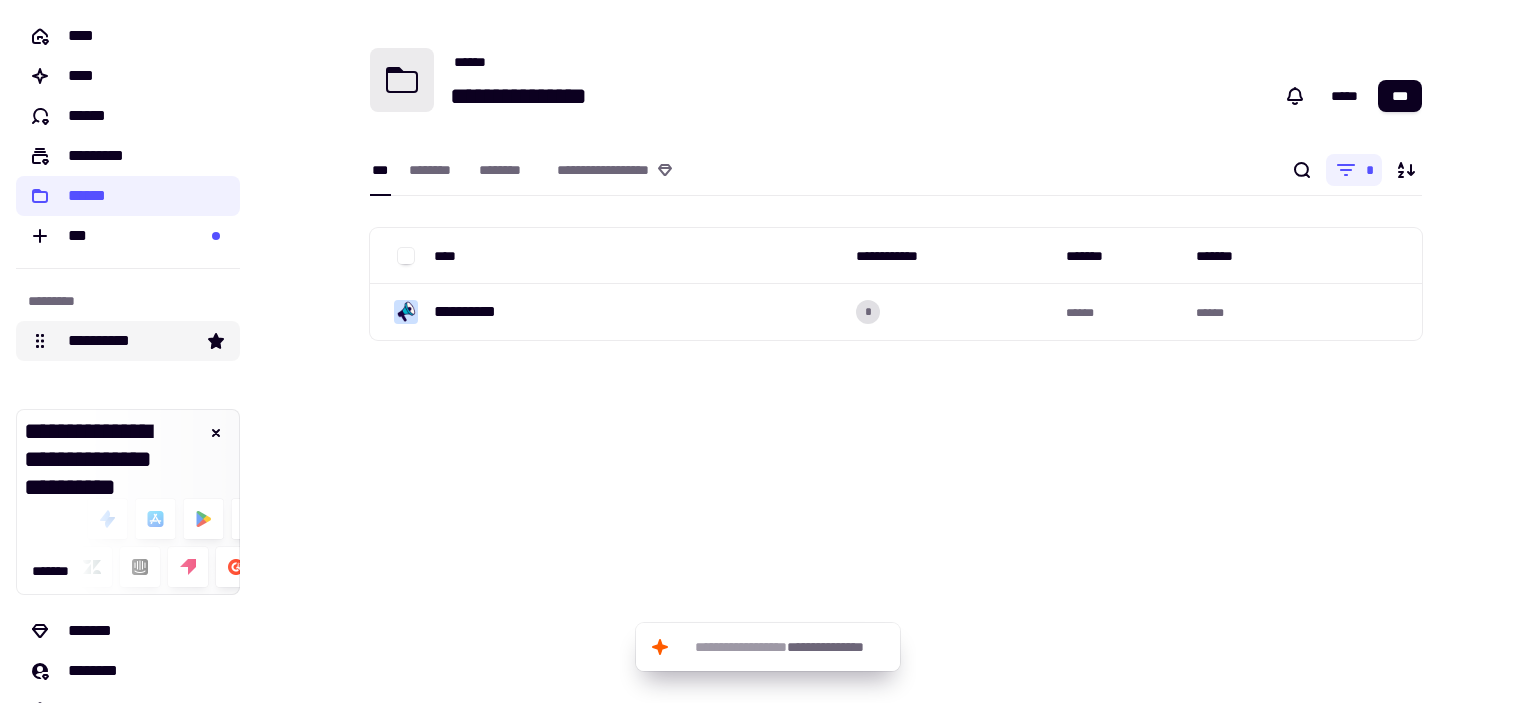 click on "**********" at bounding box center (768, 351) 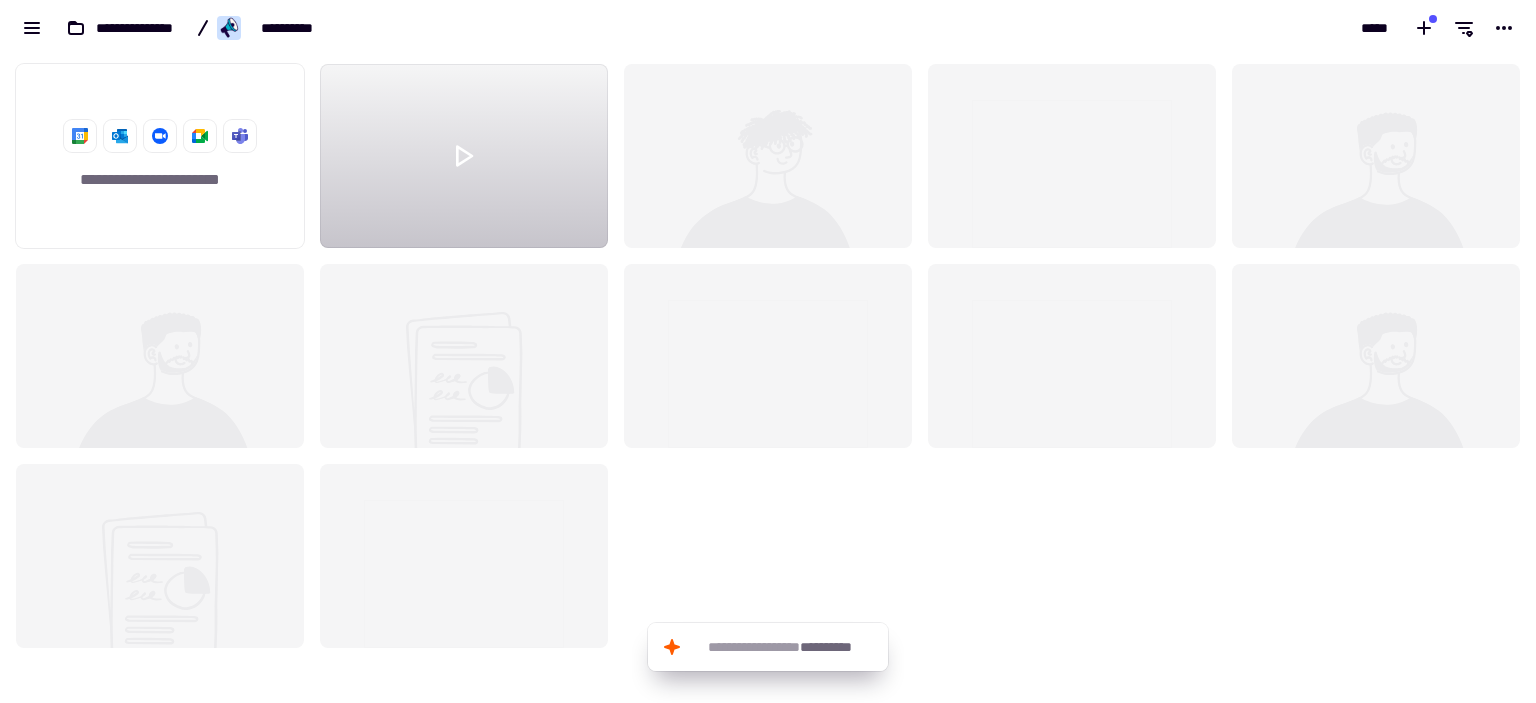 scroll, scrollTop: 1, scrollLeft: 1, axis: both 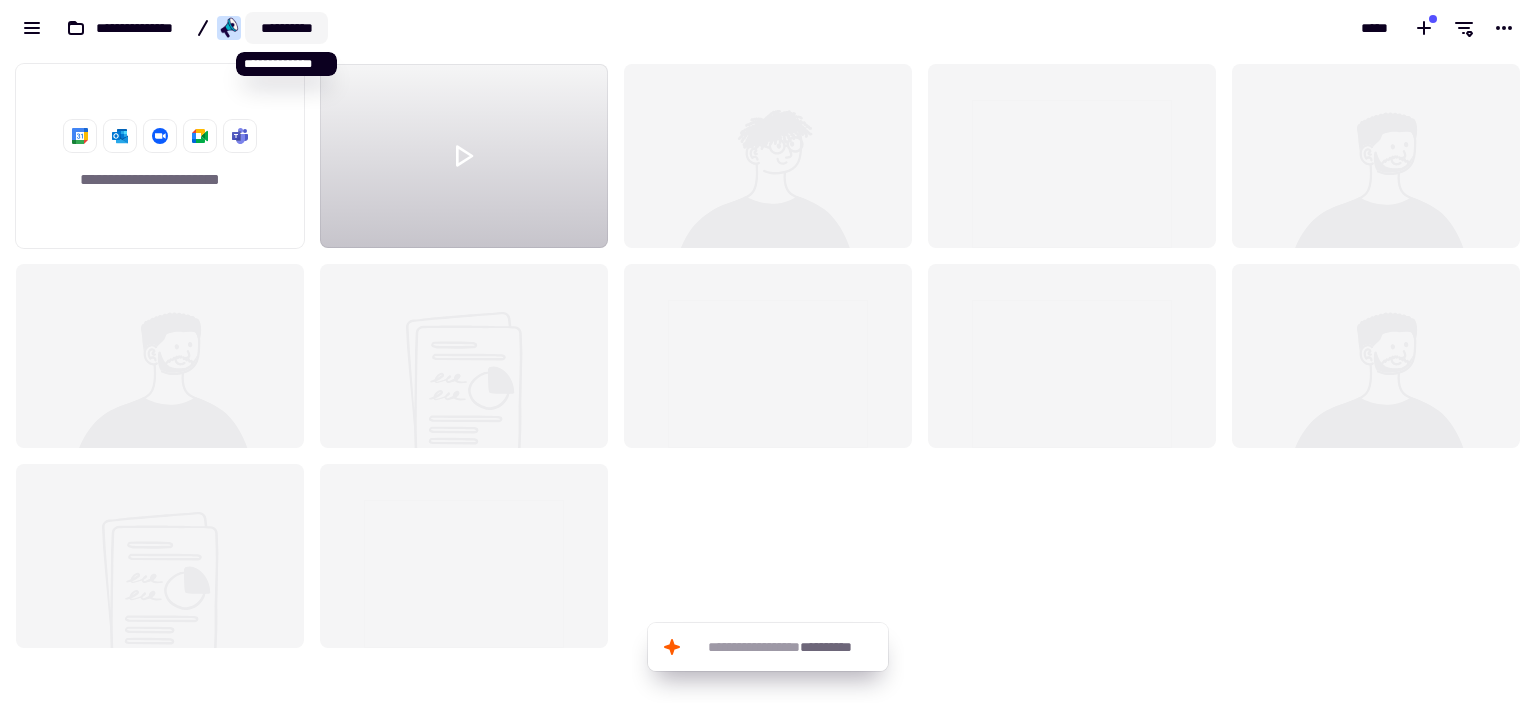 click on "**********" 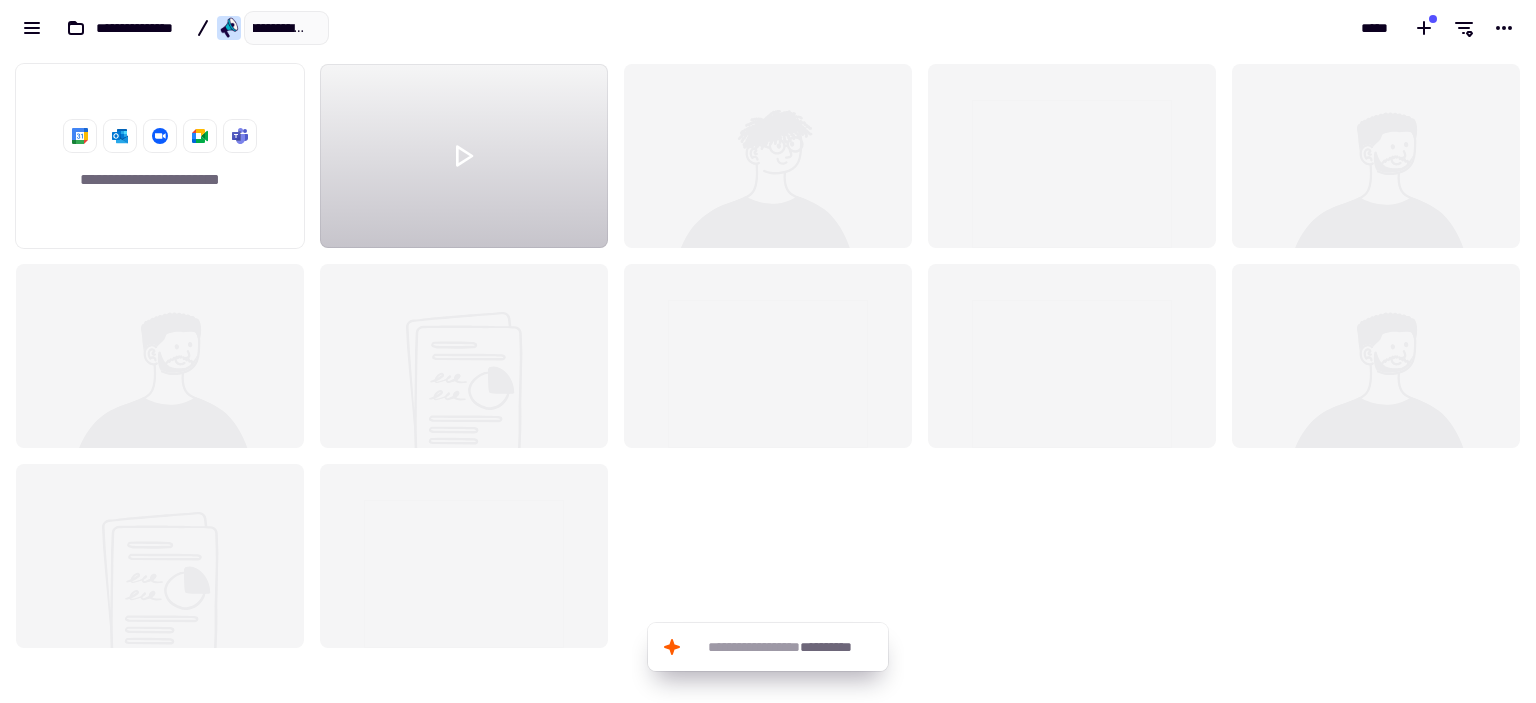 type on "**********" 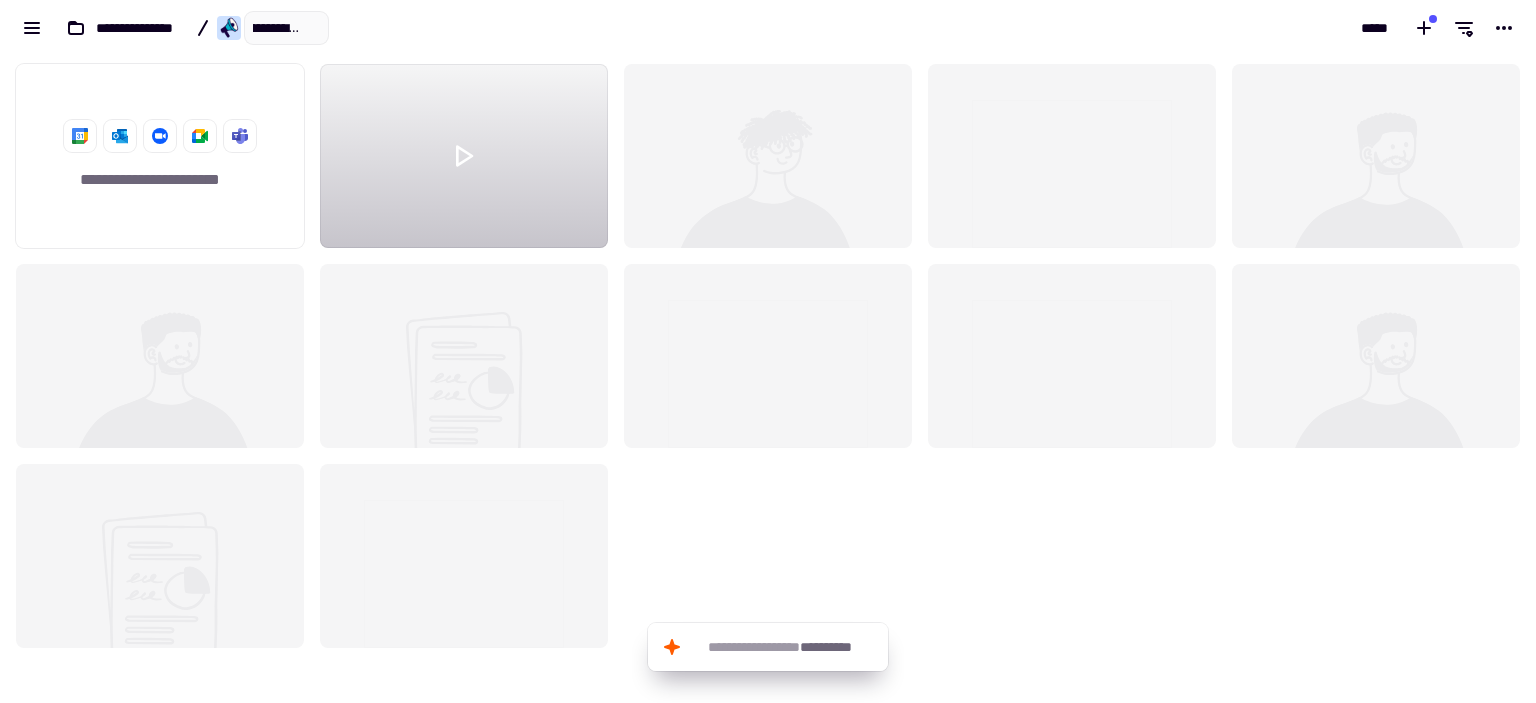 scroll, scrollTop: 0, scrollLeft: 50, axis: horizontal 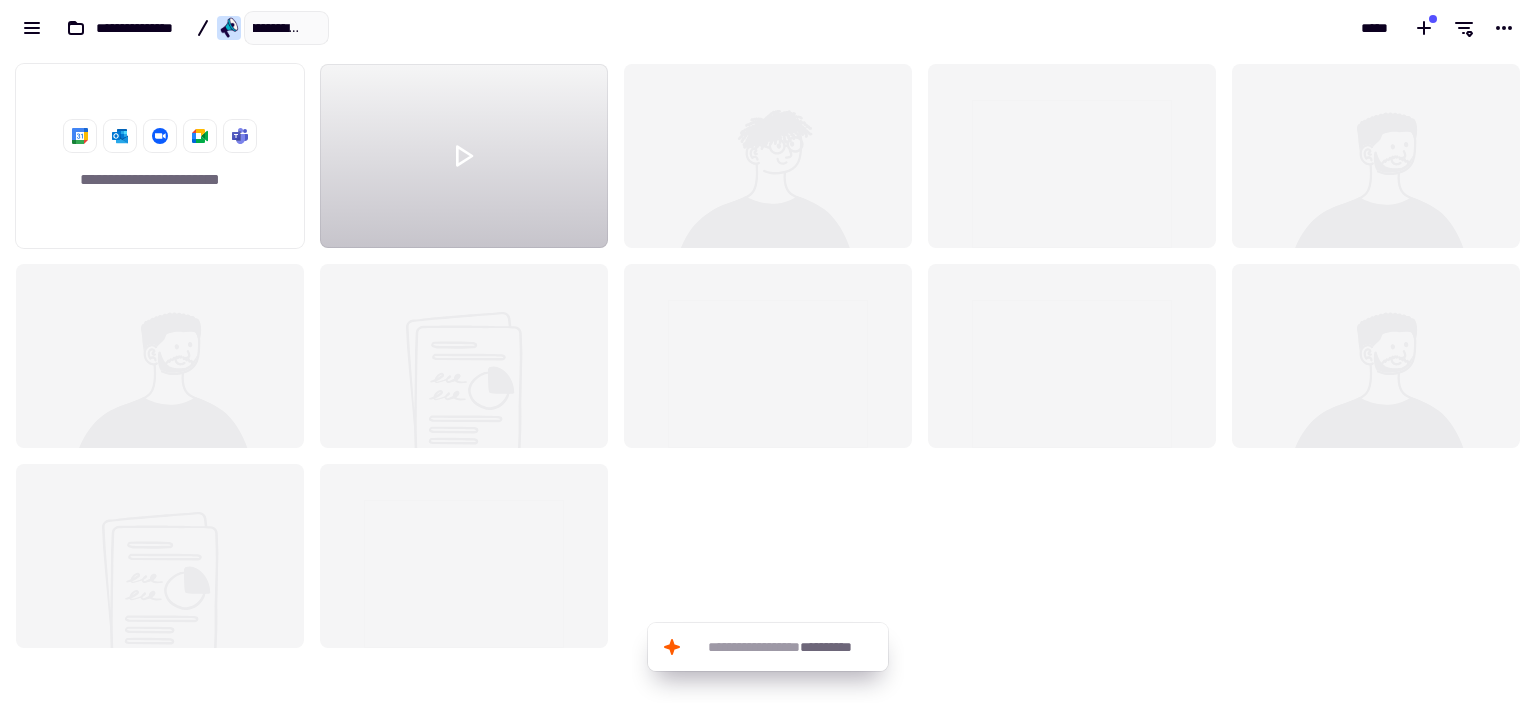 click on "**********" at bounding box center [384, 28] 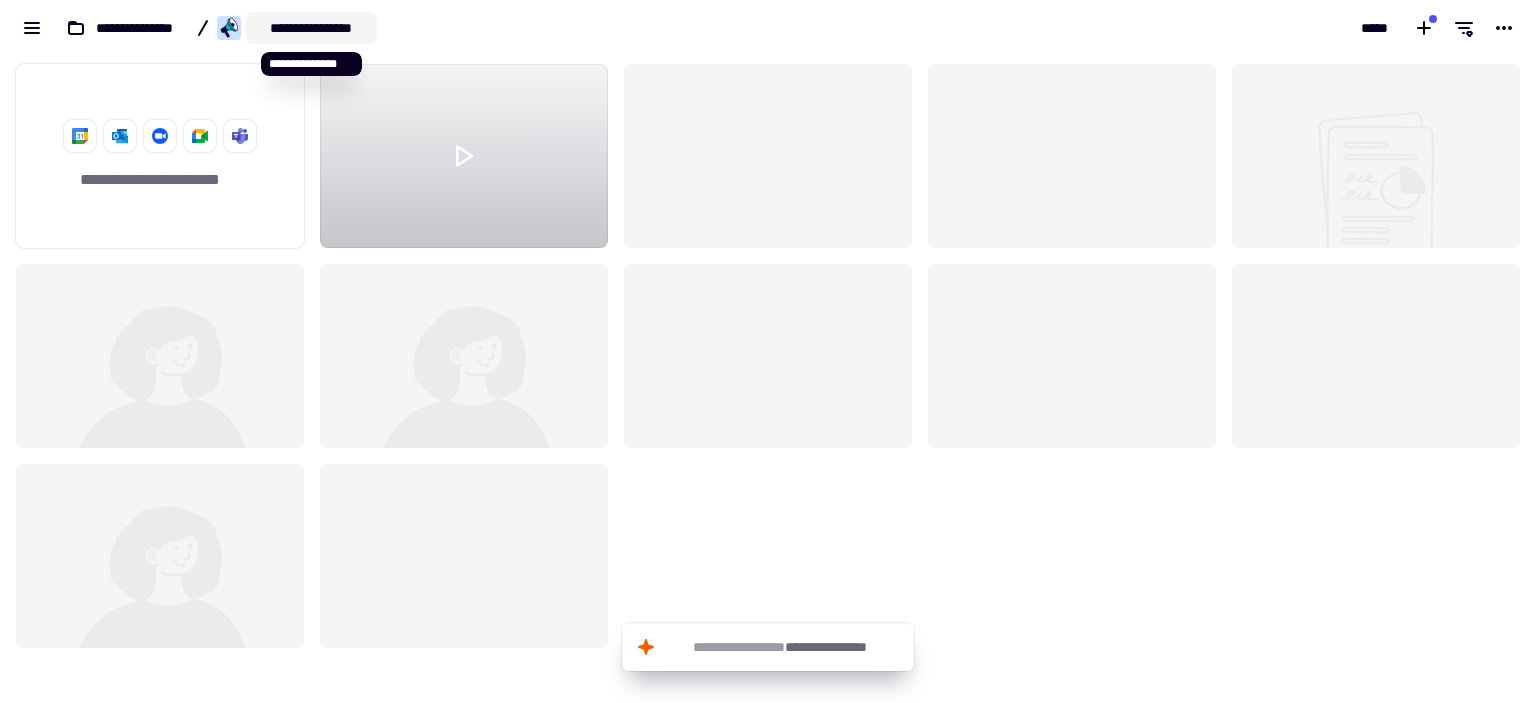 click on "**********" 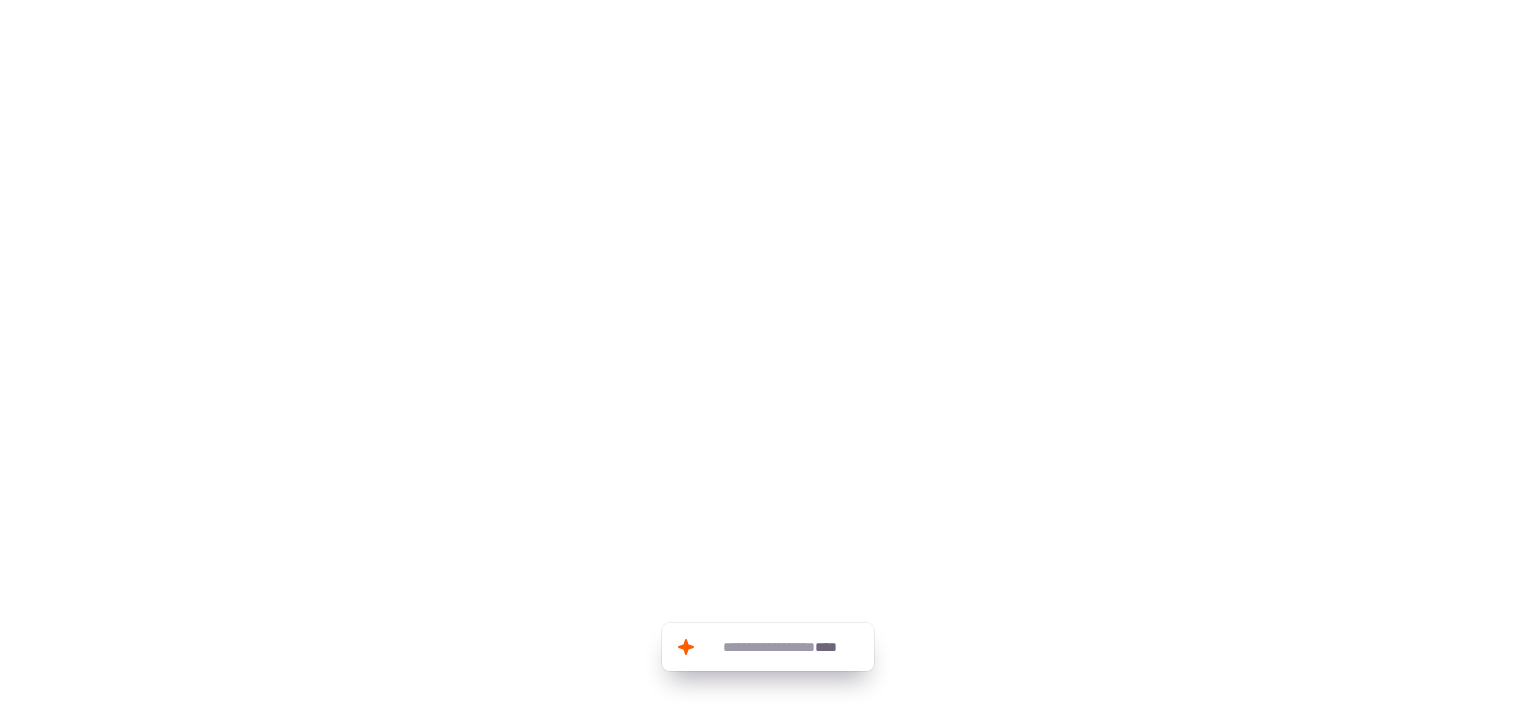scroll, scrollTop: 0, scrollLeft: 0, axis: both 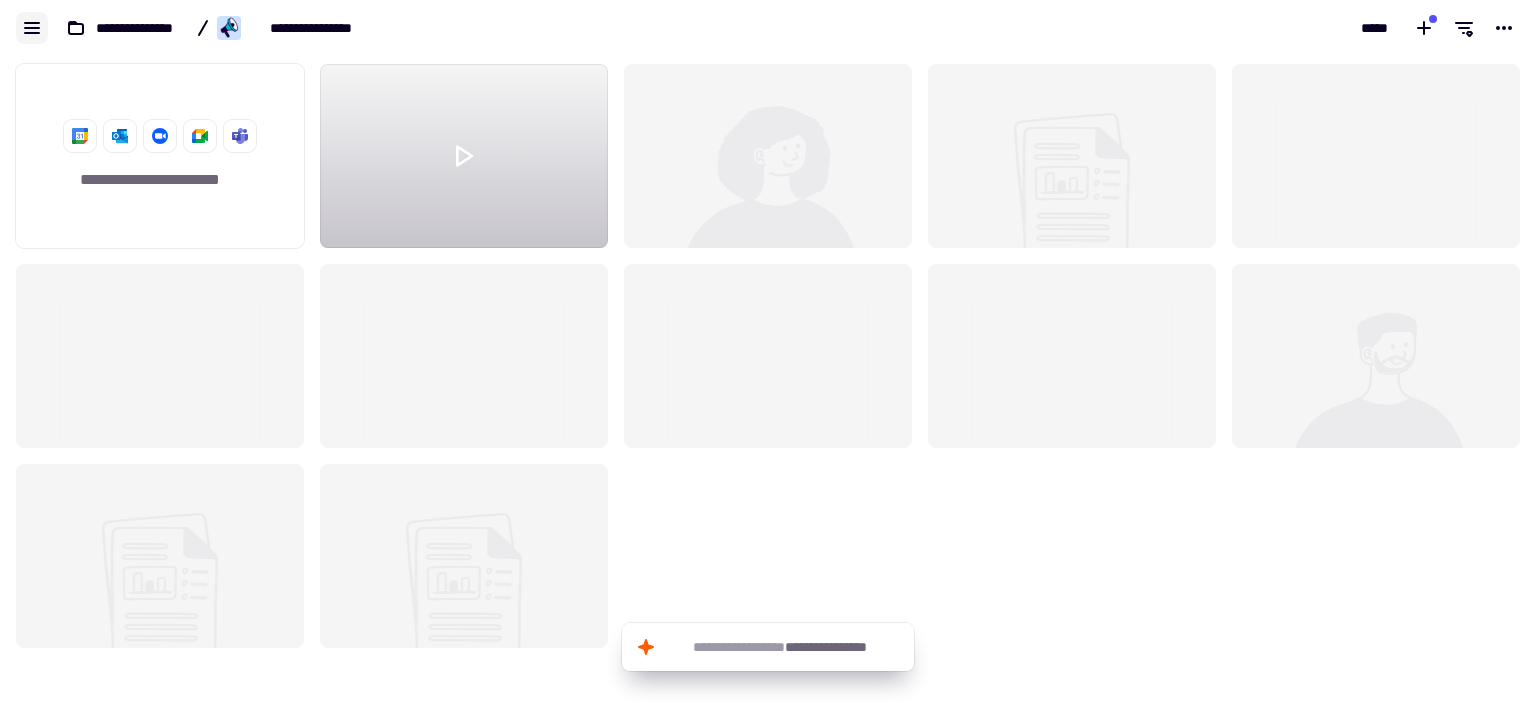 click 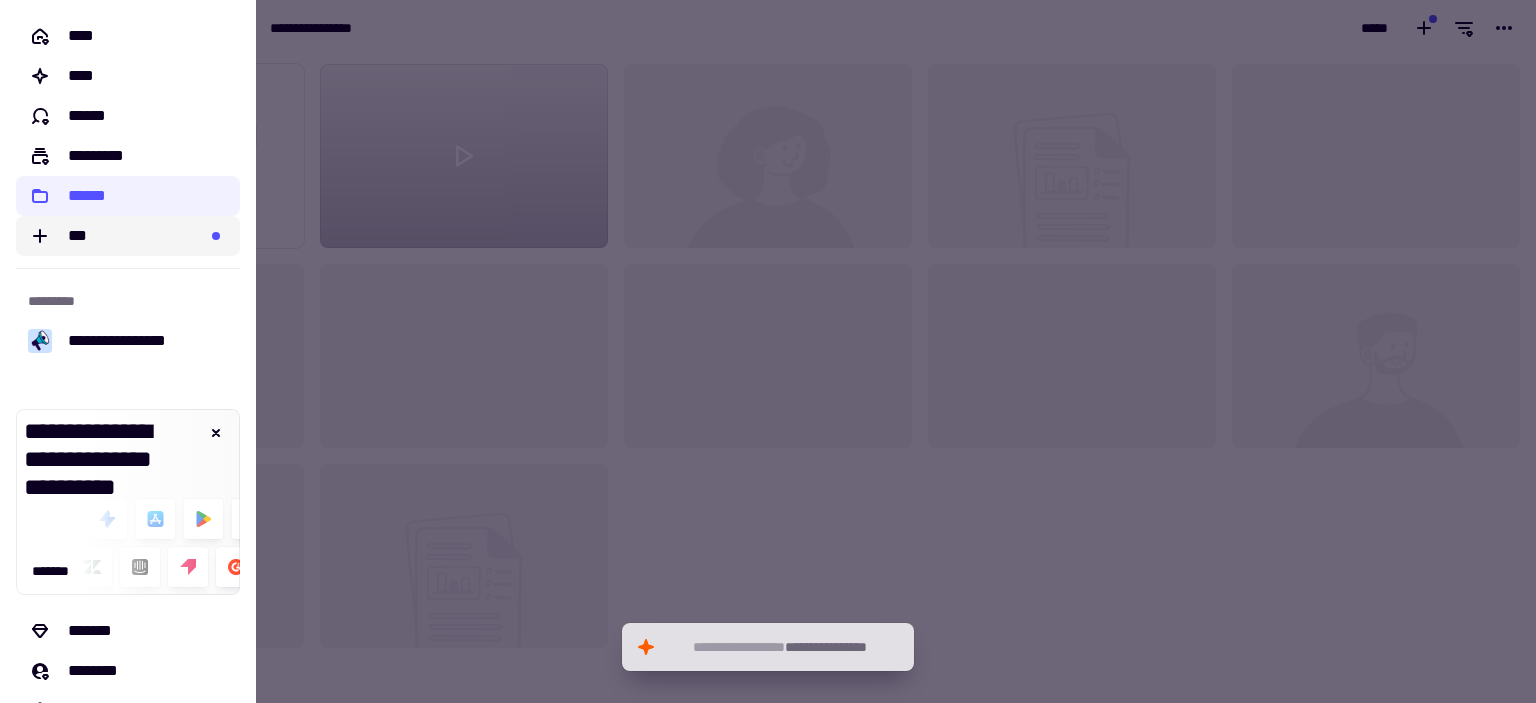click on "***" 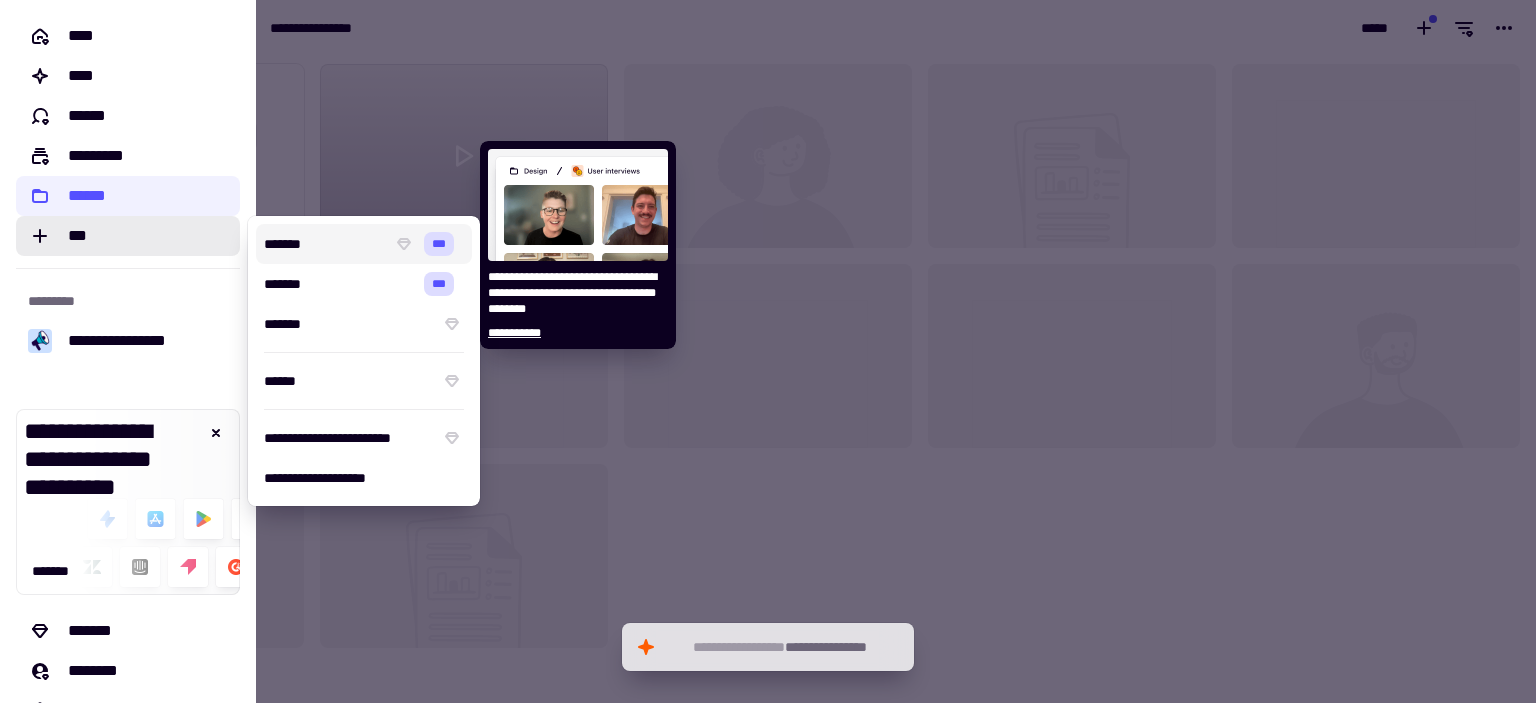 click on "*******" at bounding box center (324, 244) 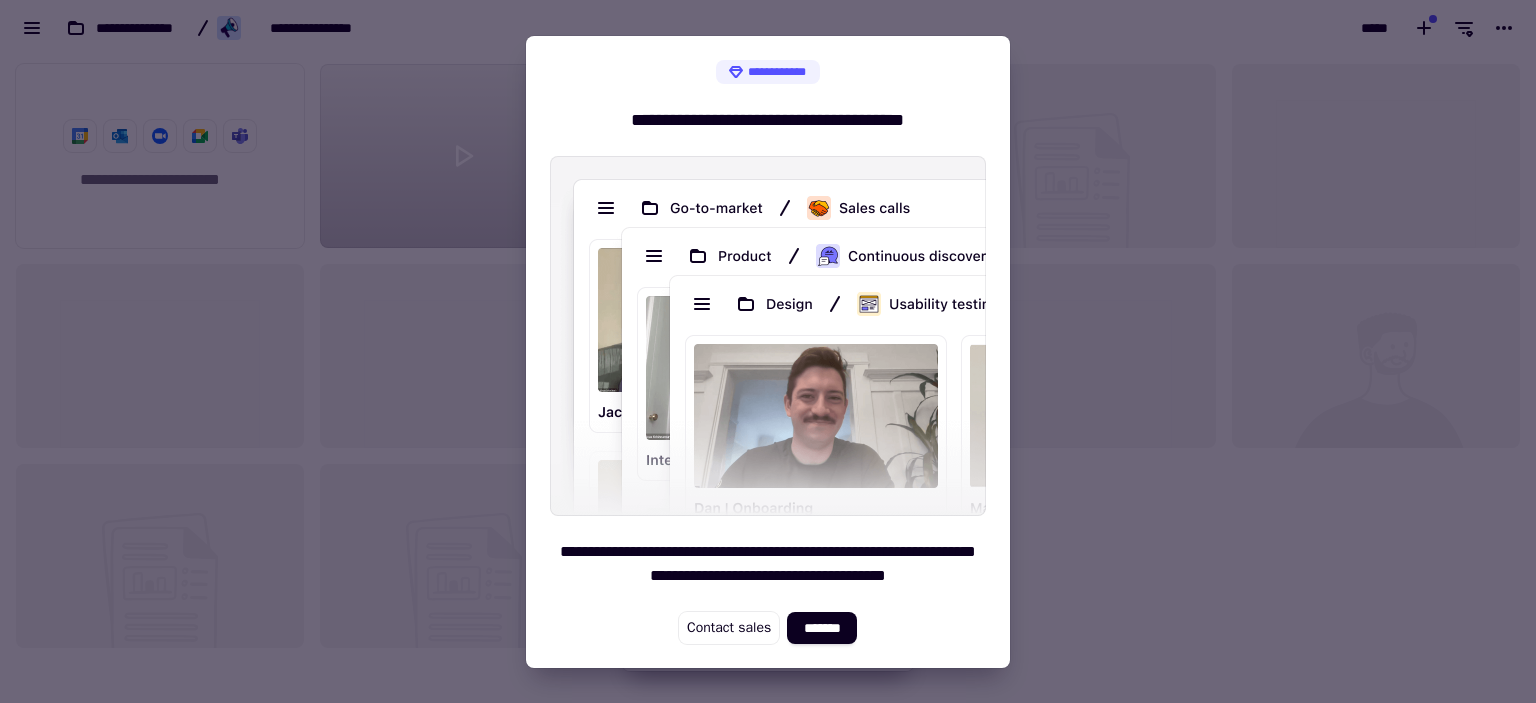 click at bounding box center [768, 351] 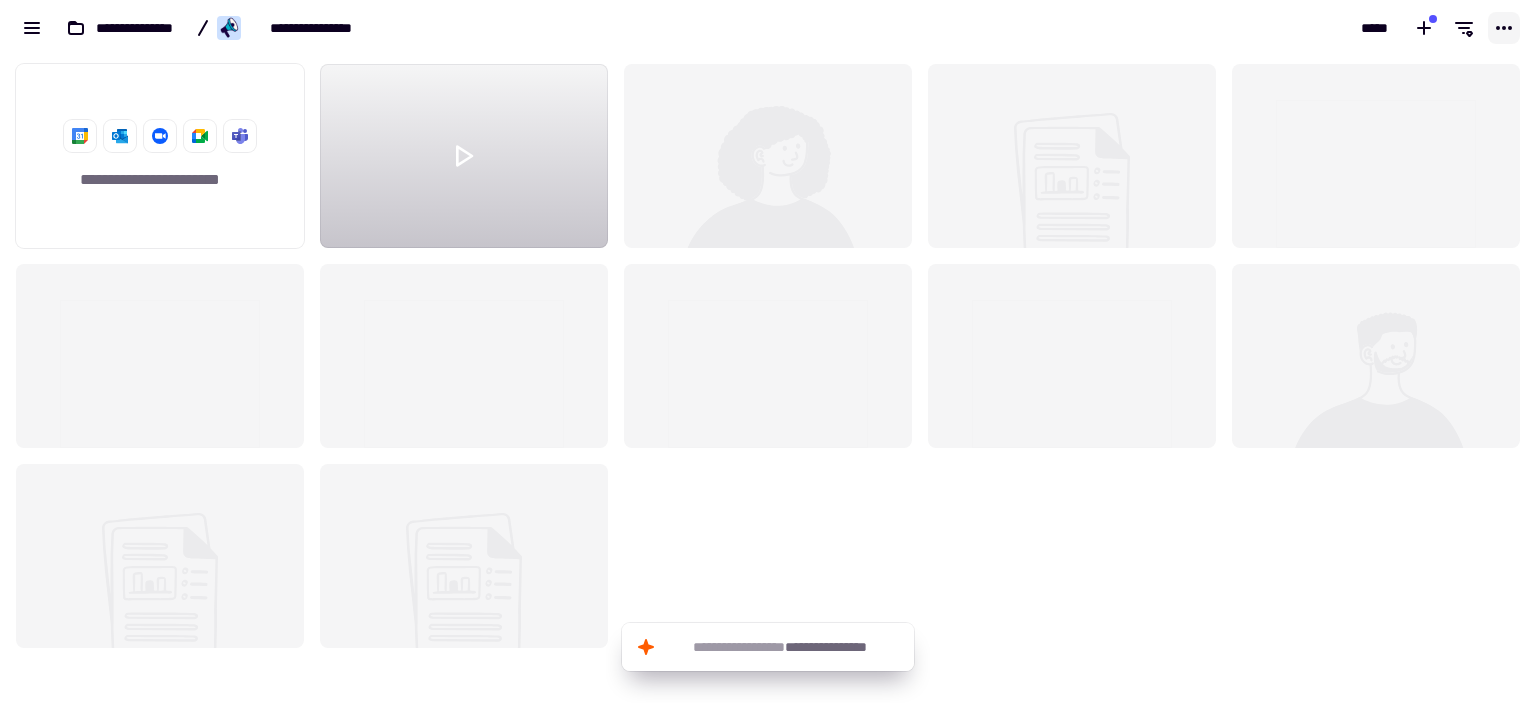 click 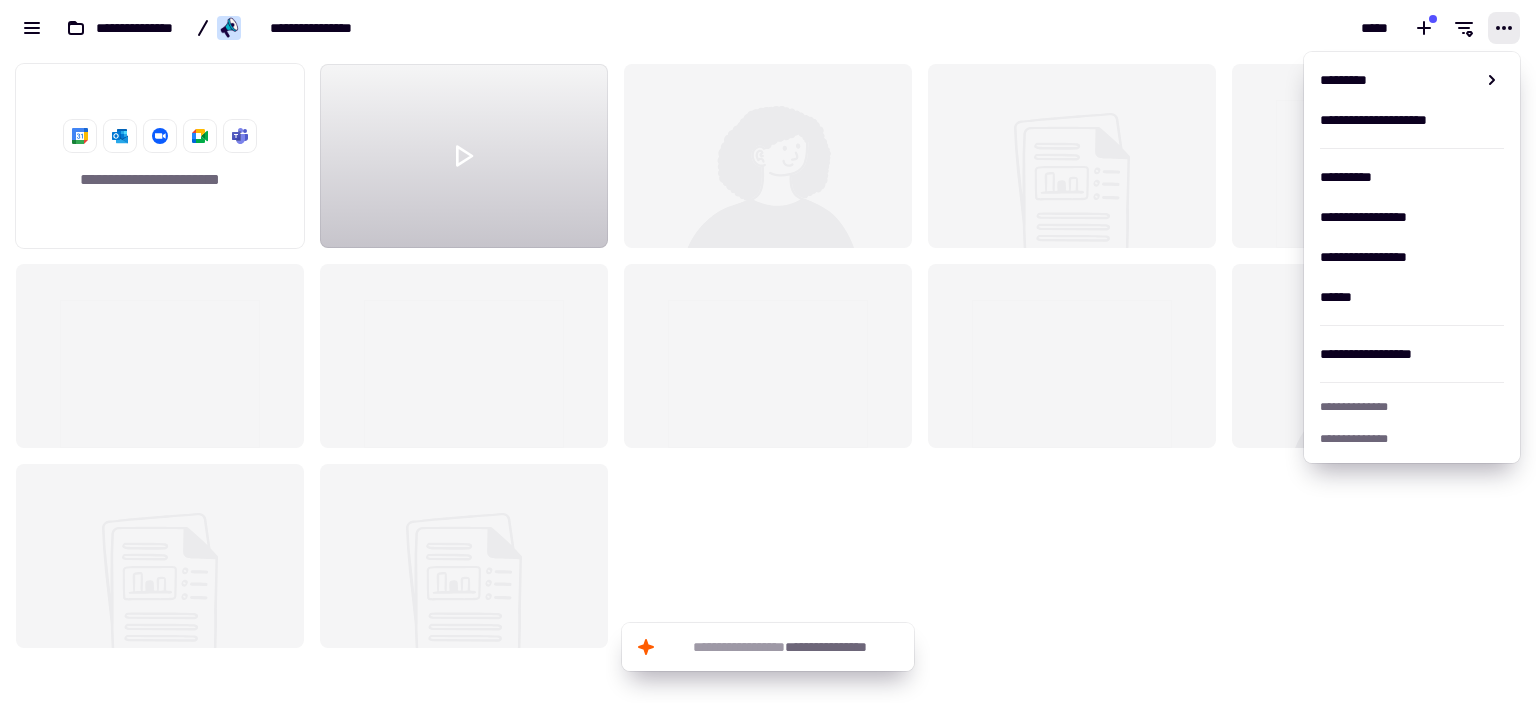 click on "*****" at bounding box center (1152, 28) 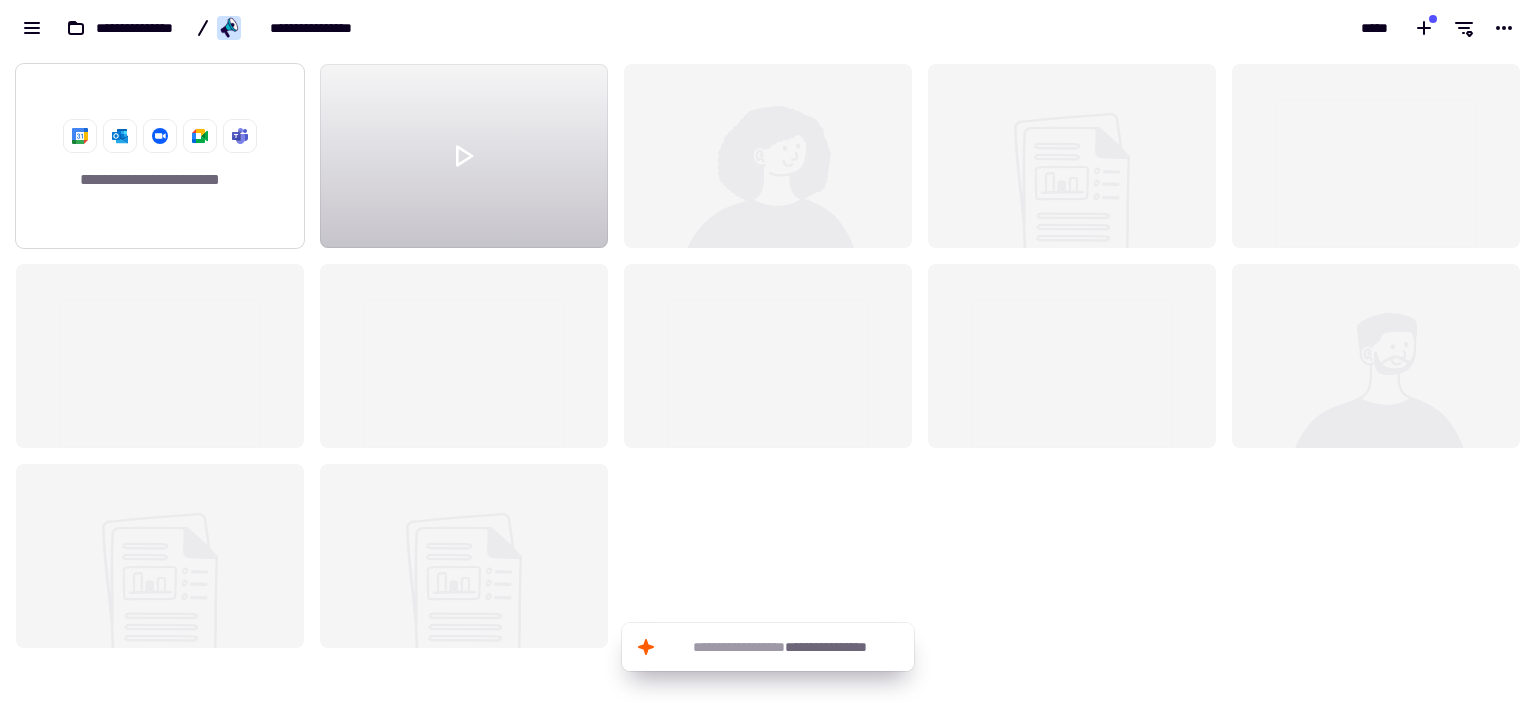 click on "**********" 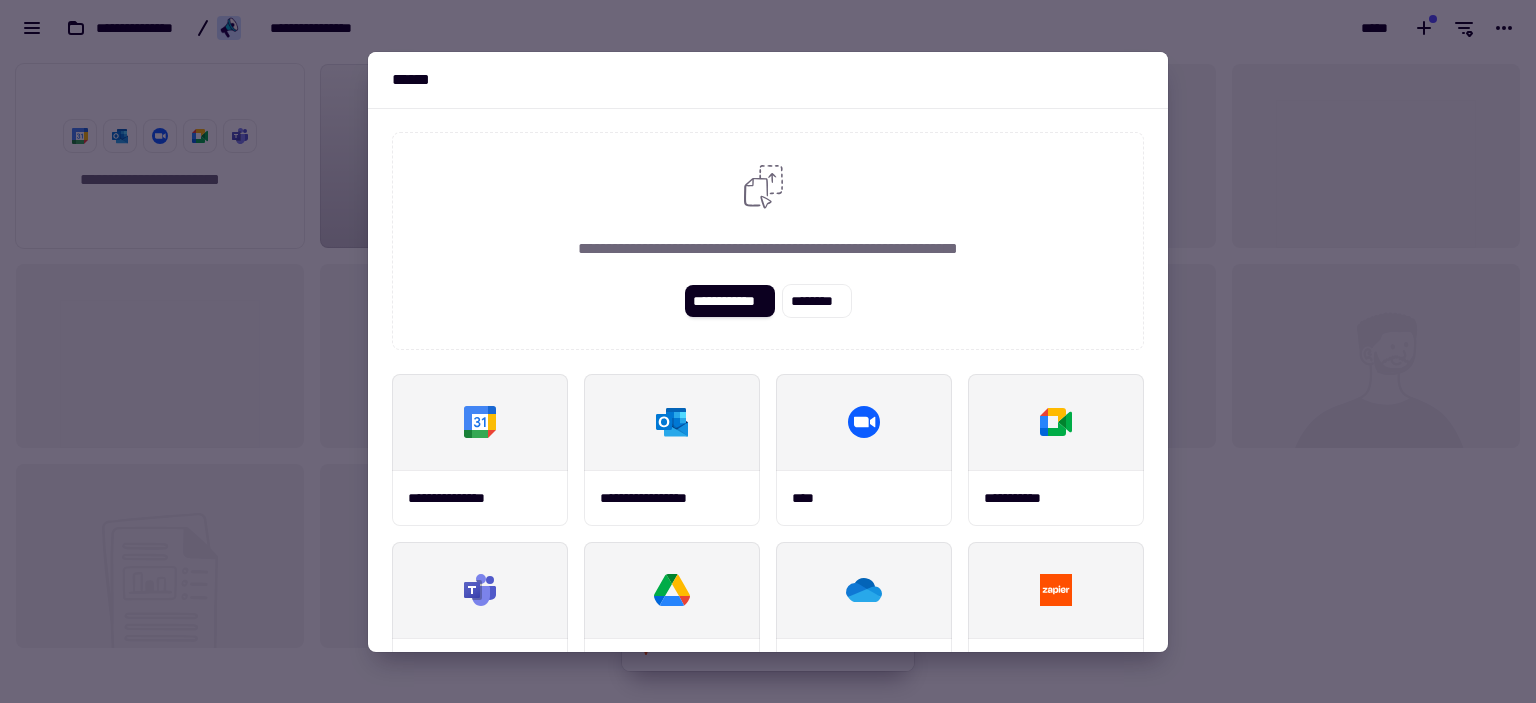click at bounding box center (768, 351) 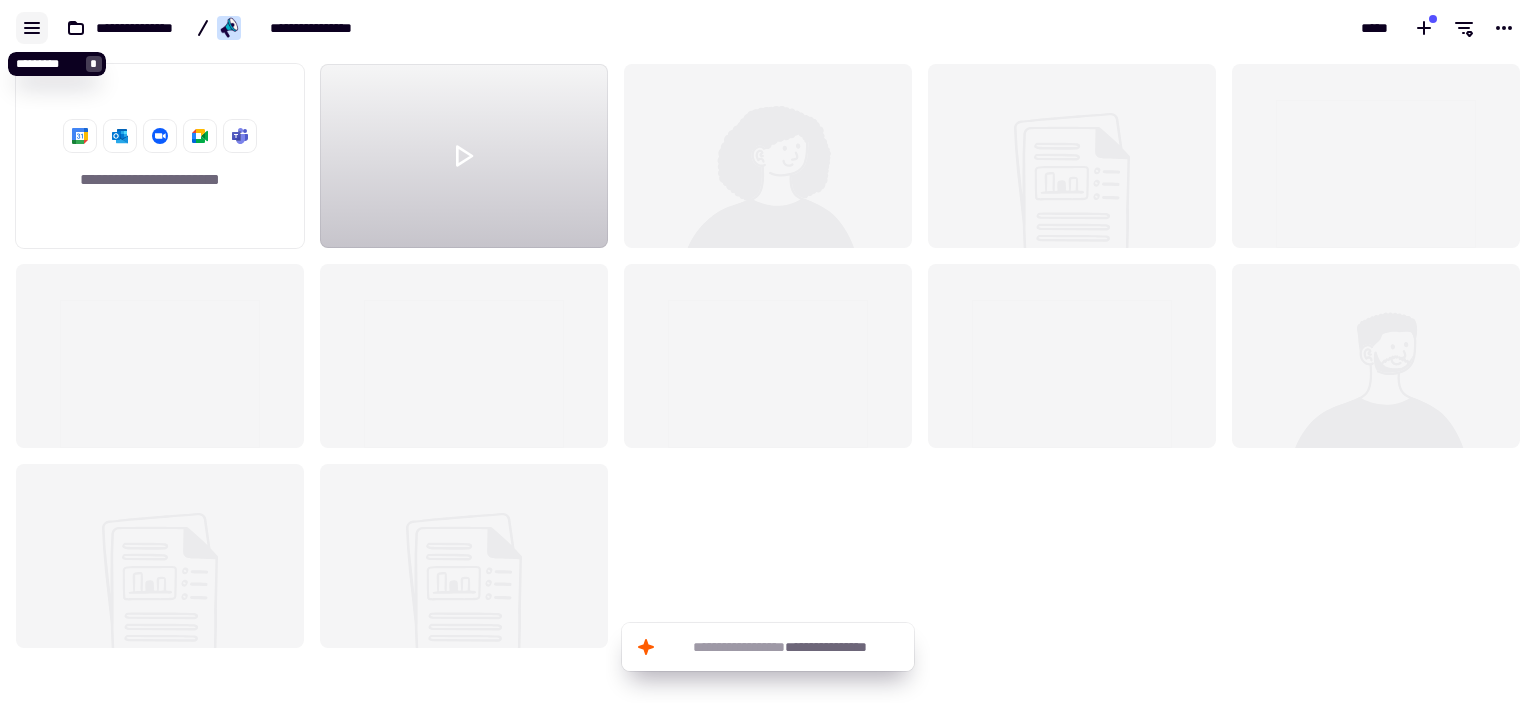 click 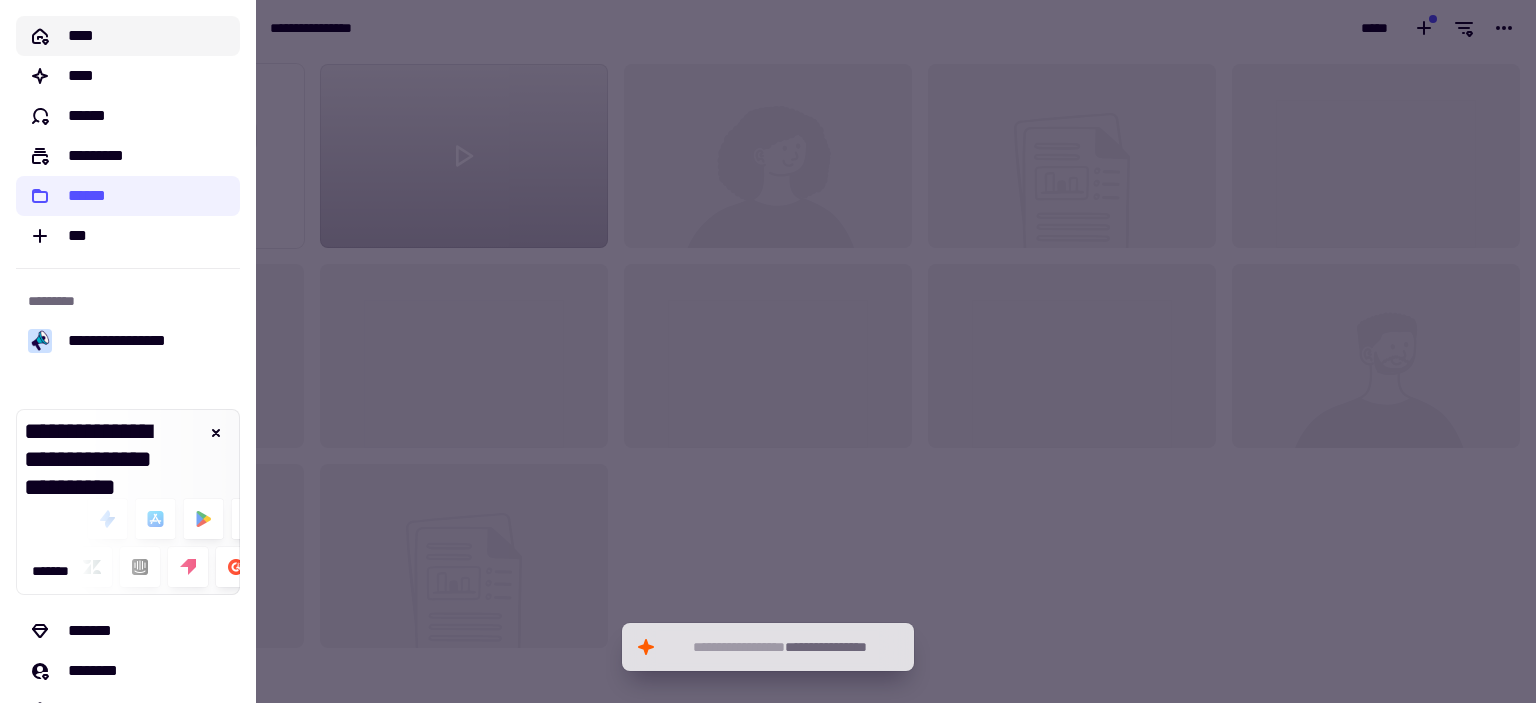 click on "****" 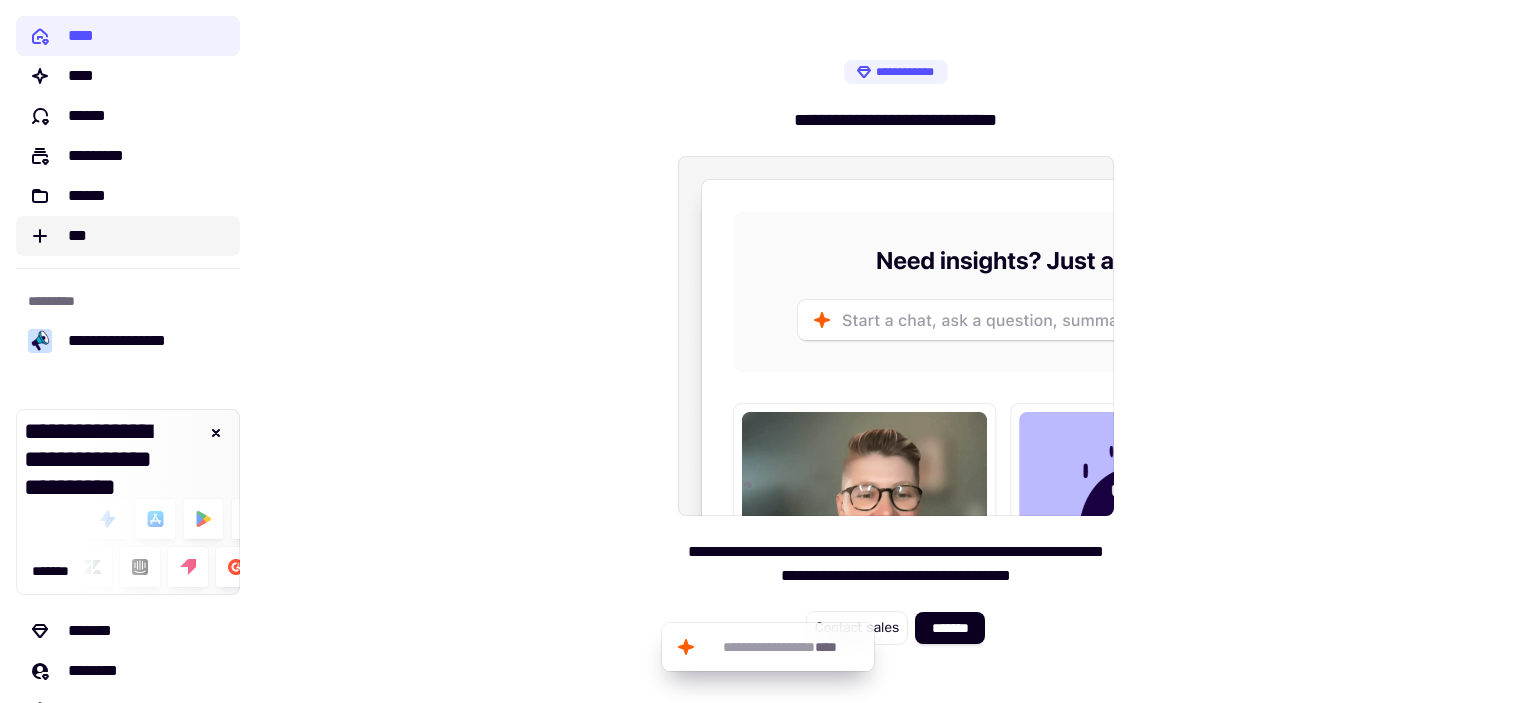 click on "***" 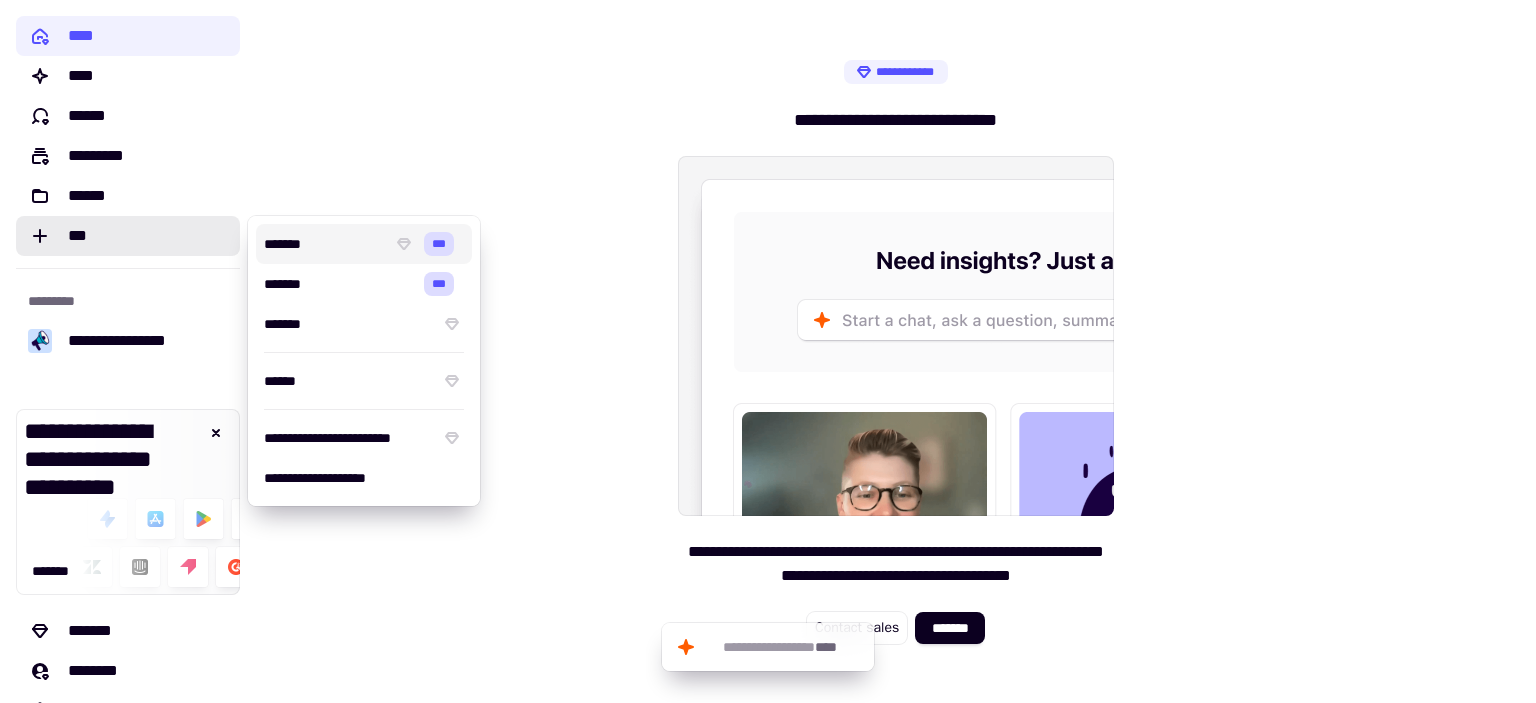 click on "**********" at bounding box center [896, 351] 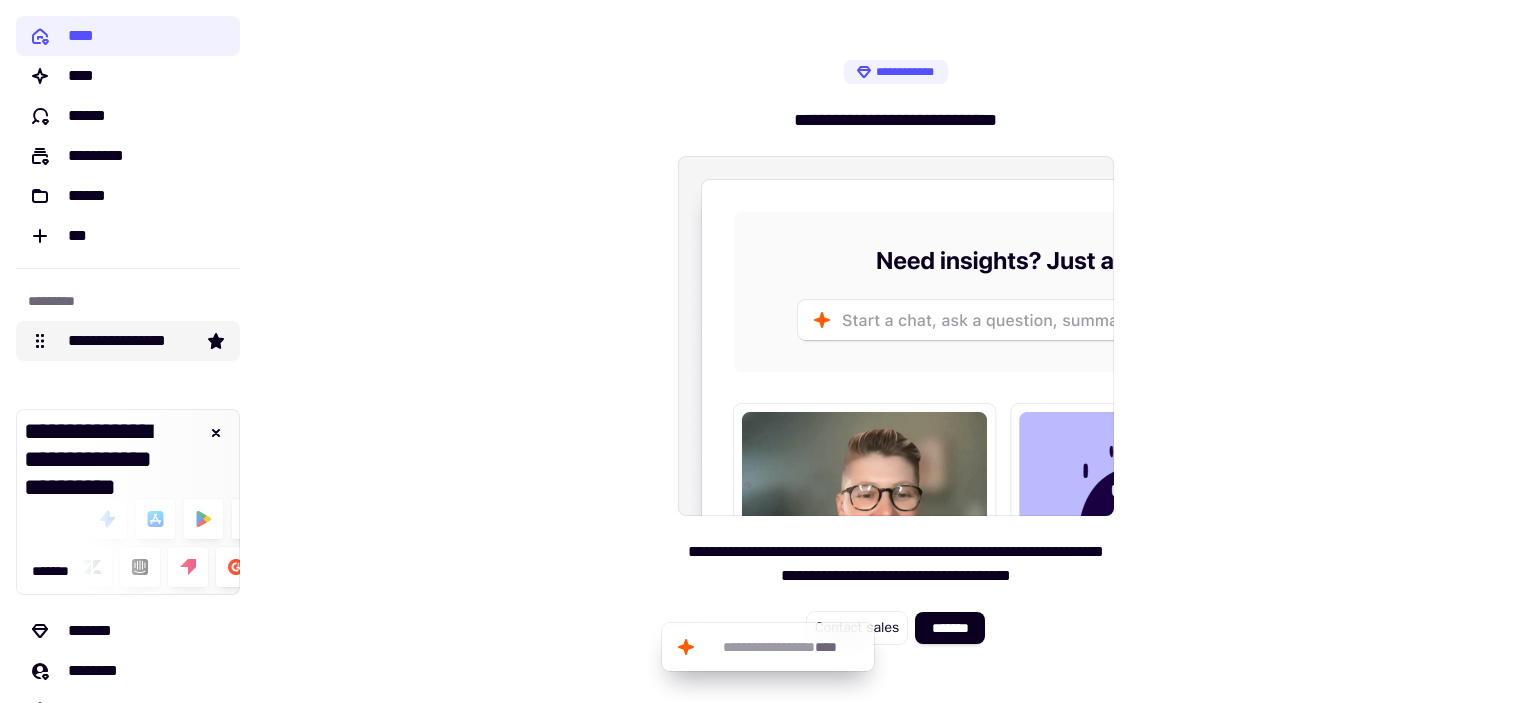 scroll, scrollTop: 84, scrollLeft: 0, axis: vertical 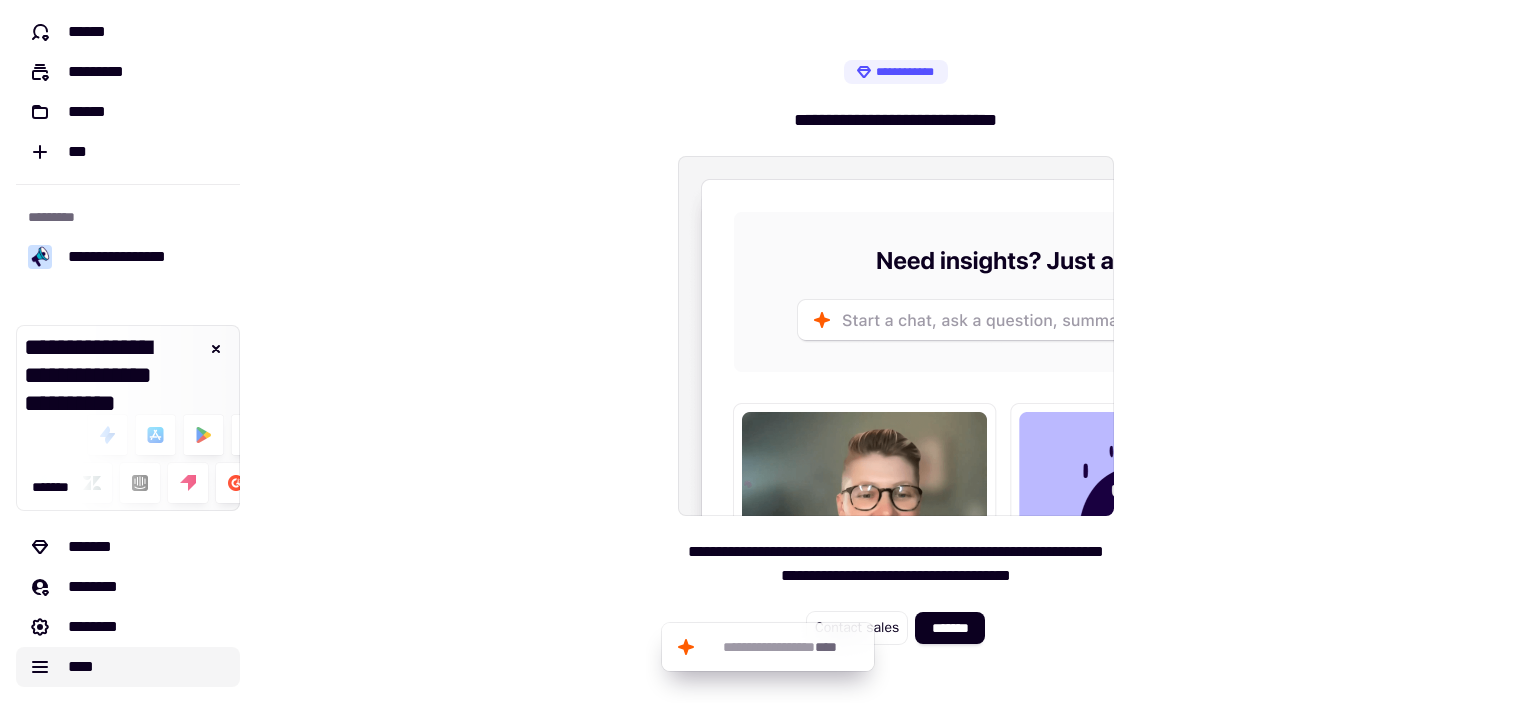 click on "****" 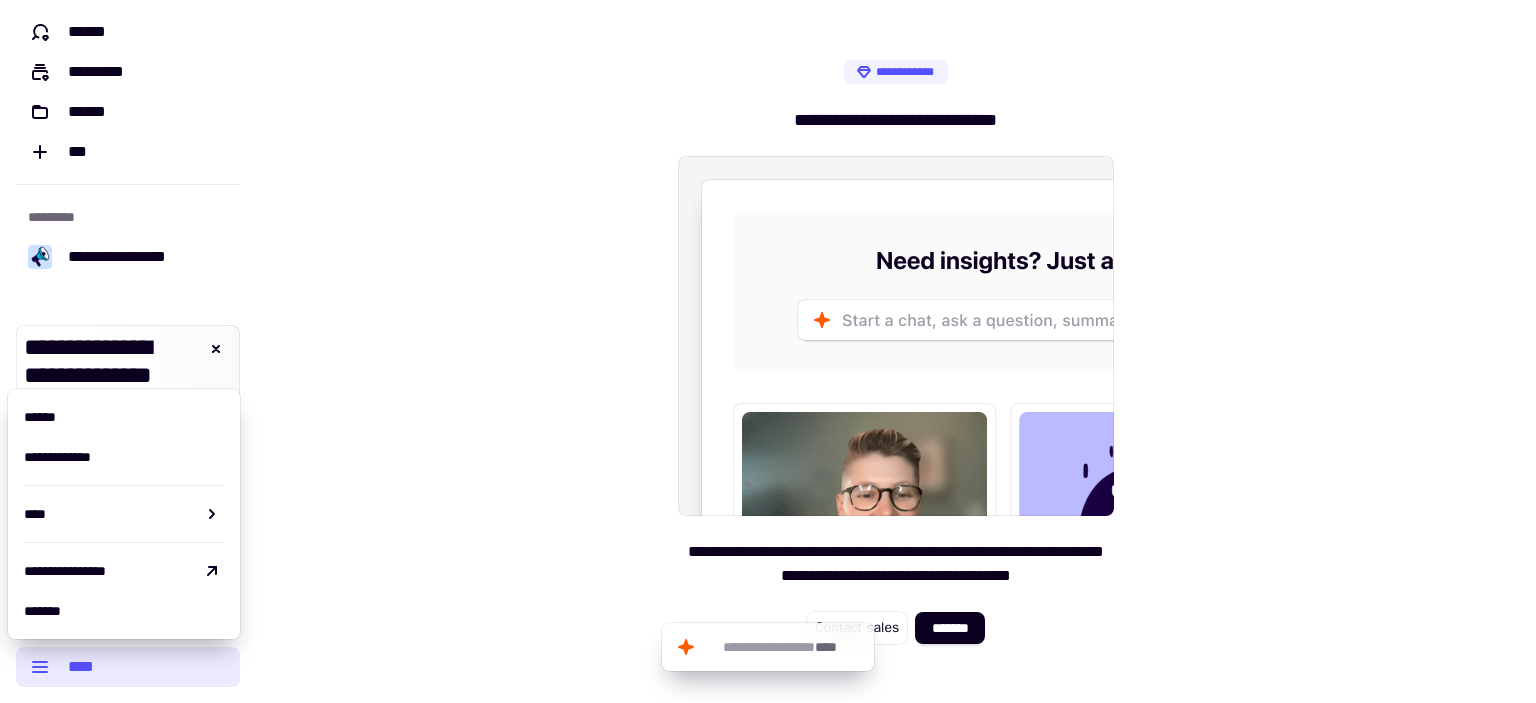 click on "****" 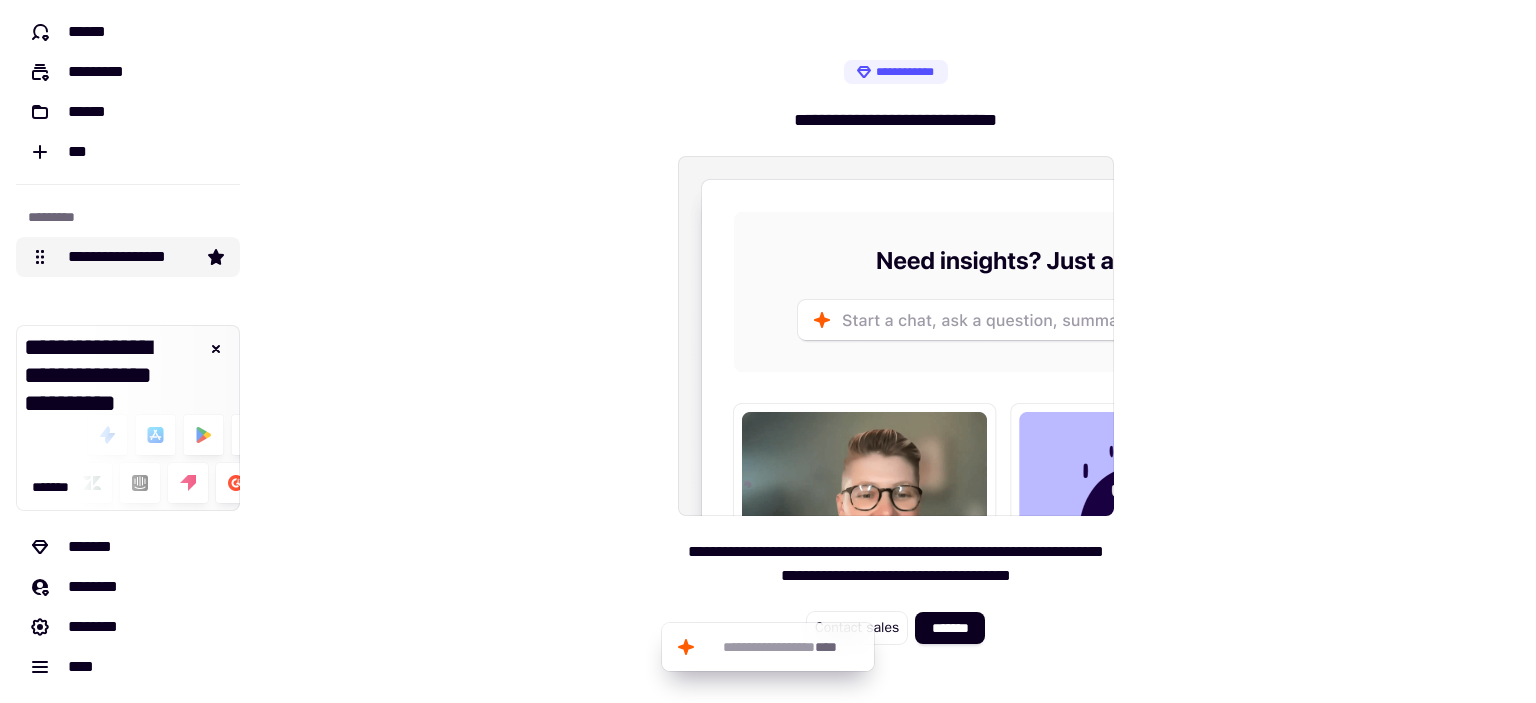 click on "**********" 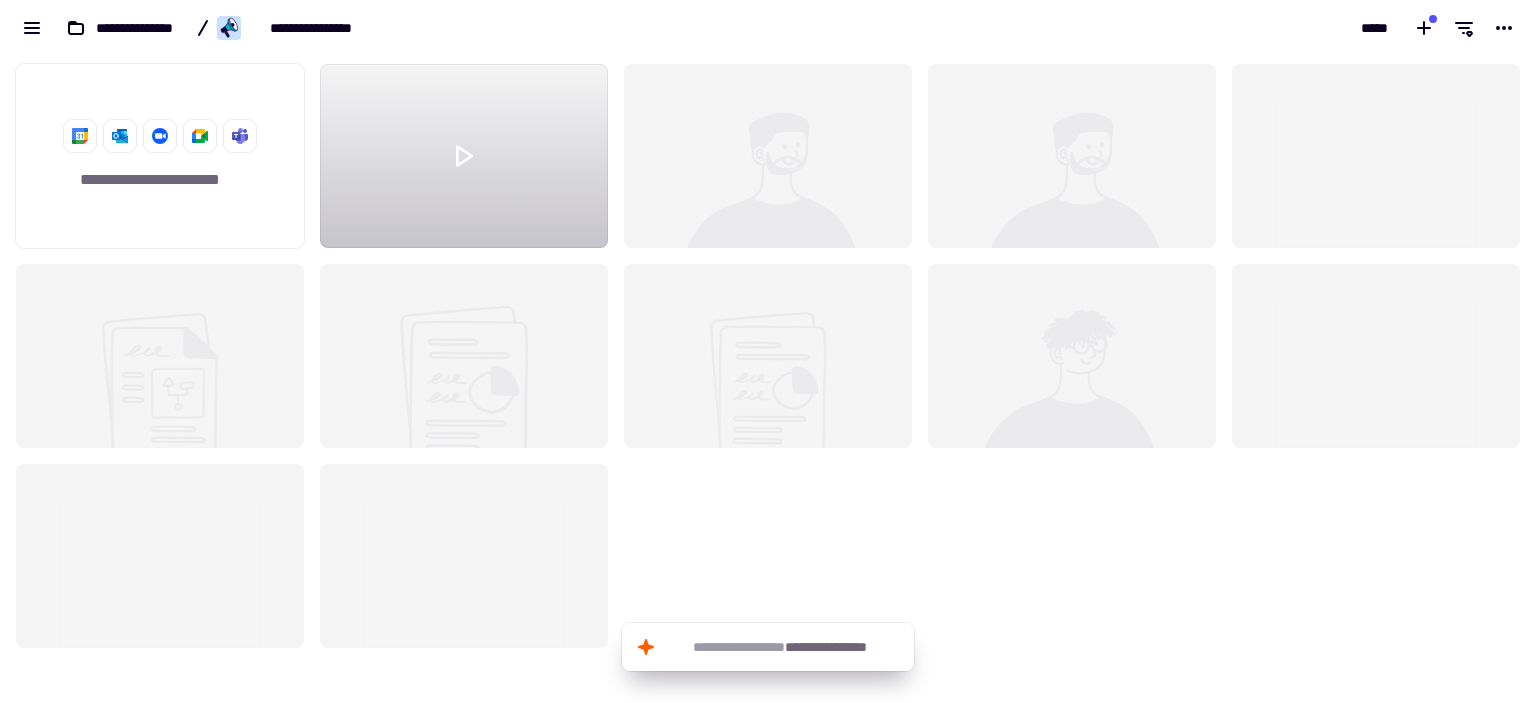 scroll, scrollTop: 1, scrollLeft: 1, axis: both 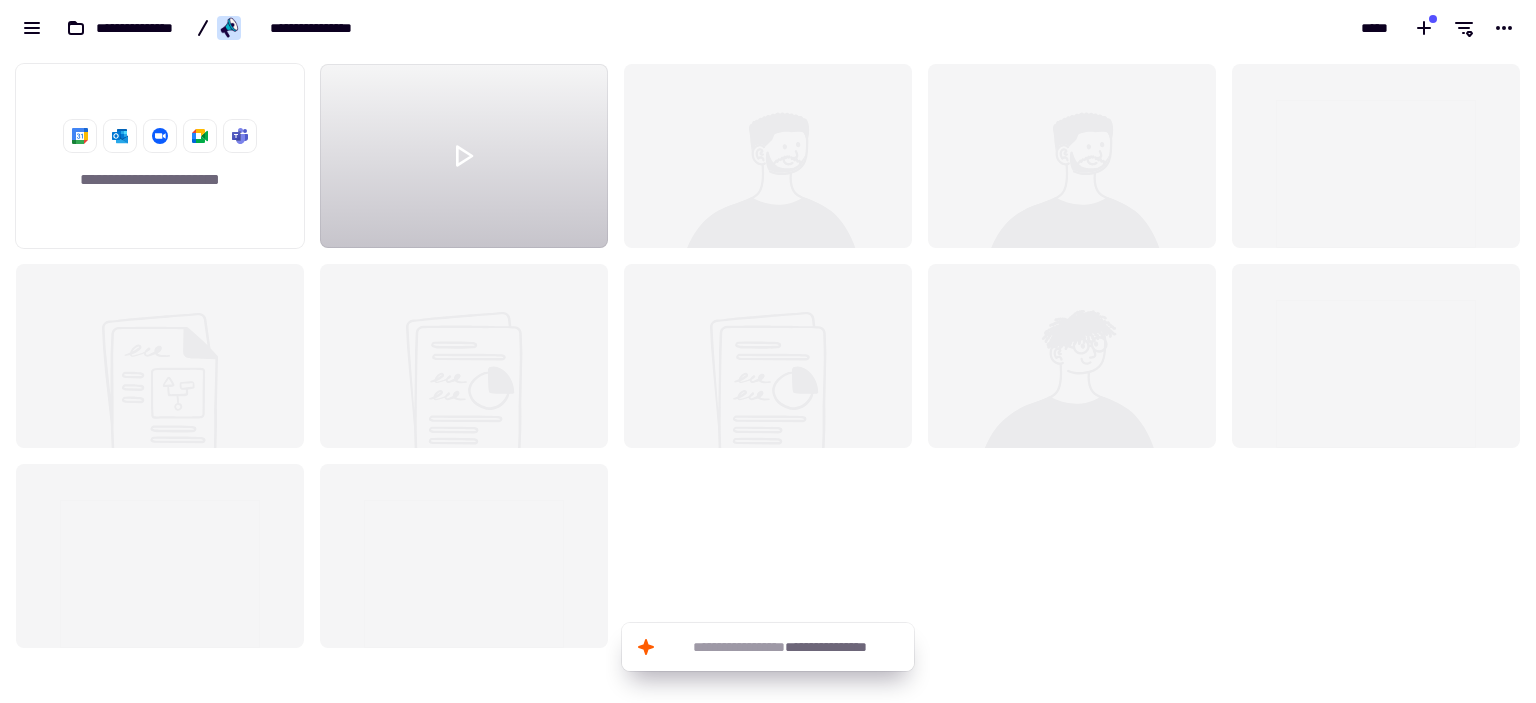 click on "**********" at bounding box center (384, 28) 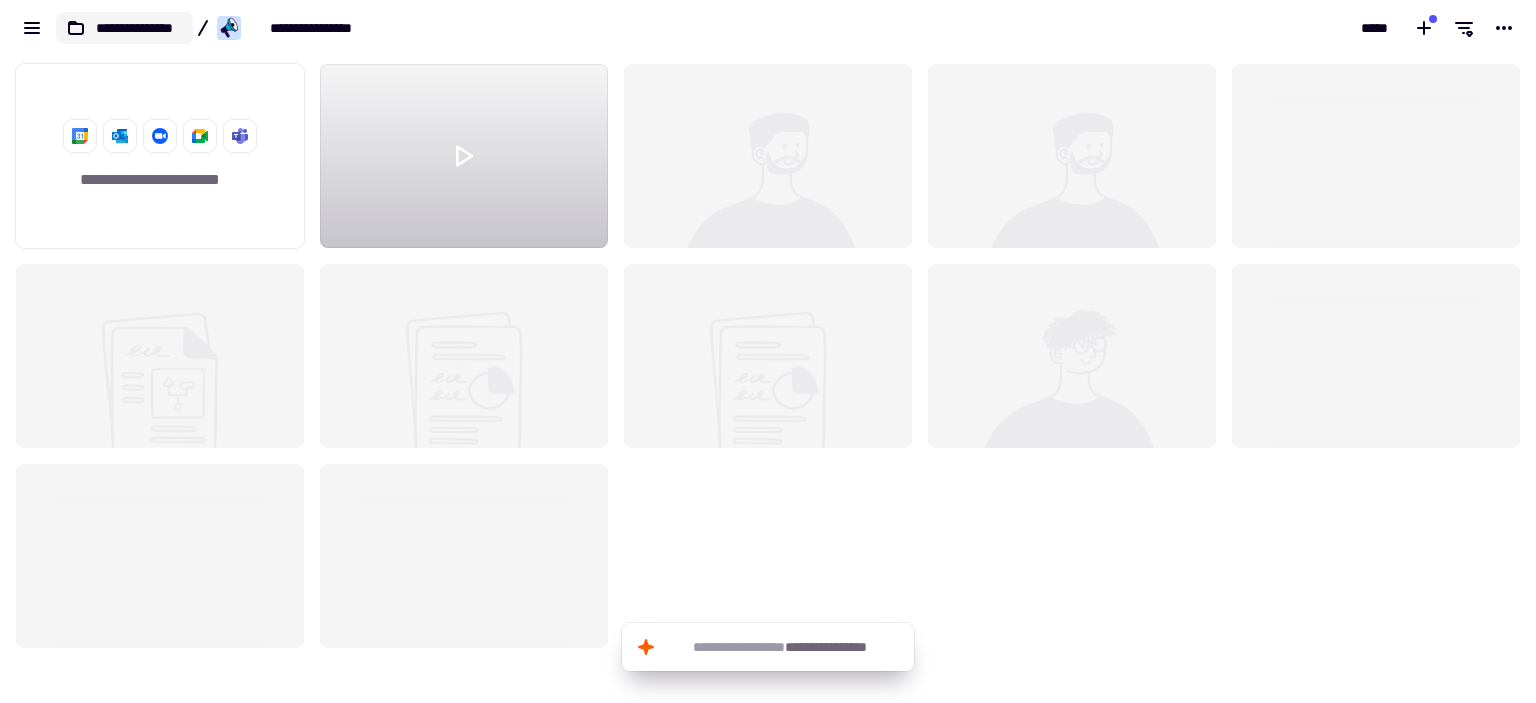 click on "**********" 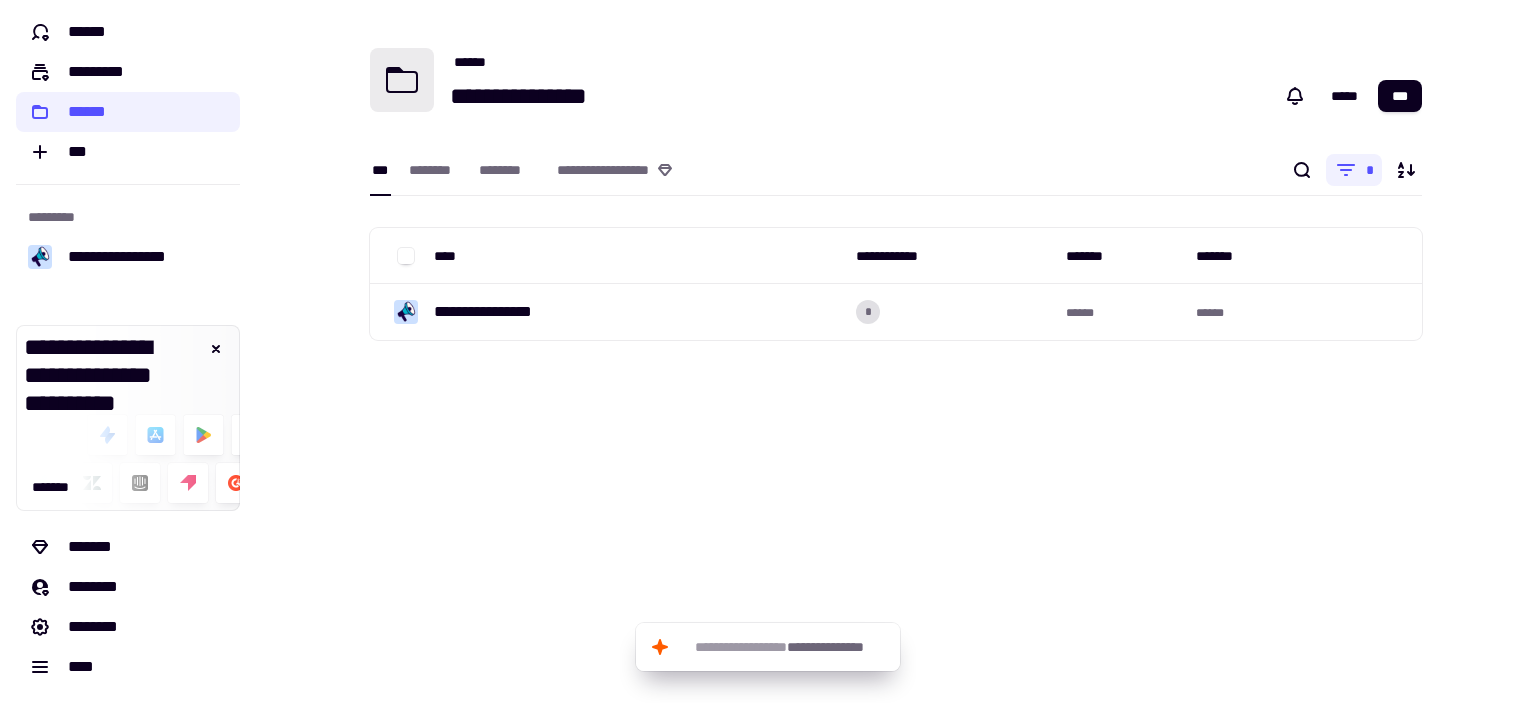 scroll, scrollTop: 0, scrollLeft: 0, axis: both 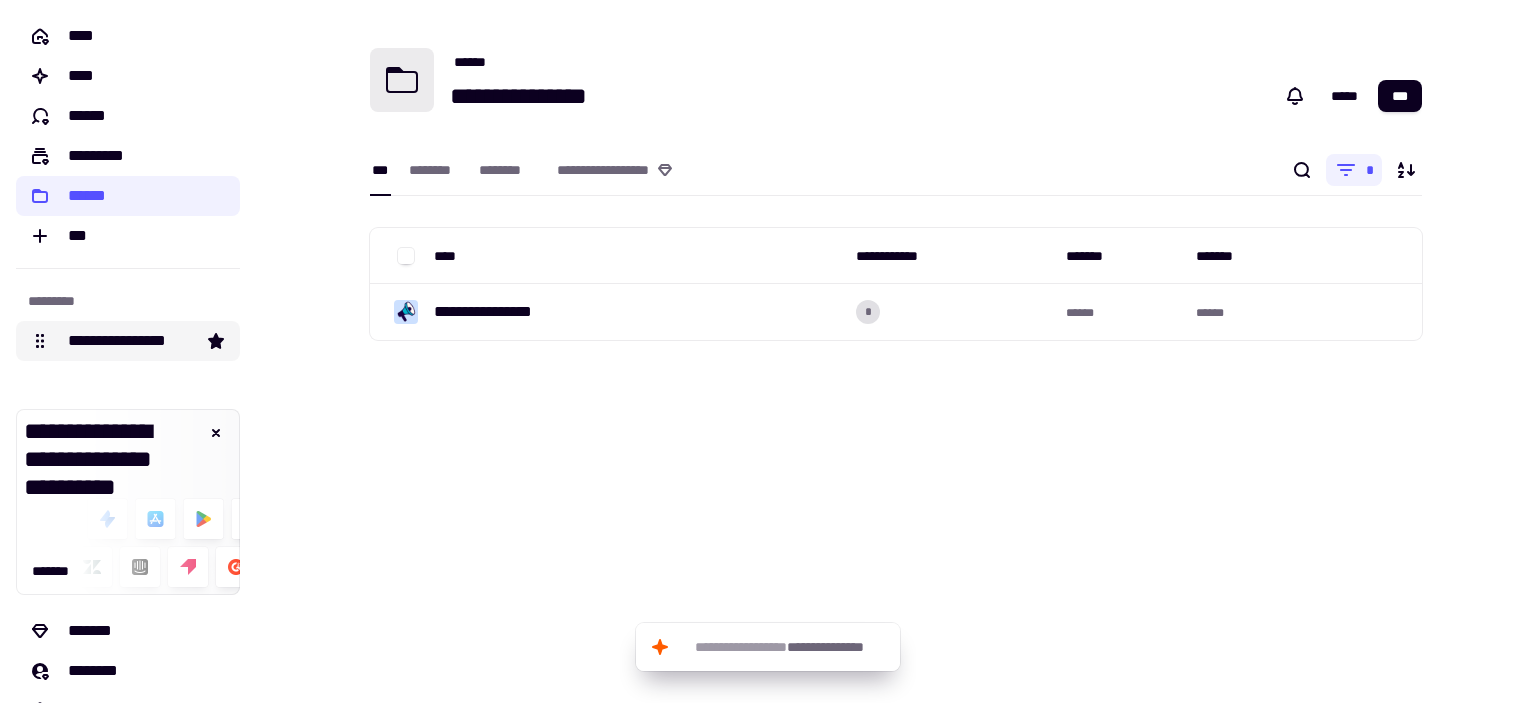 click on "**********" 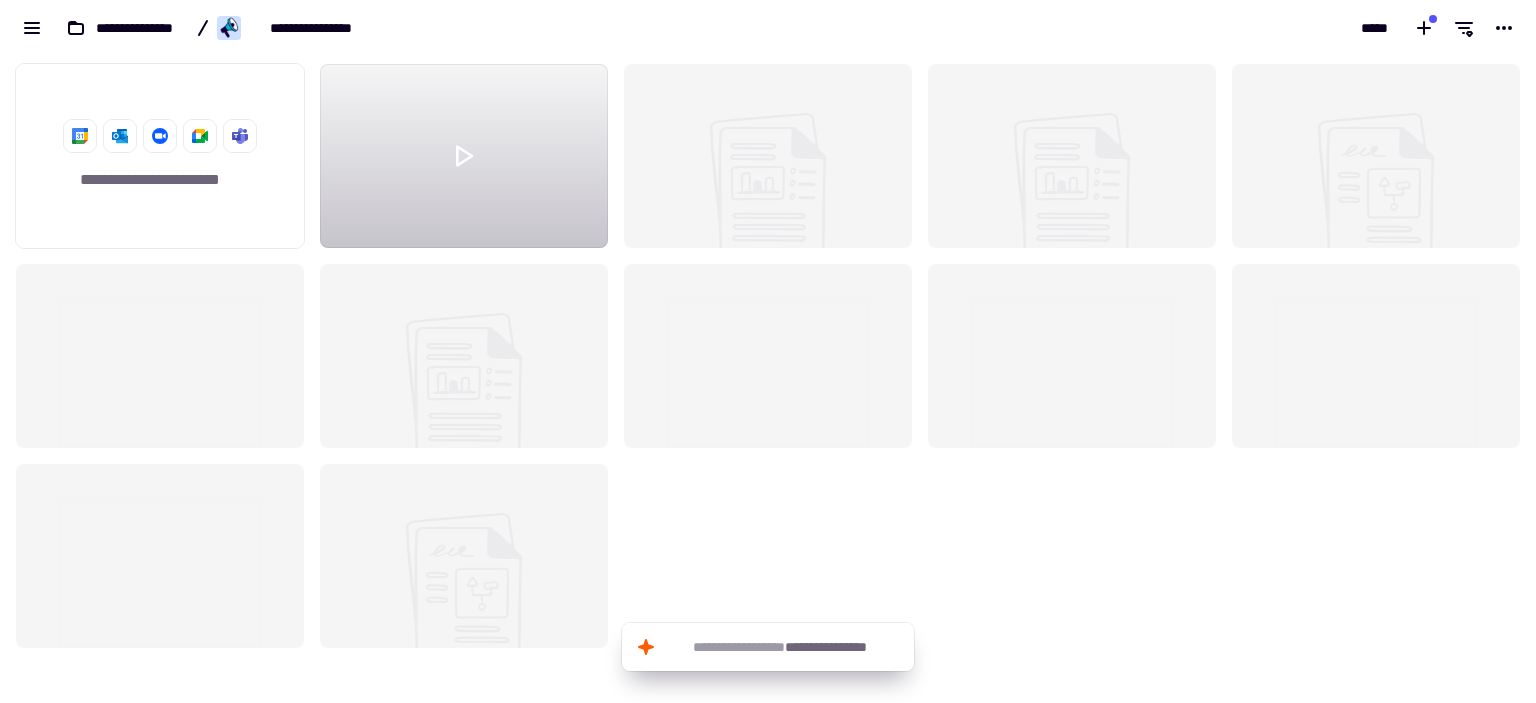 scroll, scrollTop: 1, scrollLeft: 1, axis: both 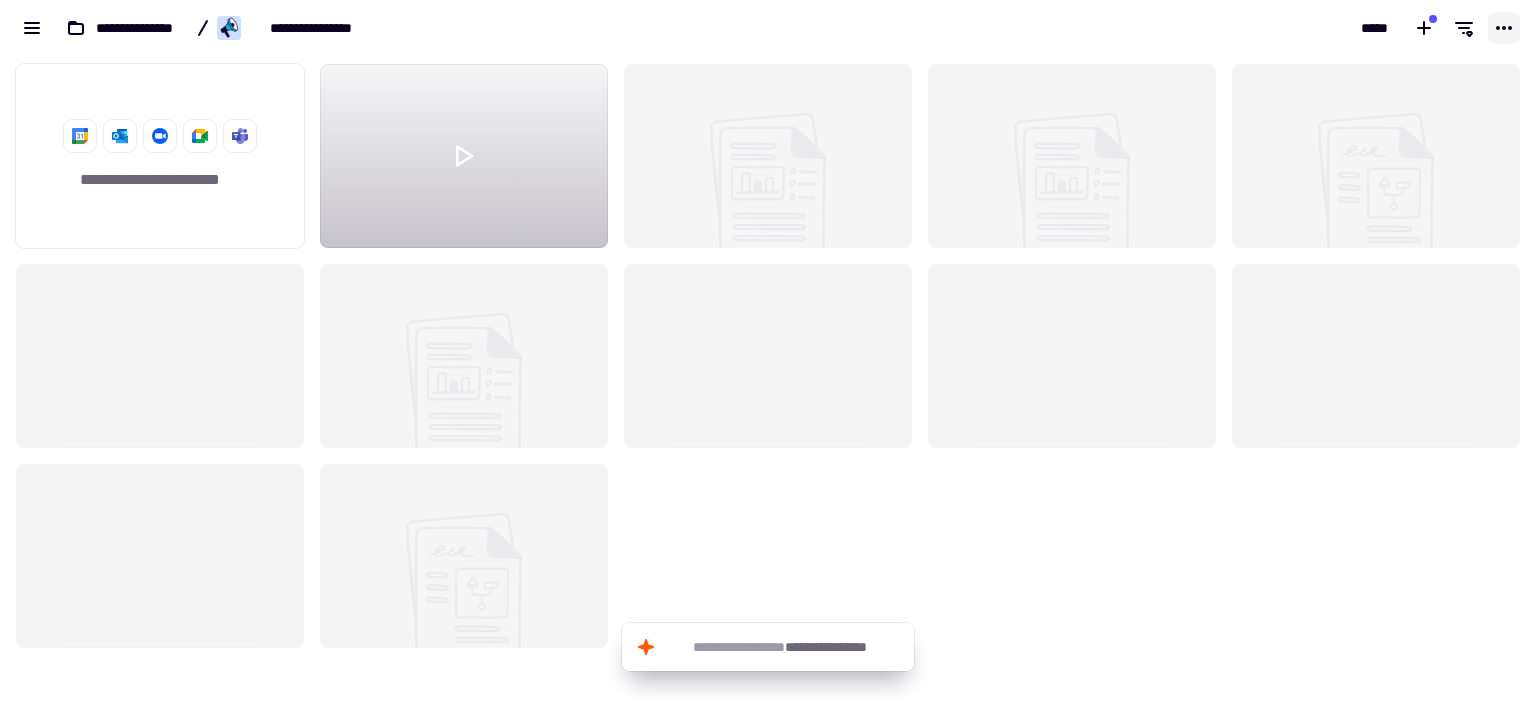 click 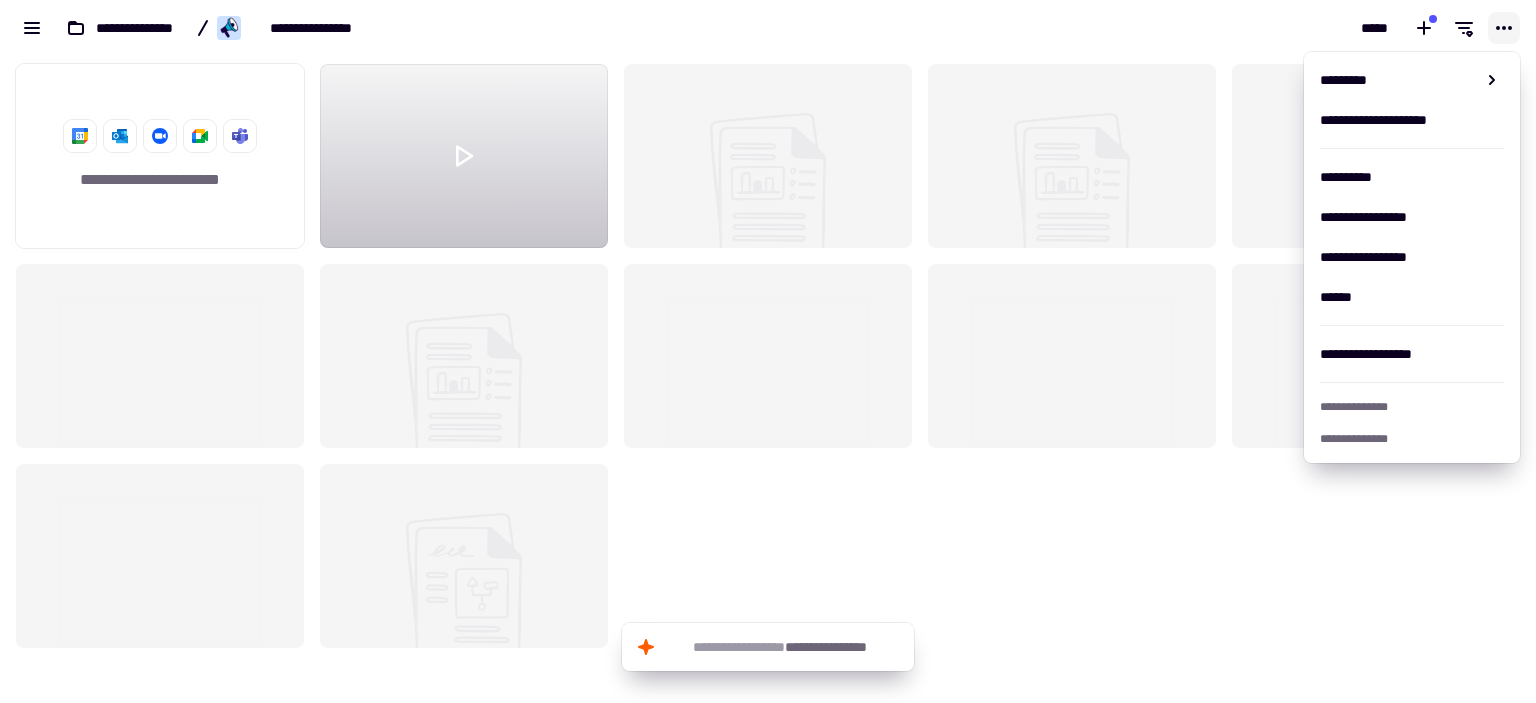click 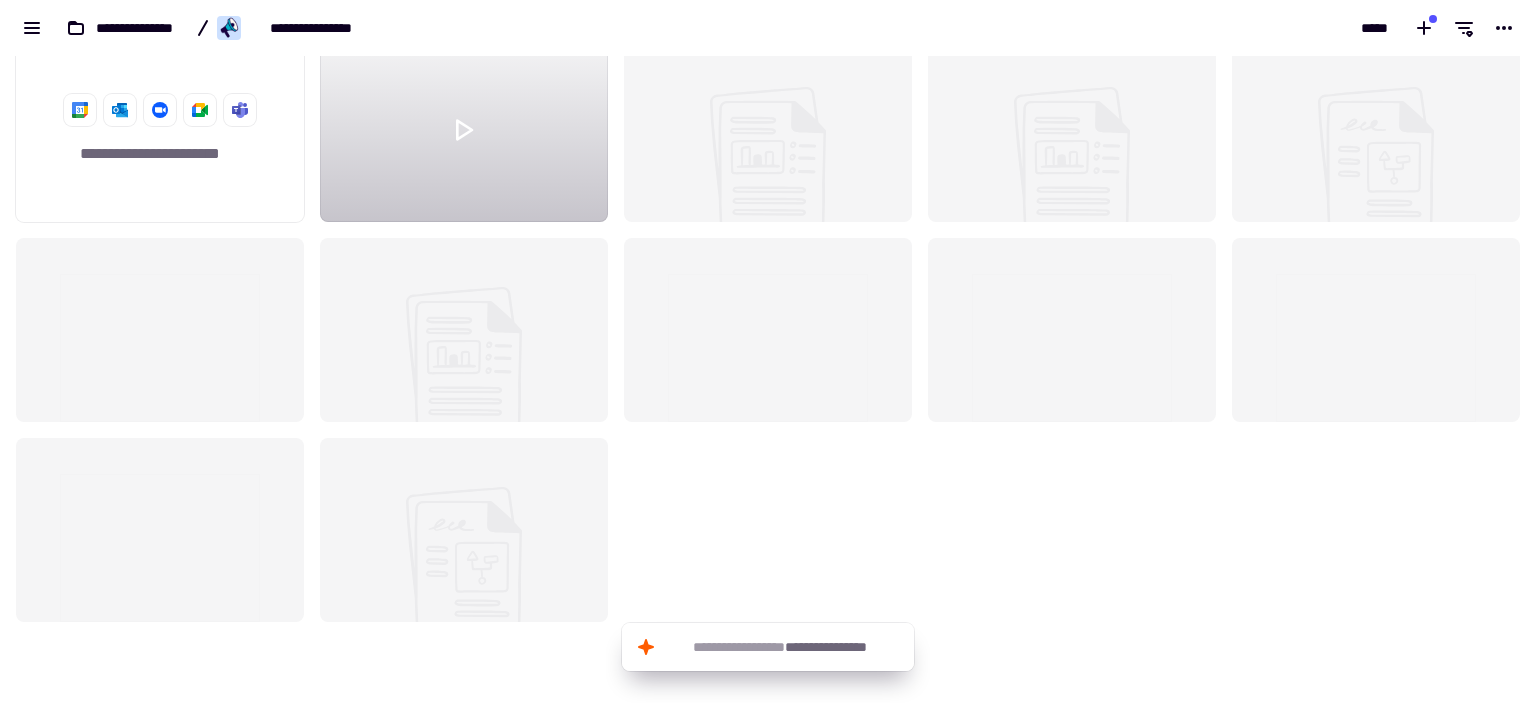 scroll, scrollTop: 0, scrollLeft: 0, axis: both 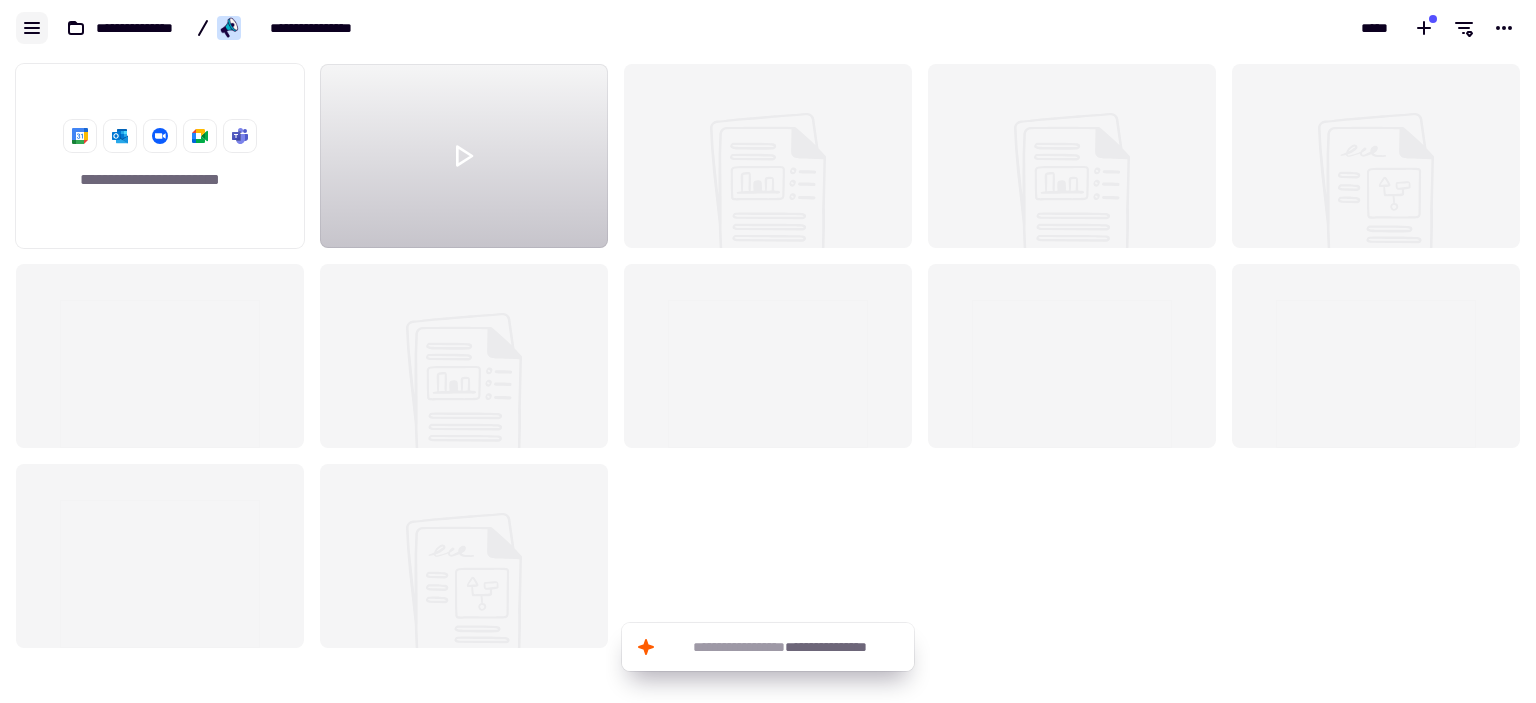 click 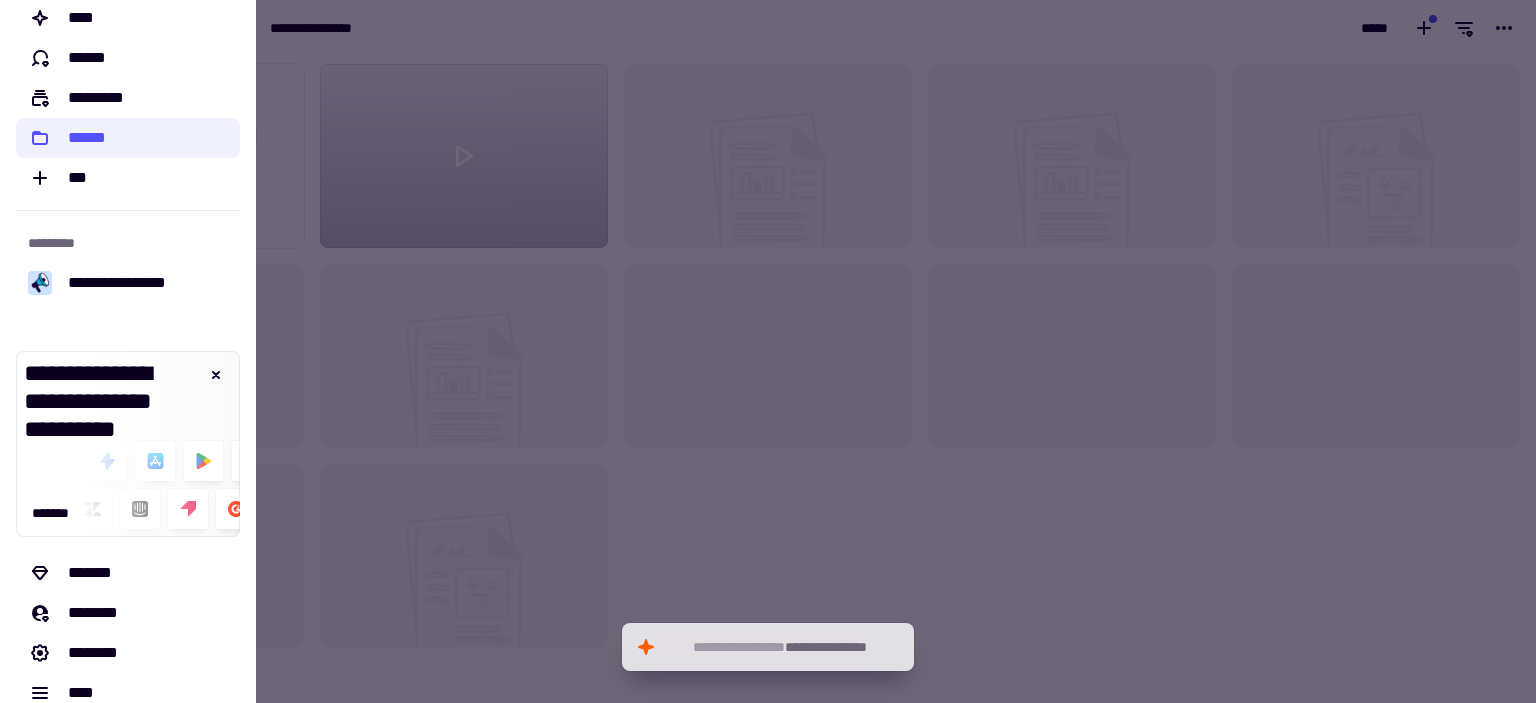 scroll, scrollTop: 84, scrollLeft: 0, axis: vertical 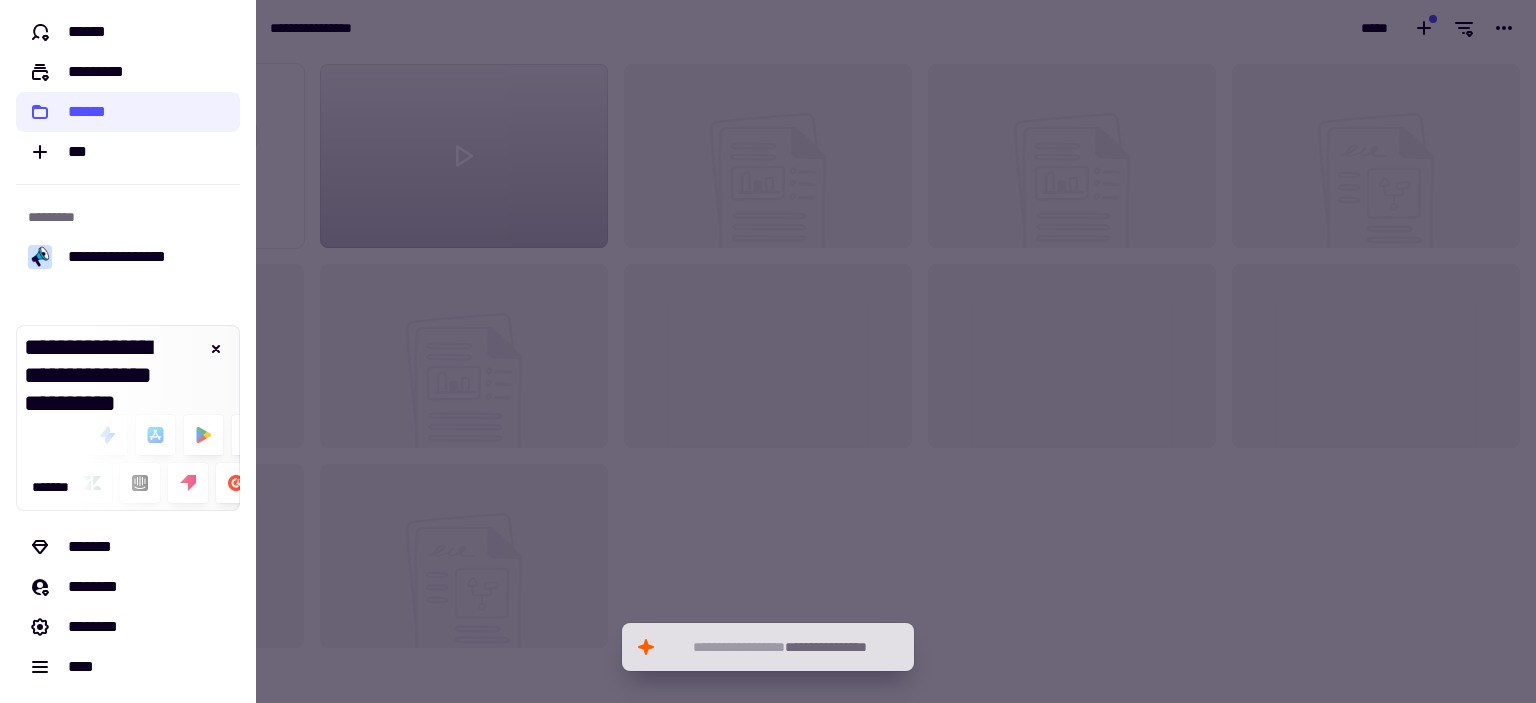 click at bounding box center [768, 351] 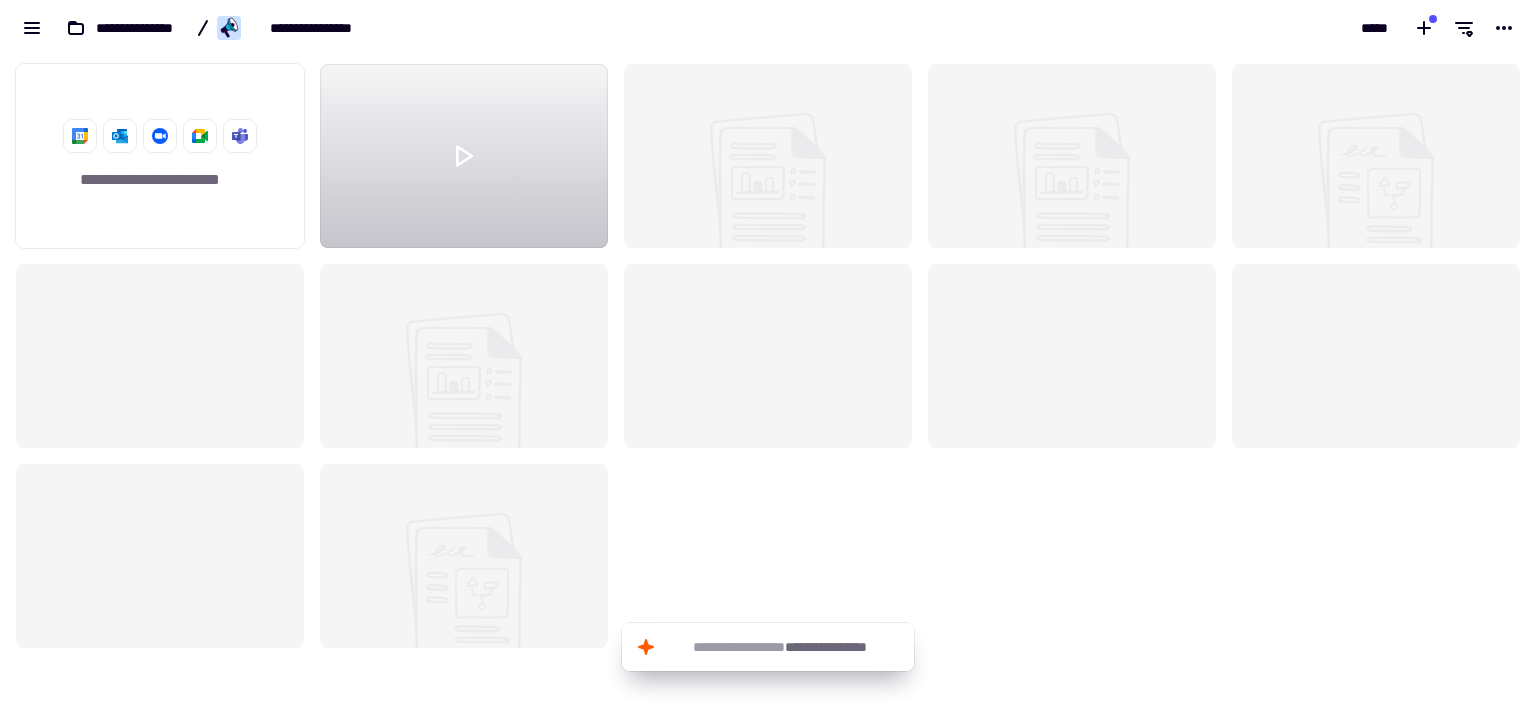 click 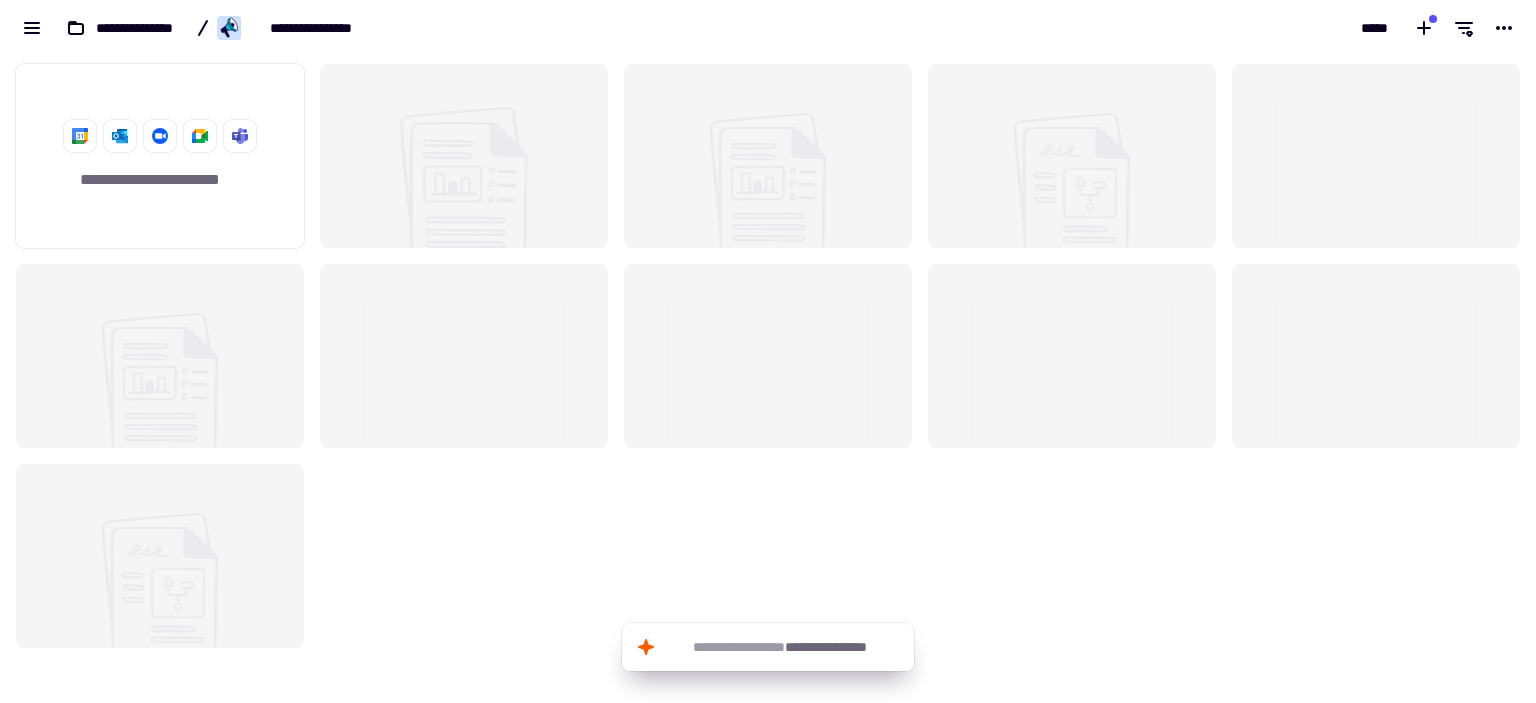 click 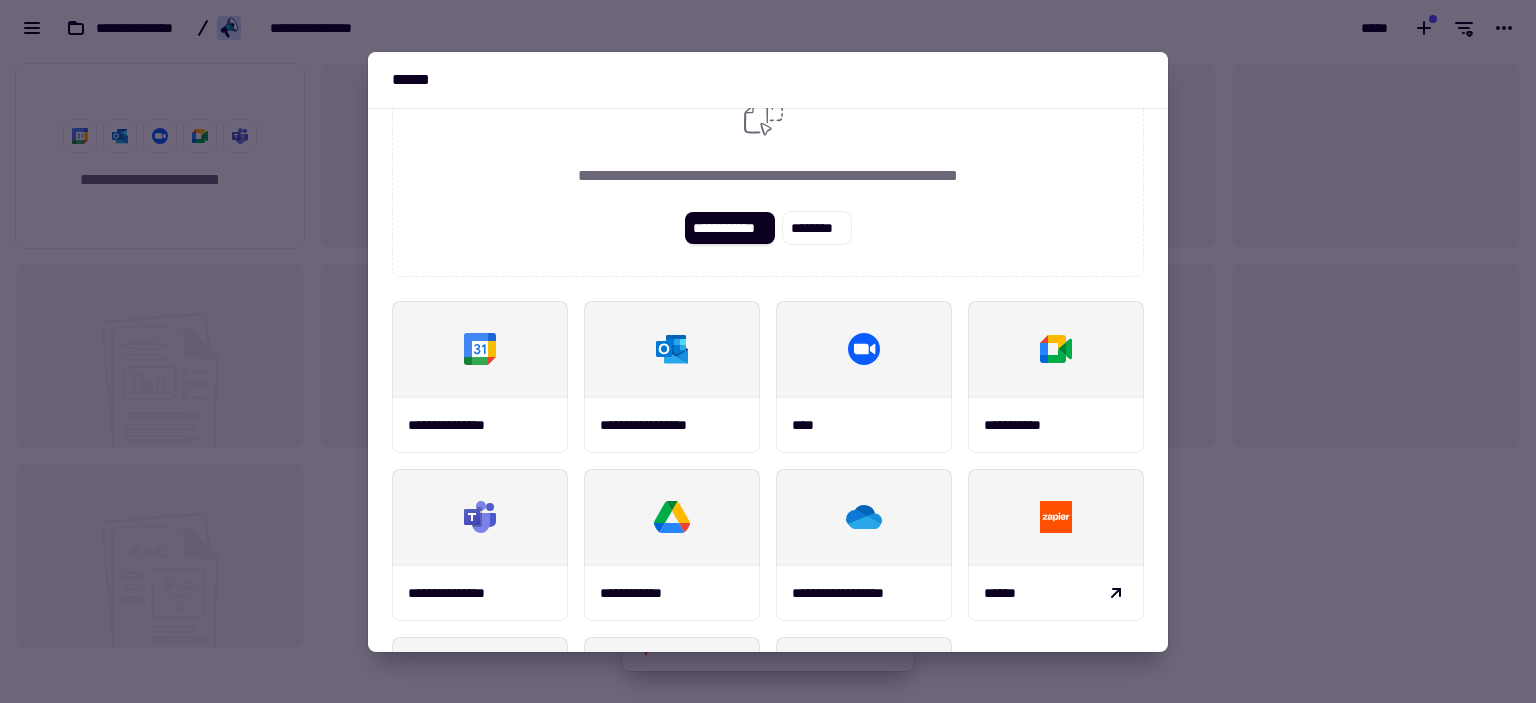 scroll, scrollTop: 0, scrollLeft: 0, axis: both 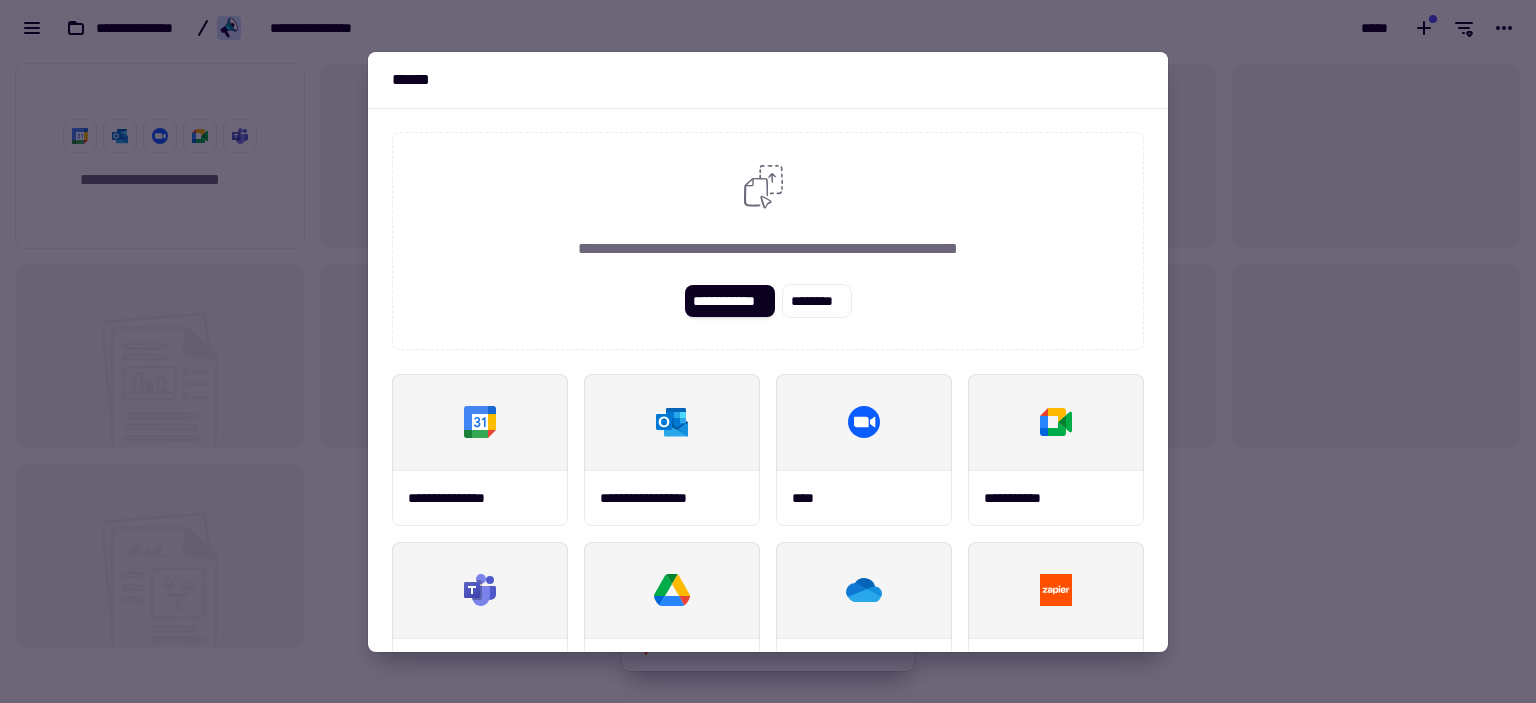 click at bounding box center [768, 351] 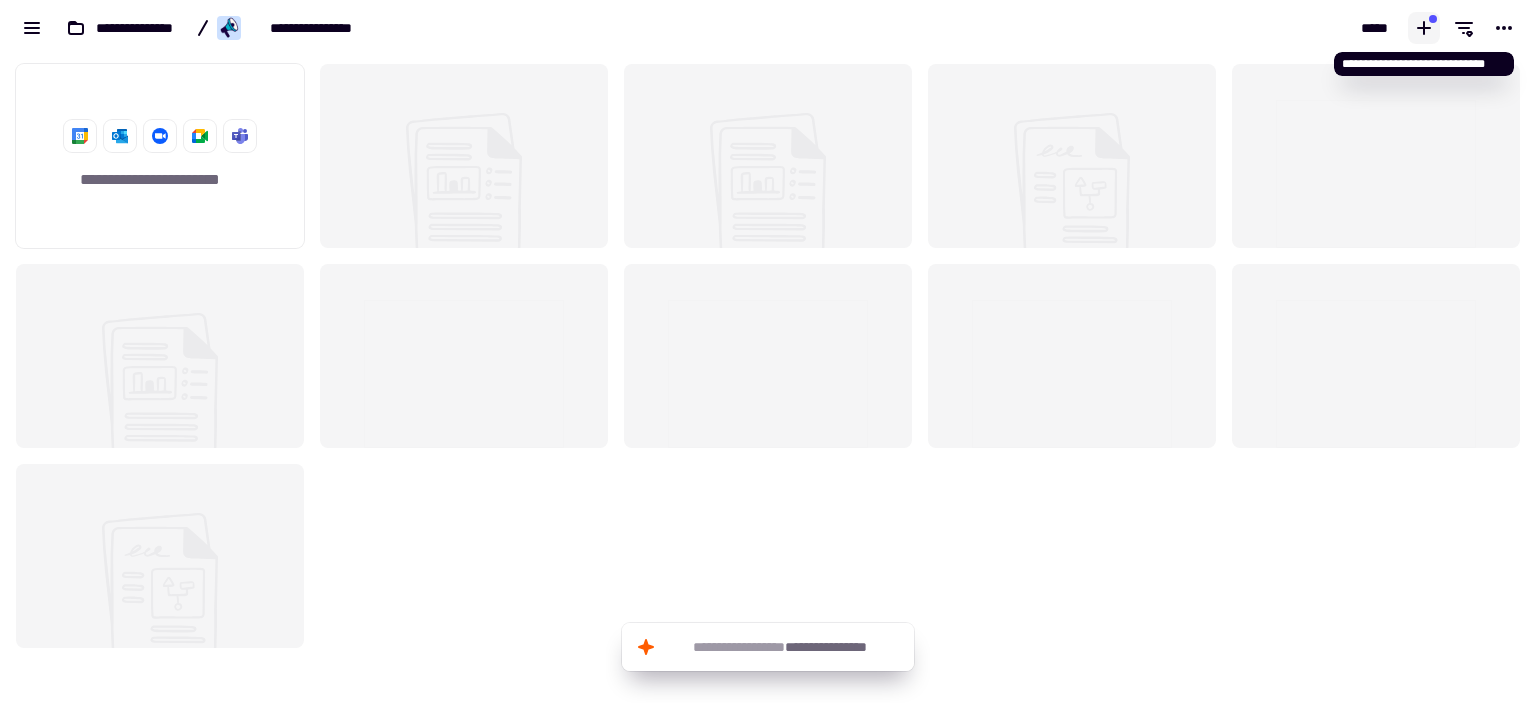click 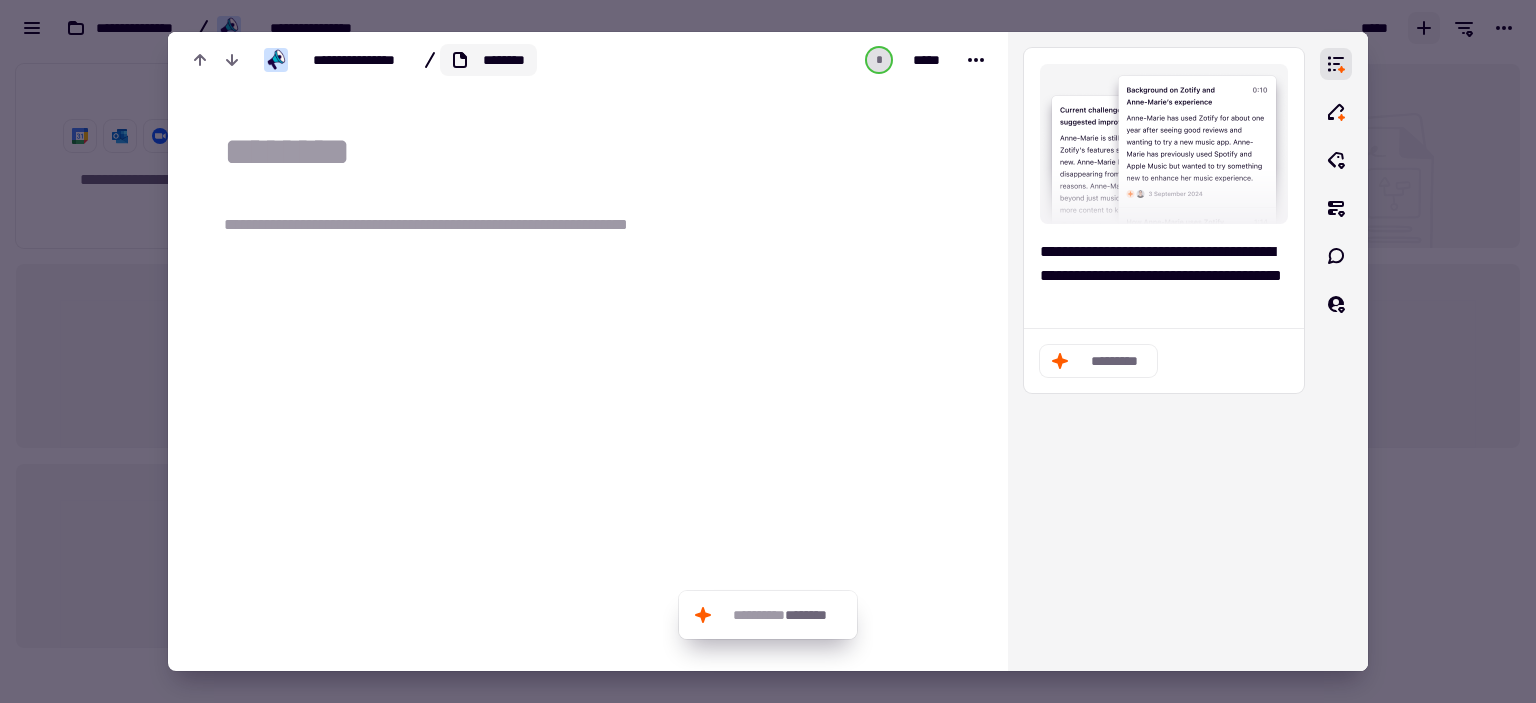 click on "********" 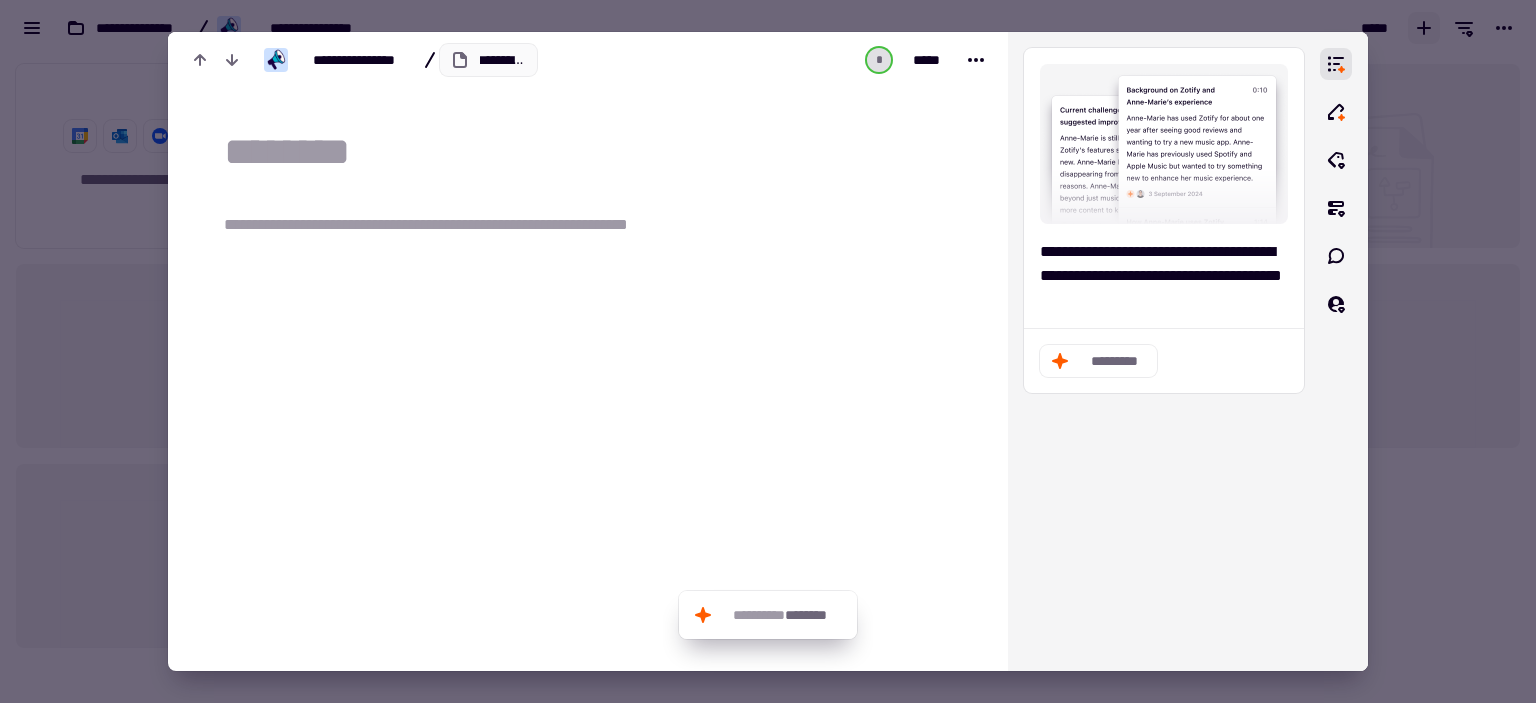 scroll, scrollTop: 0, scrollLeft: 11, axis: horizontal 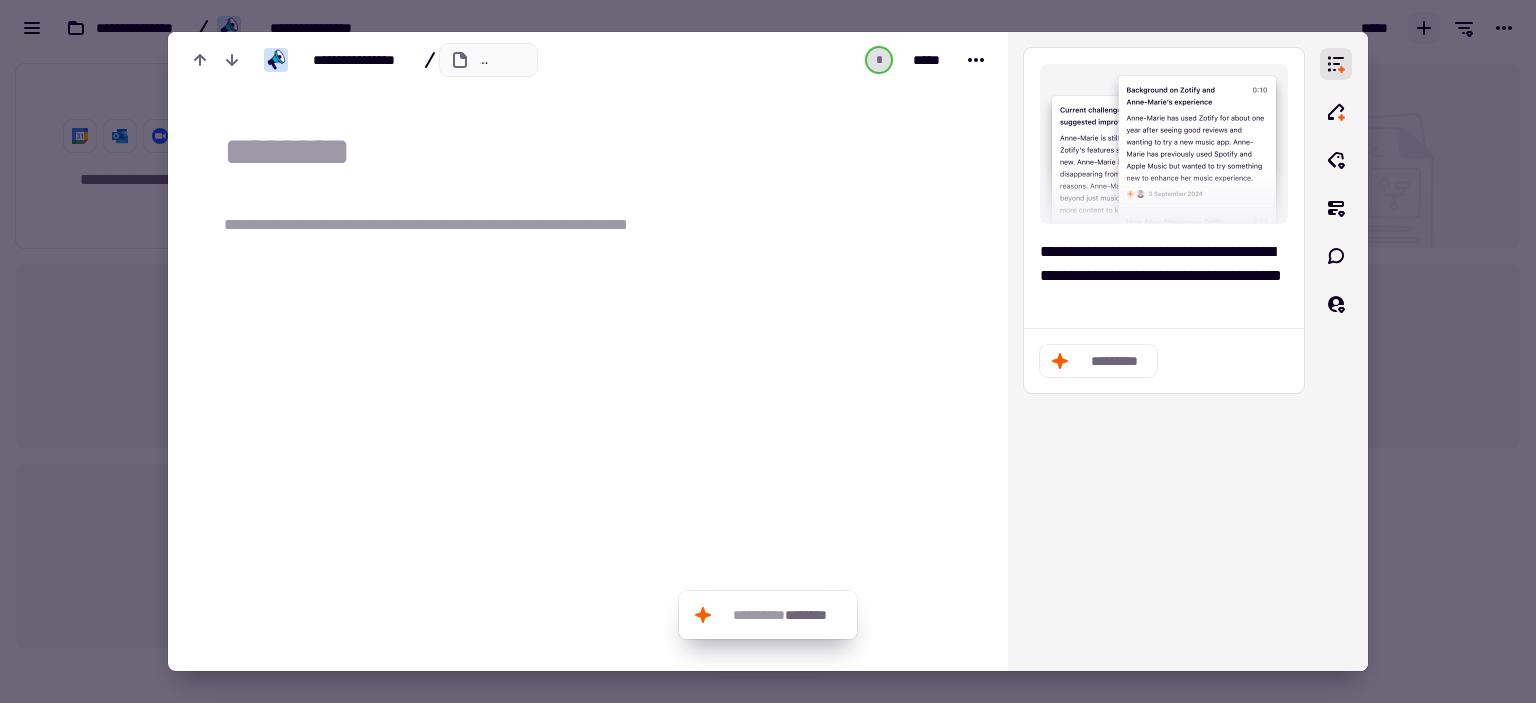 type on "**********" 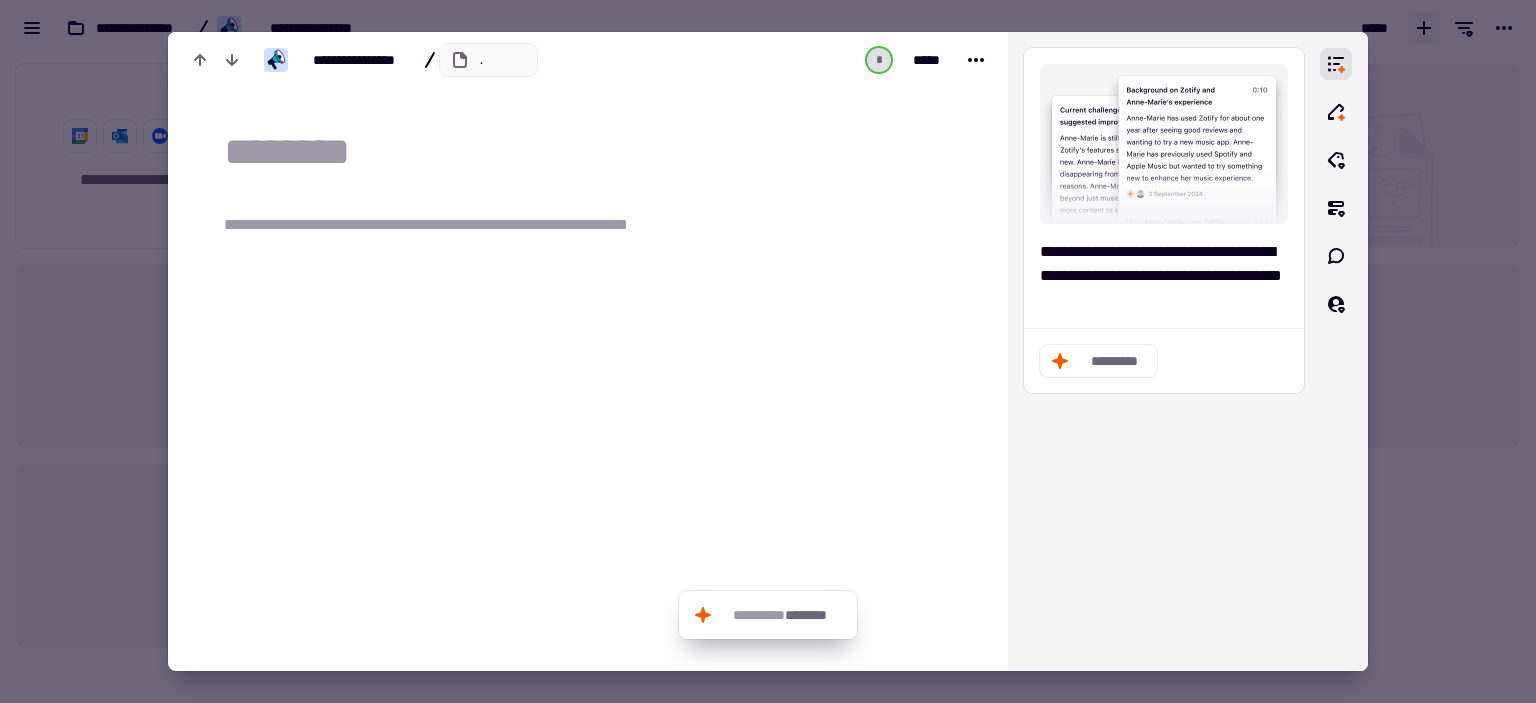 scroll, scrollTop: 0, scrollLeft: 58, axis: horizontal 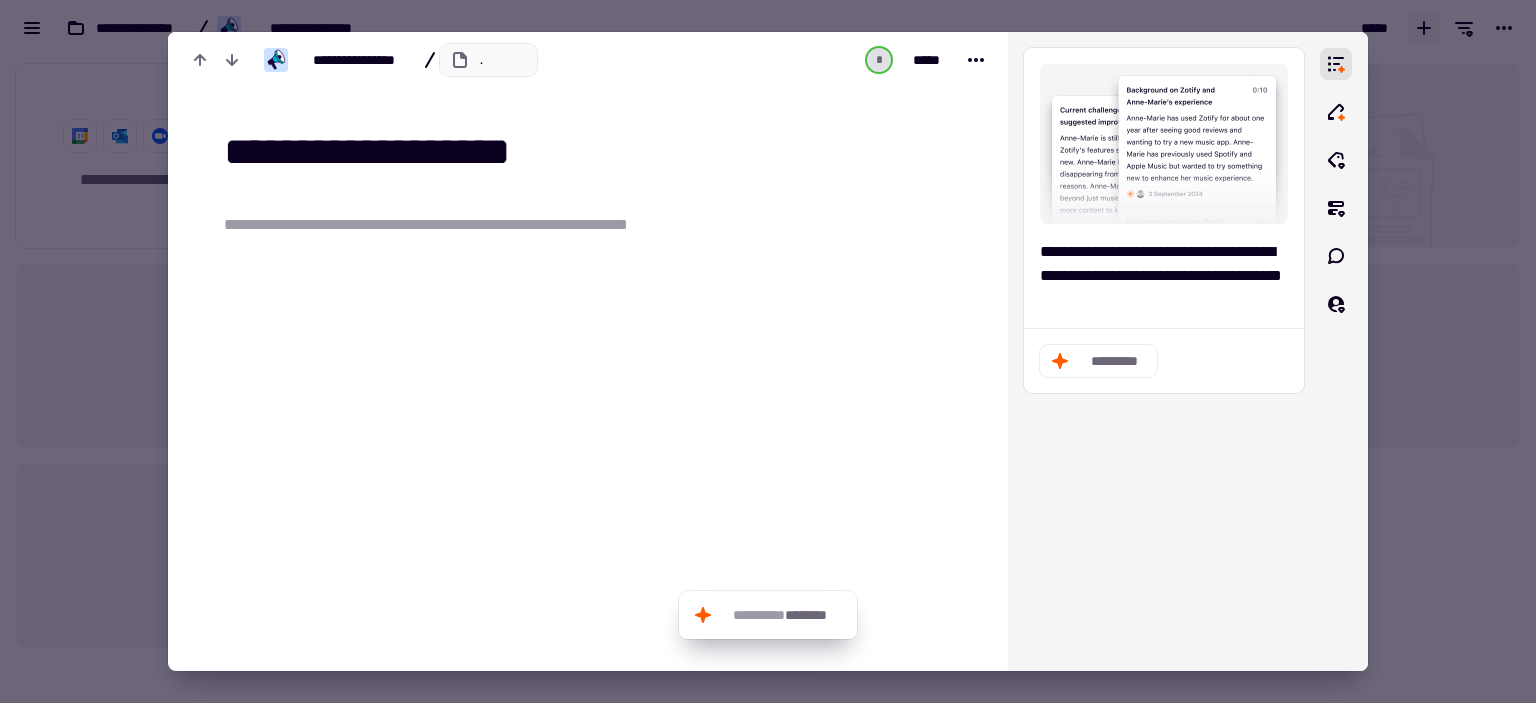click on "**********" at bounding box center [438, 60] 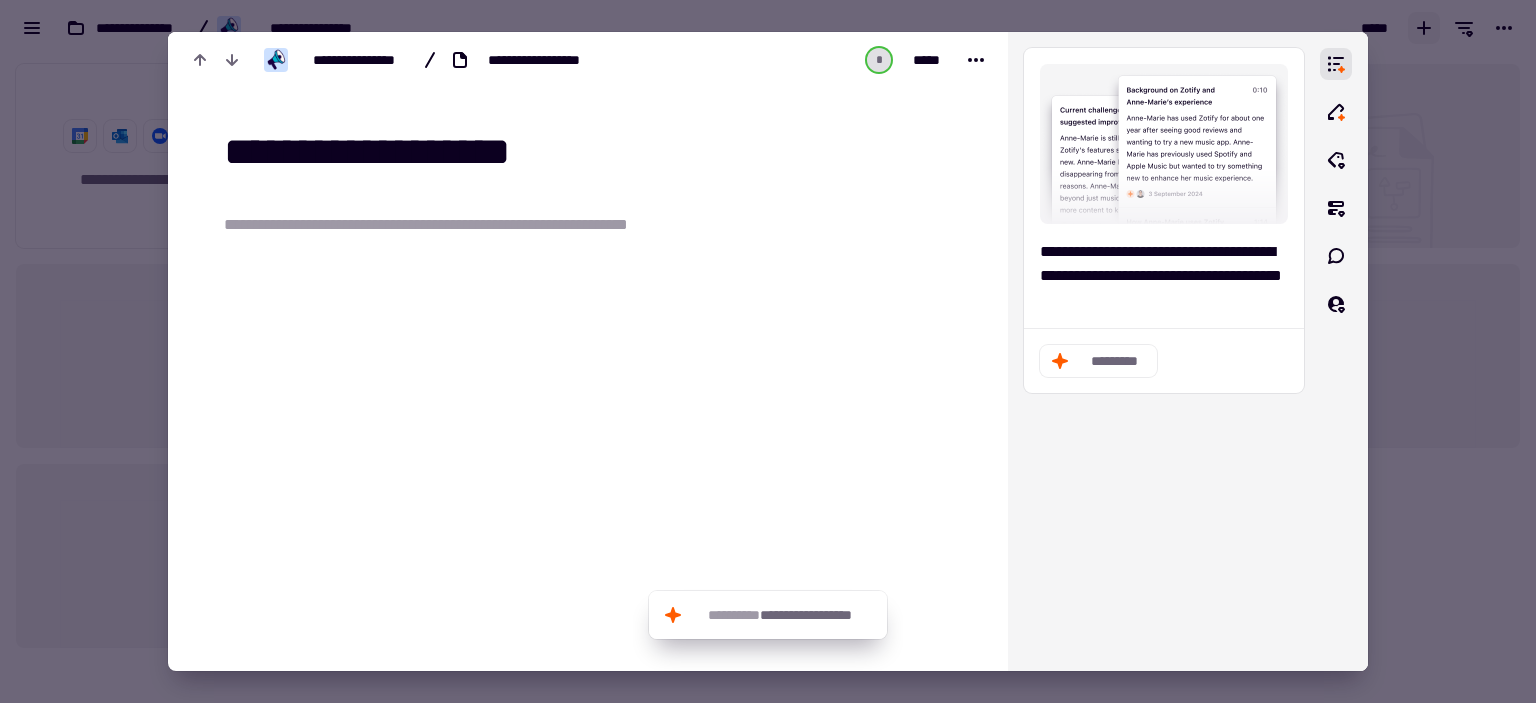 click on "**********" at bounding box center [460, 225] 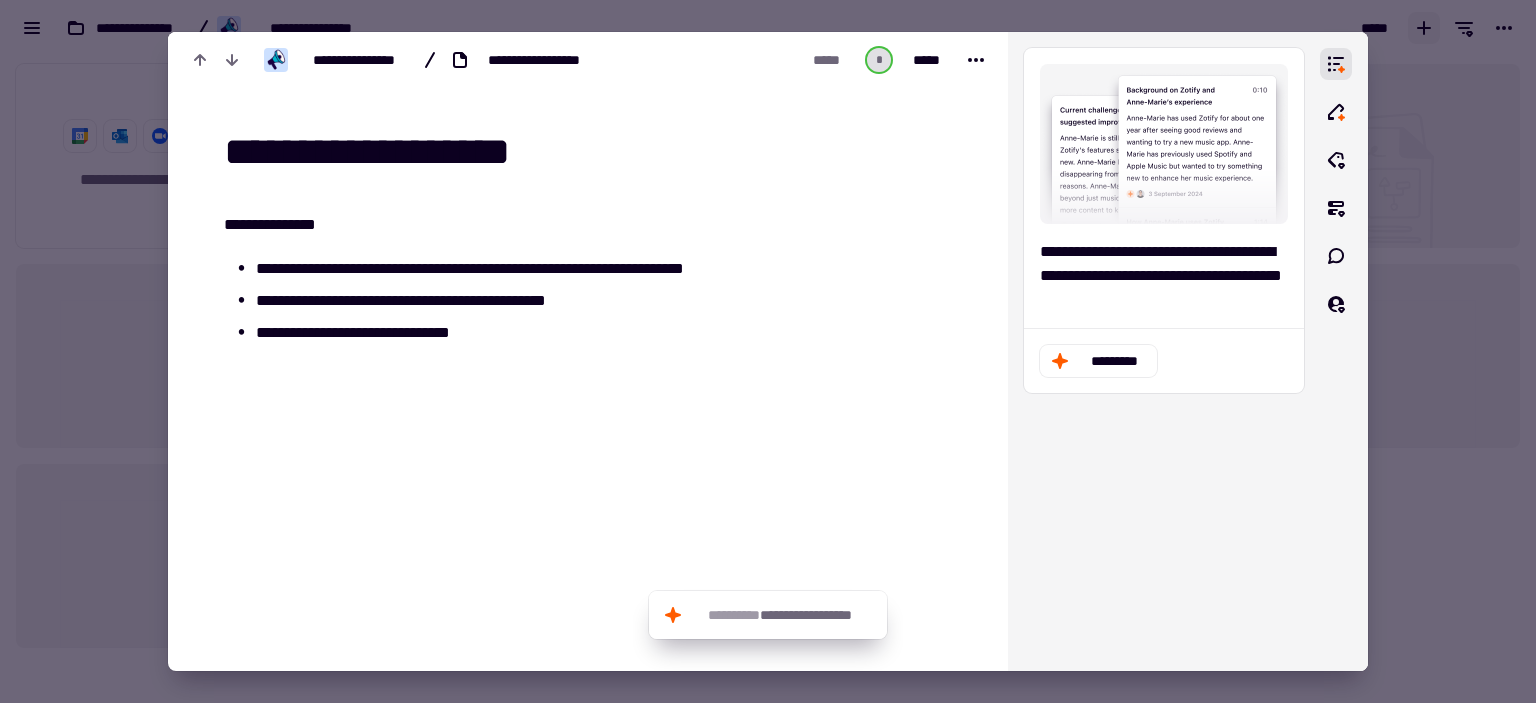 click at bounding box center [513, 468] 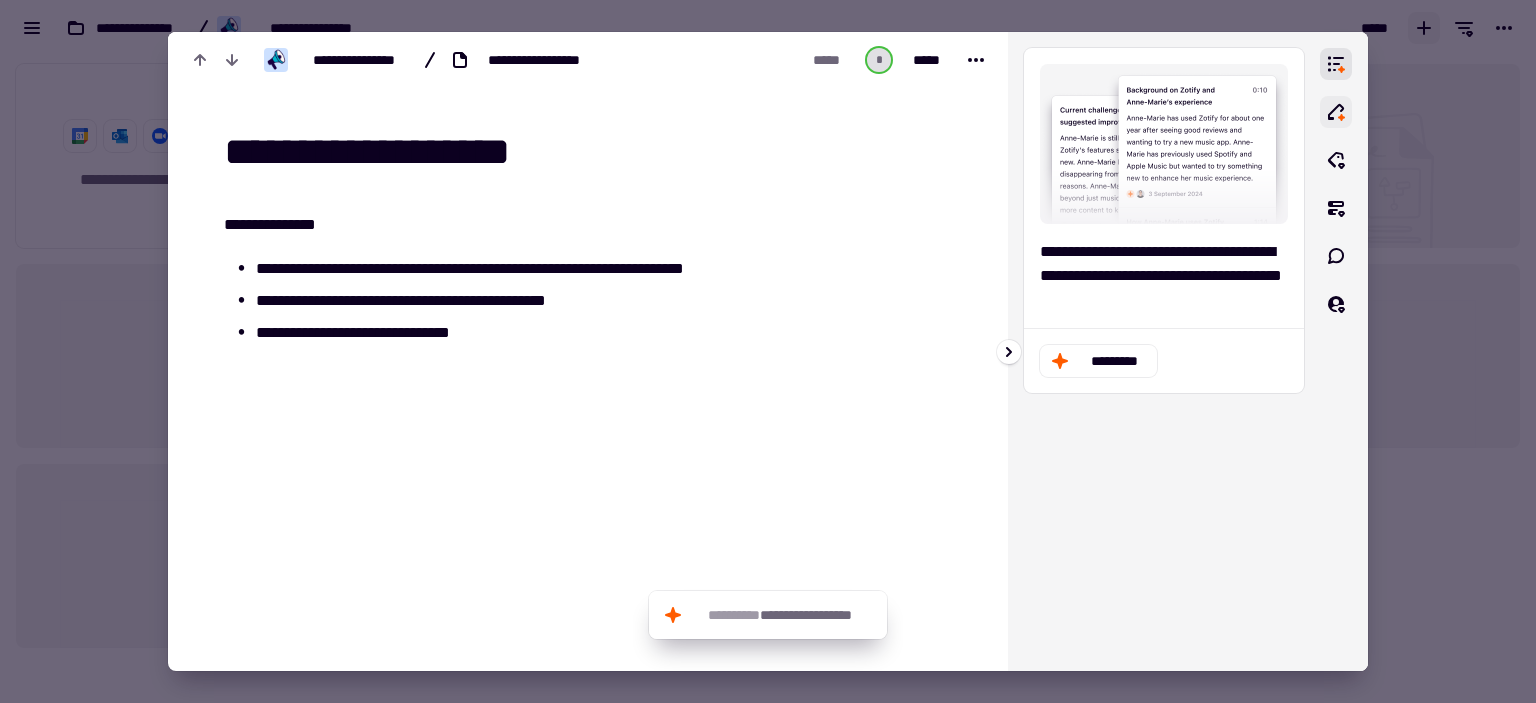 click 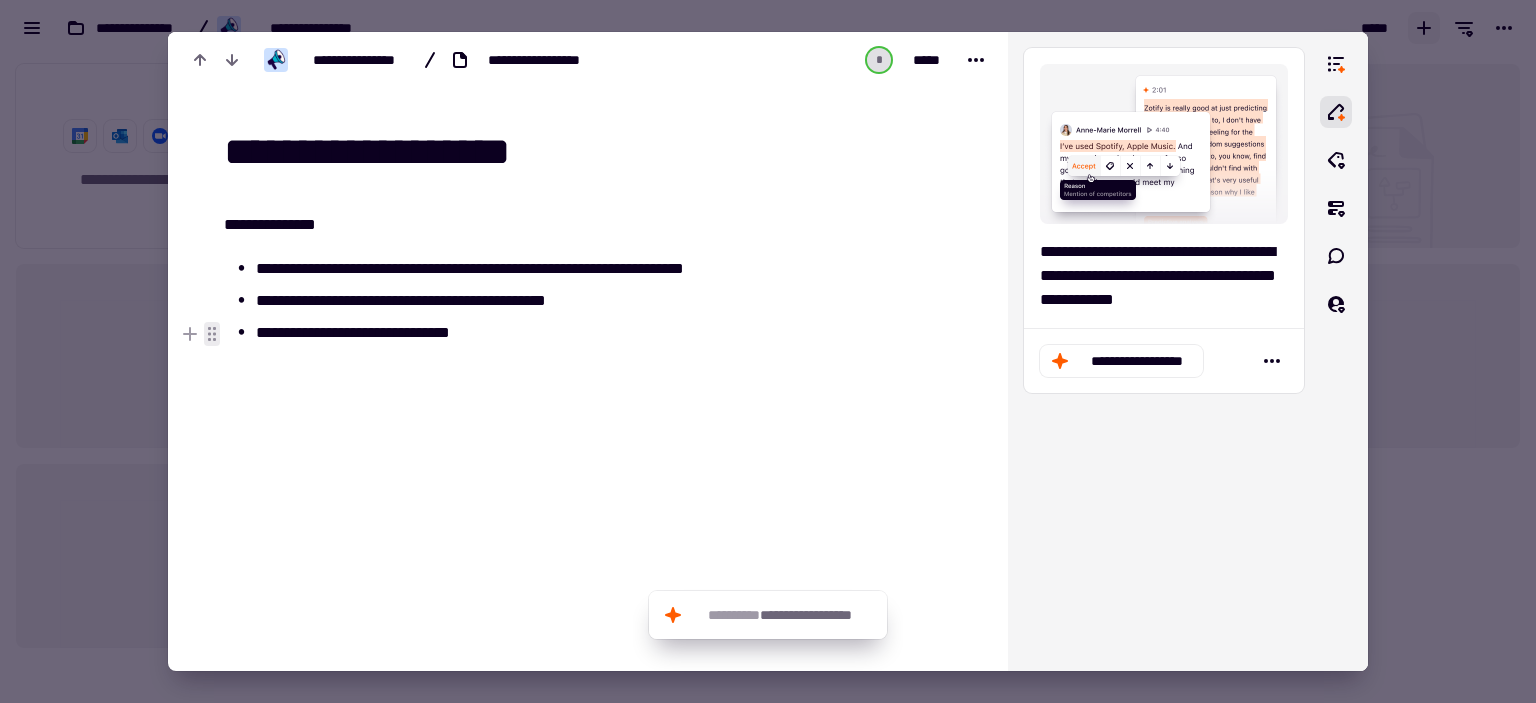 click 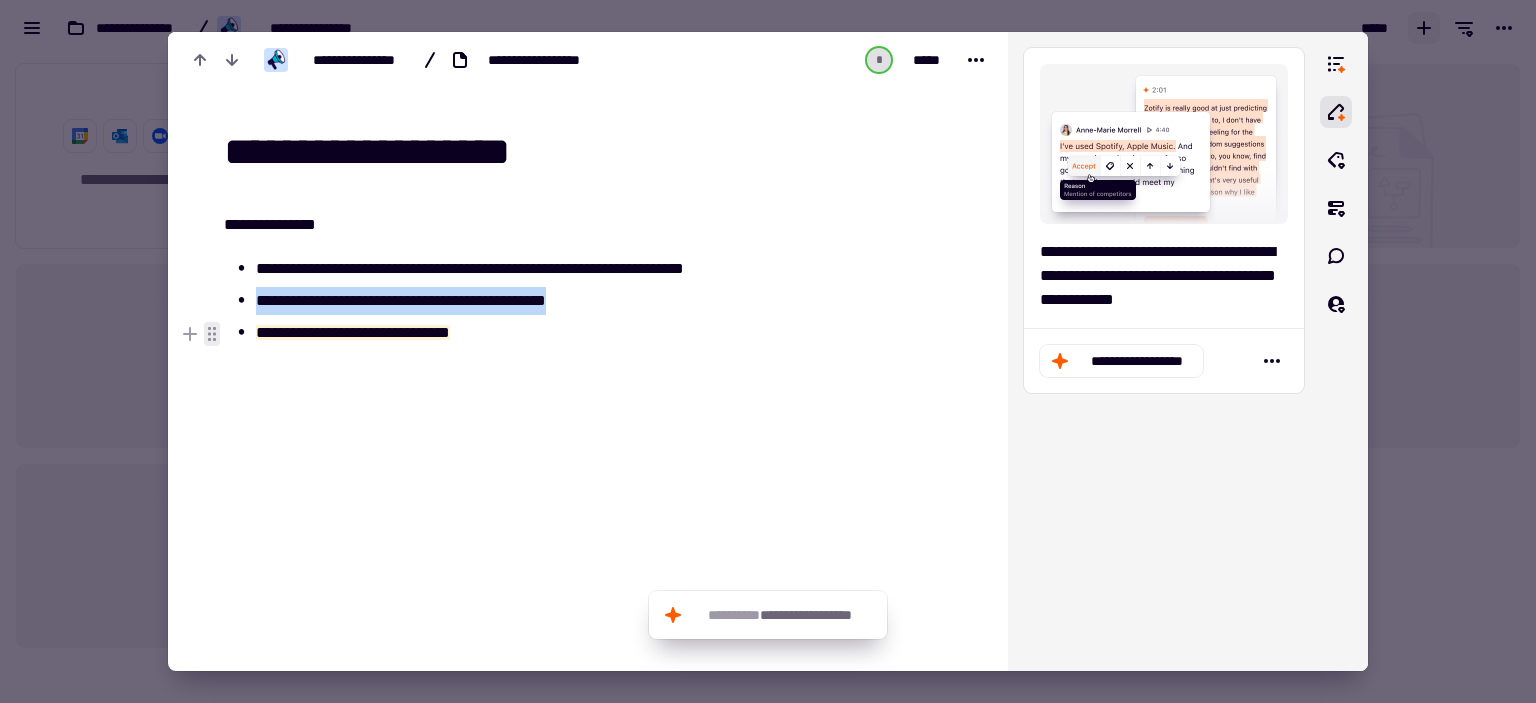 click 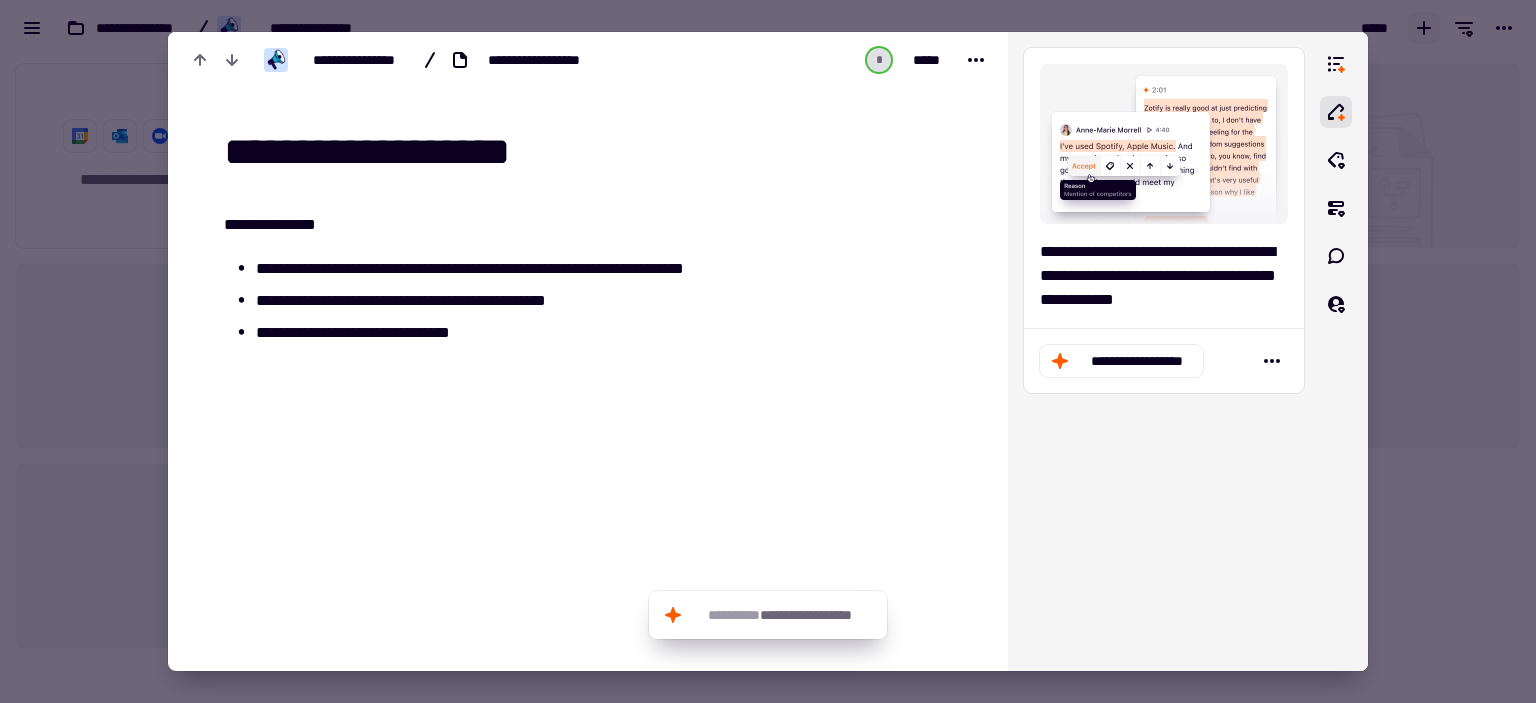 click at bounding box center (513, 468) 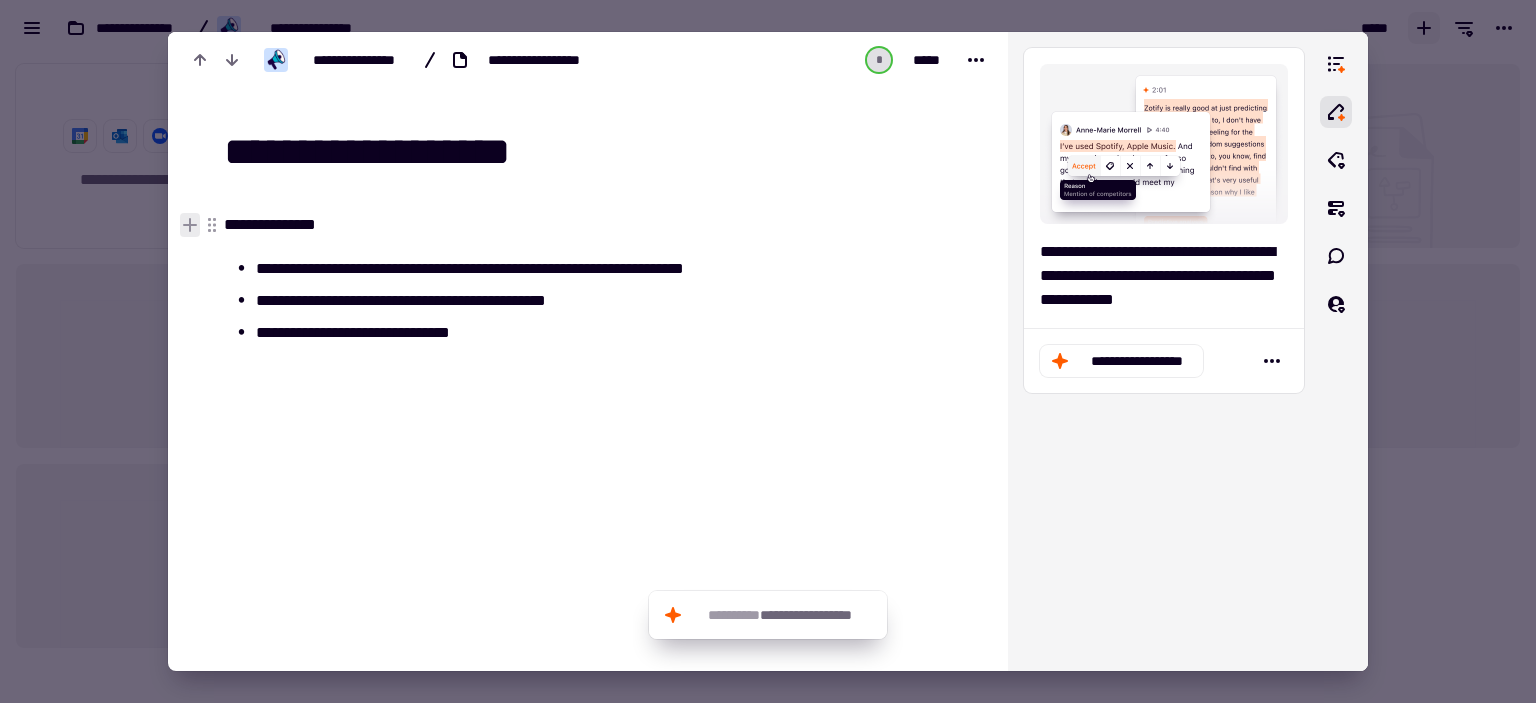 click 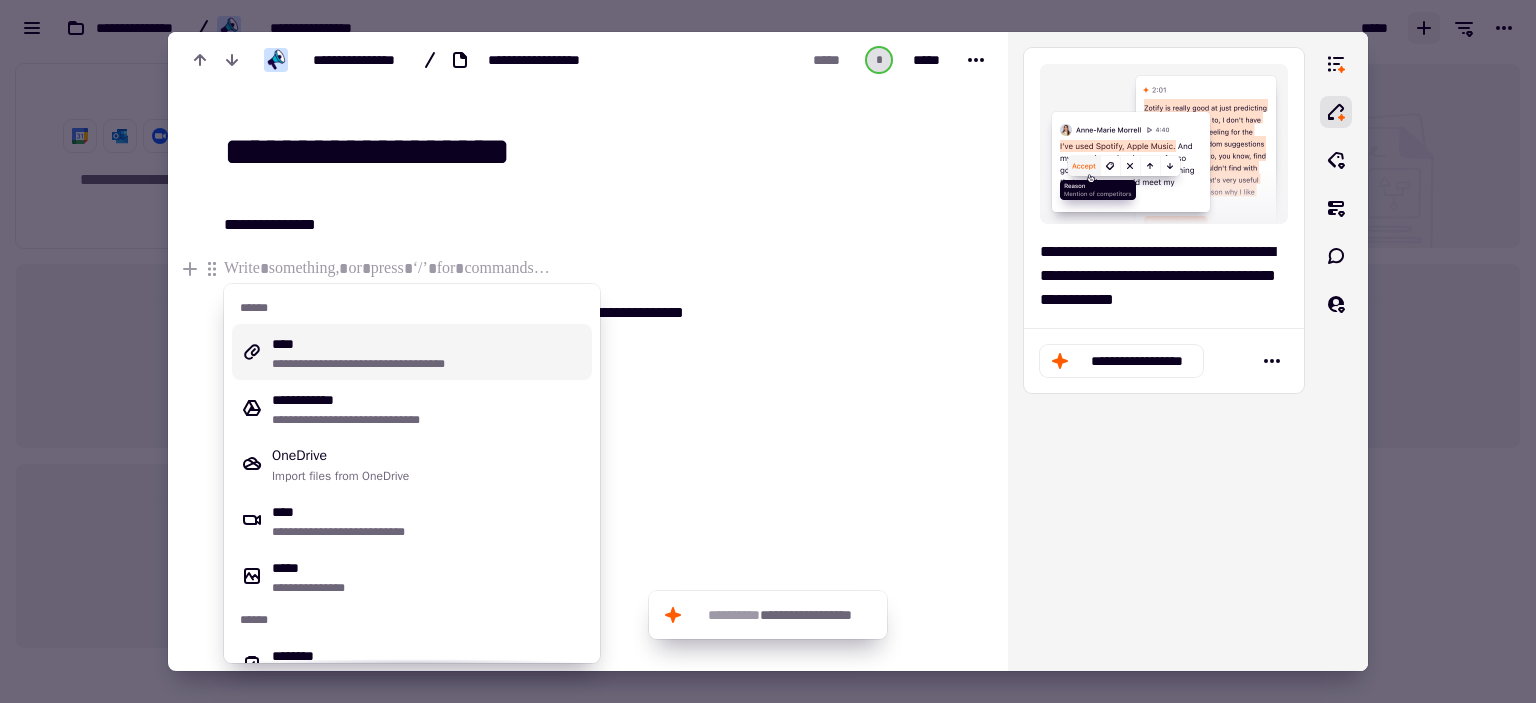click 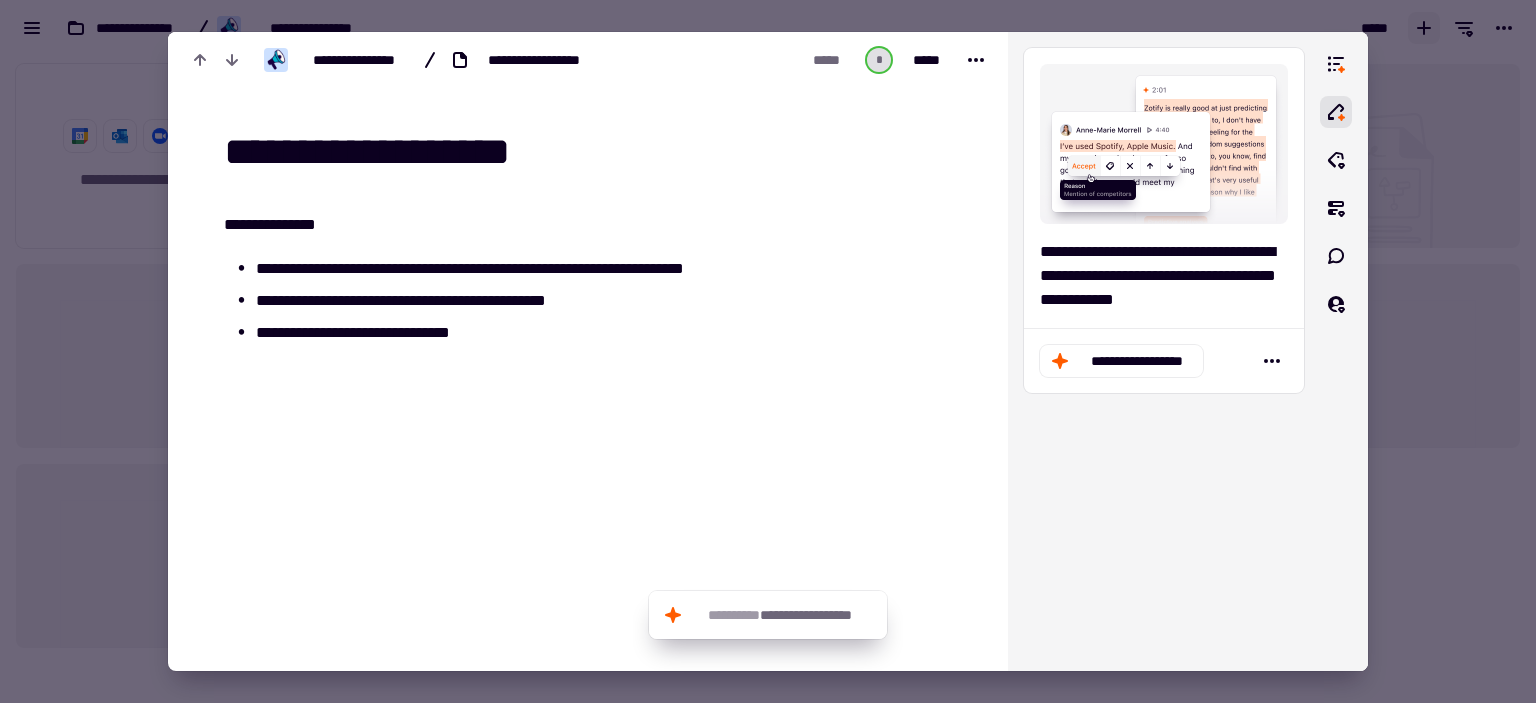 click on "**********" at bounding box center [501, 392] 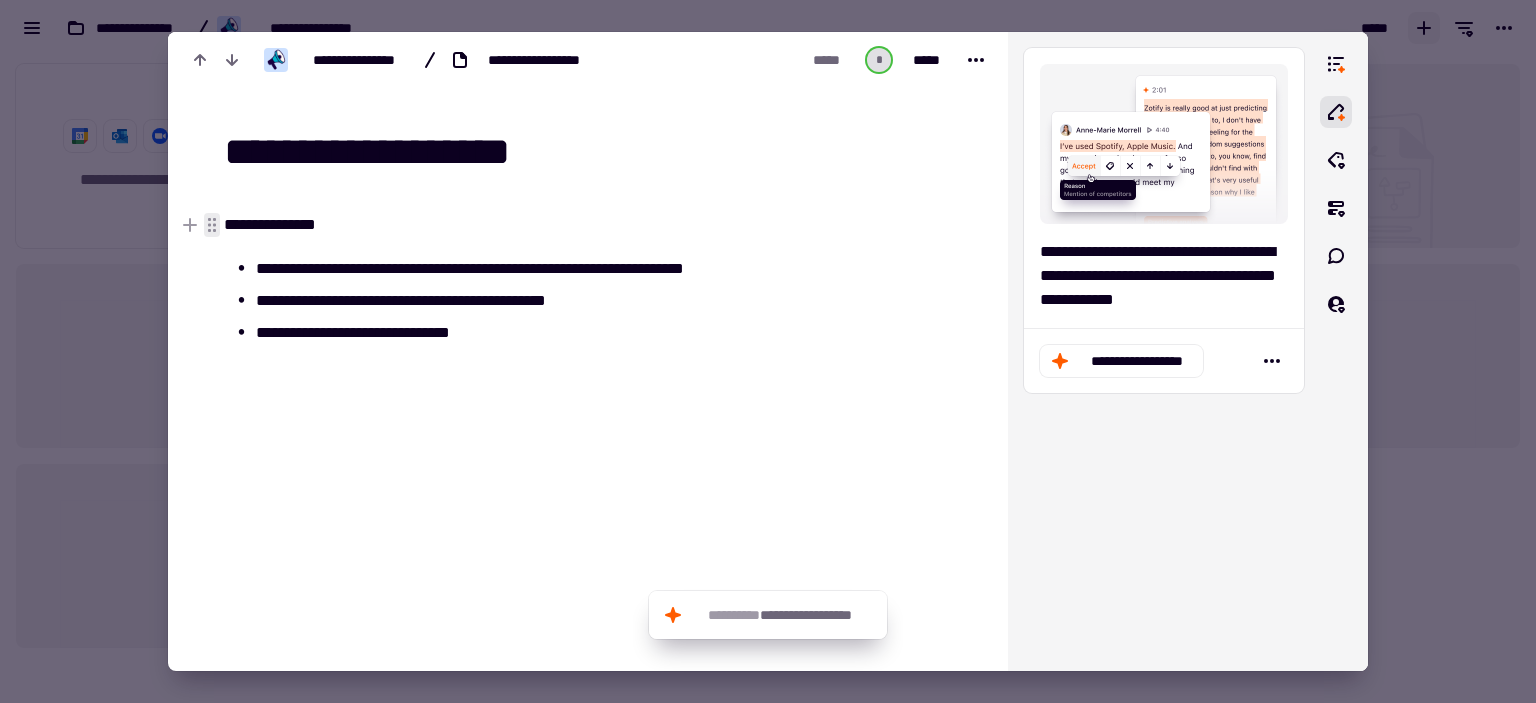 click 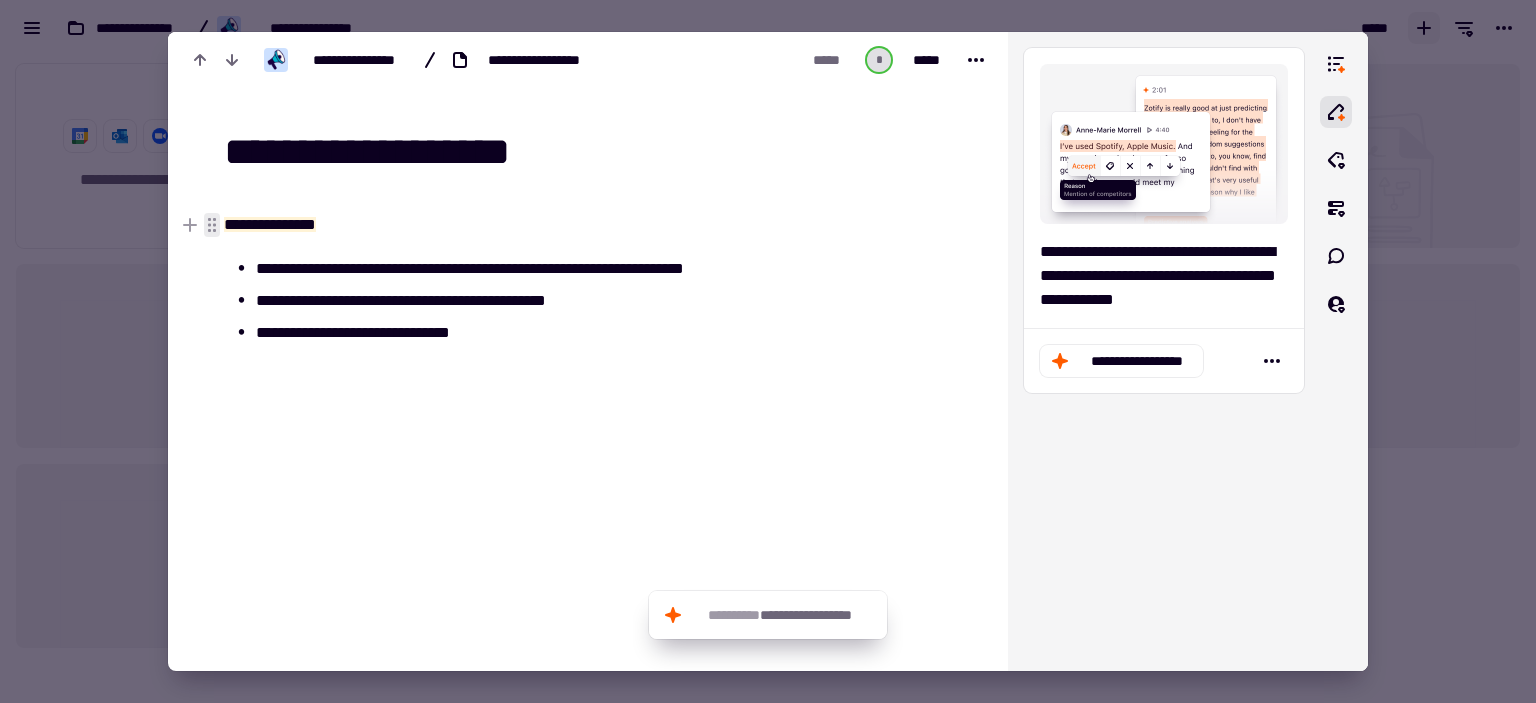 click 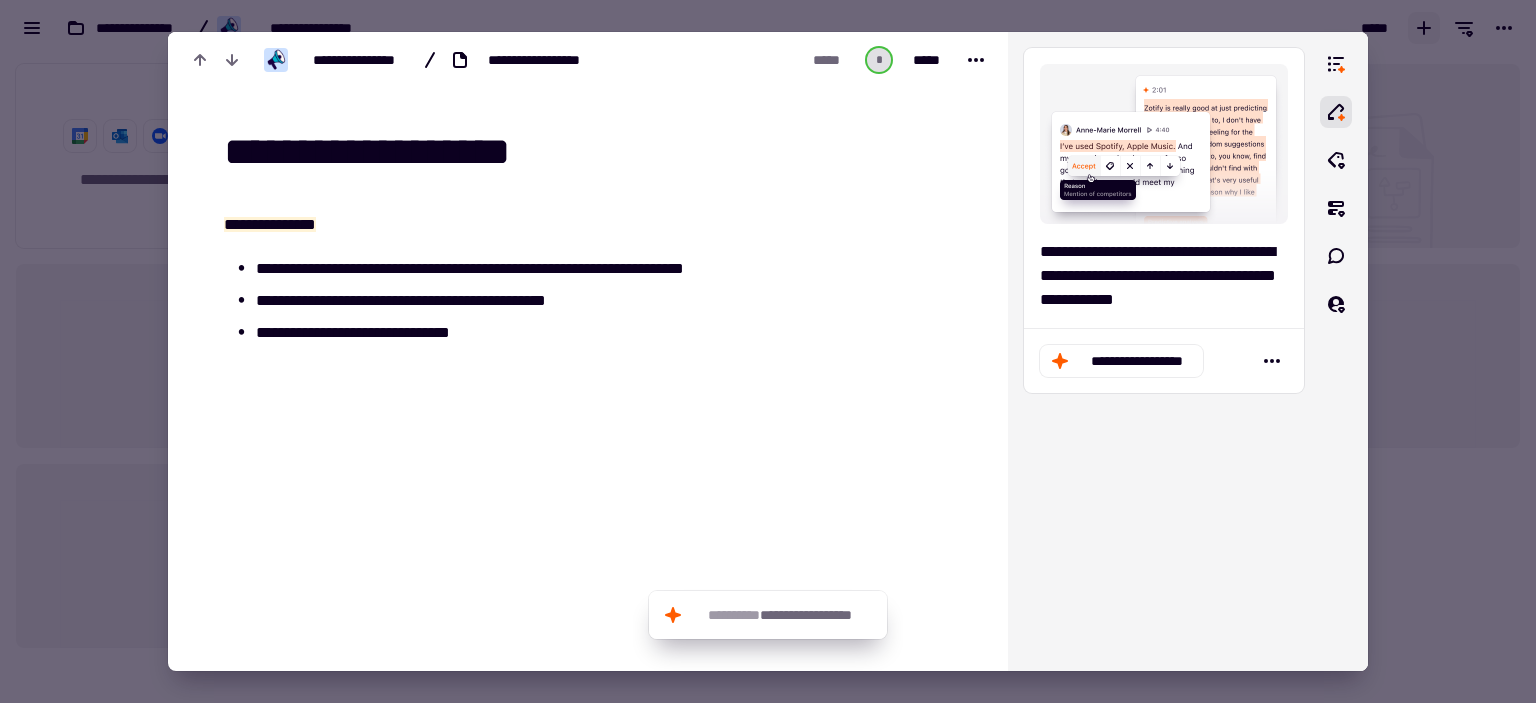 click on "**********" at bounding box center (501, 392) 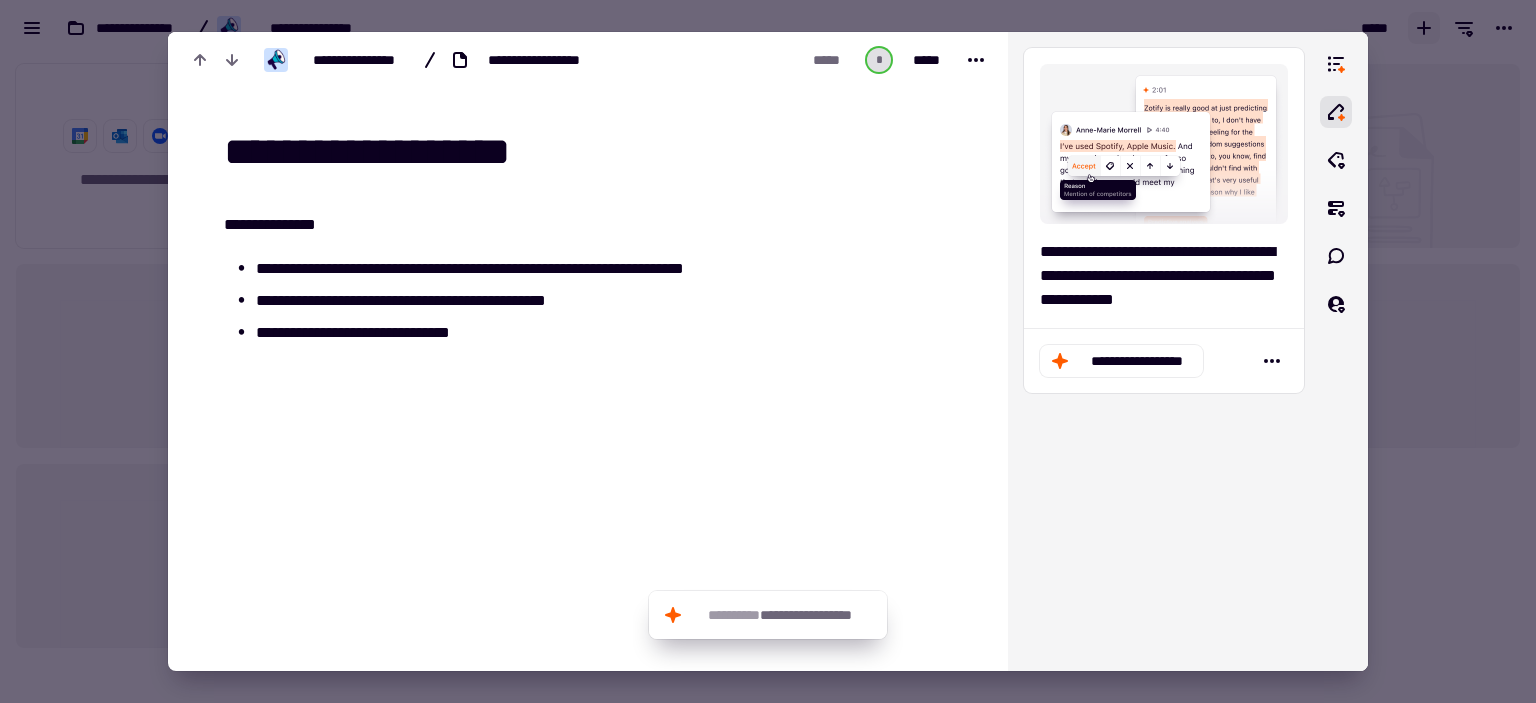 click on "**********" at bounding box center [501, 392] 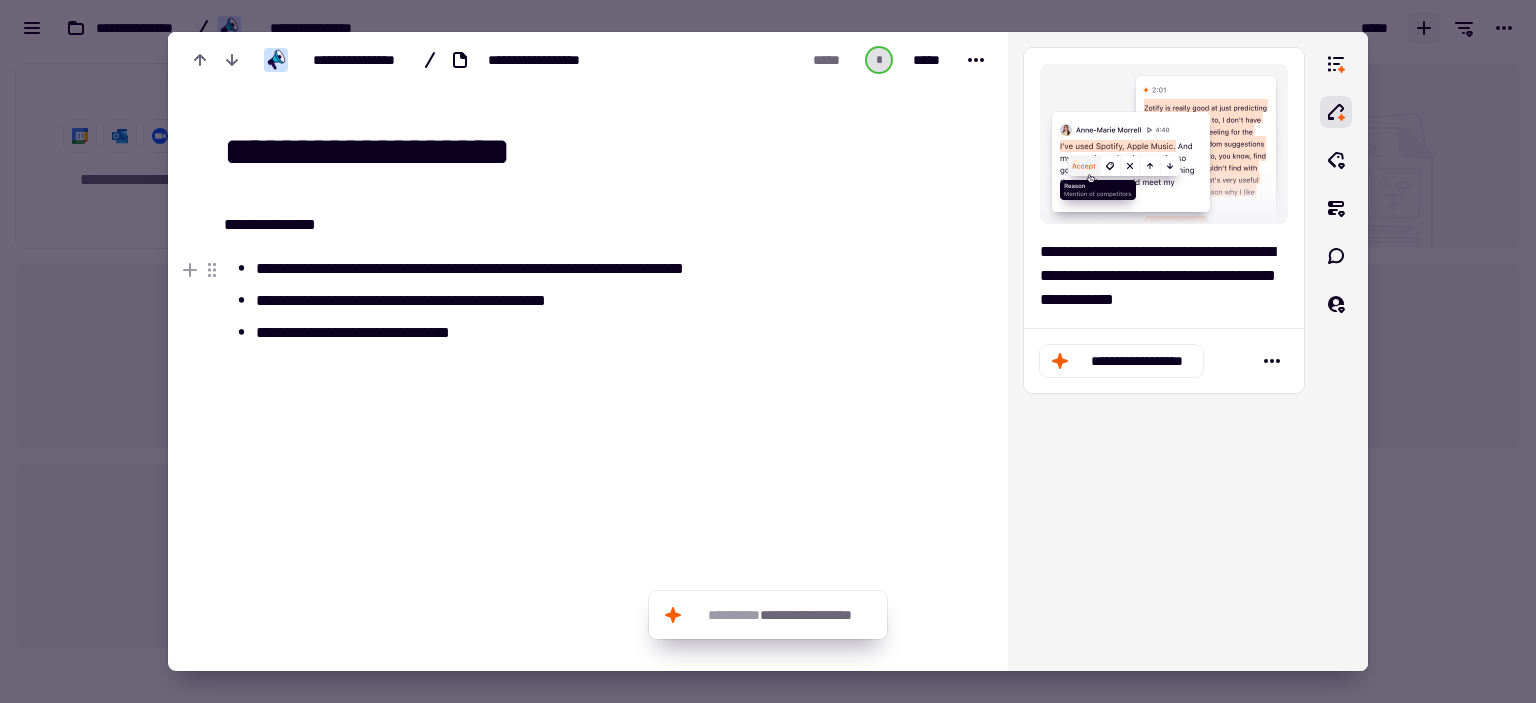 click on "**********" at bounding box center (513, 269) 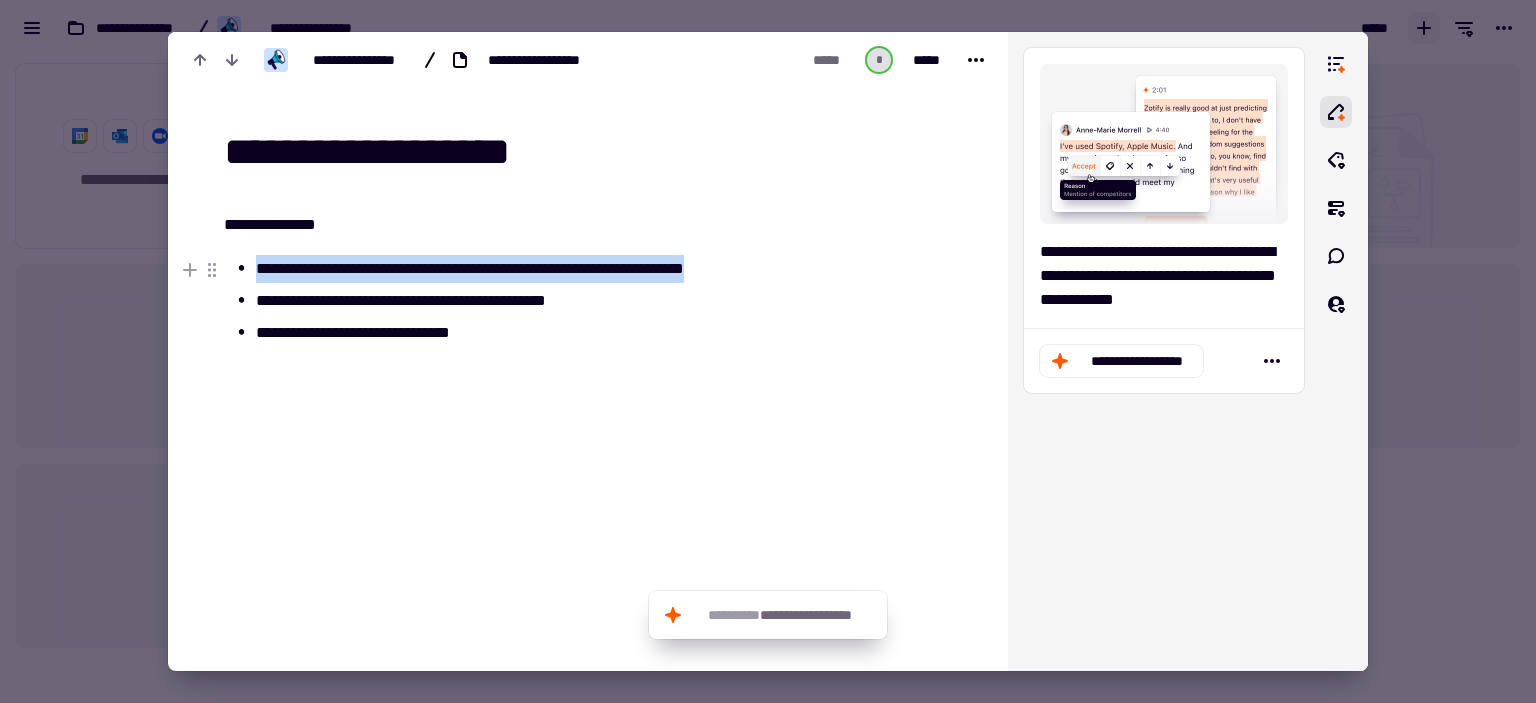 click on "**********" at bounding box center [513, 269] 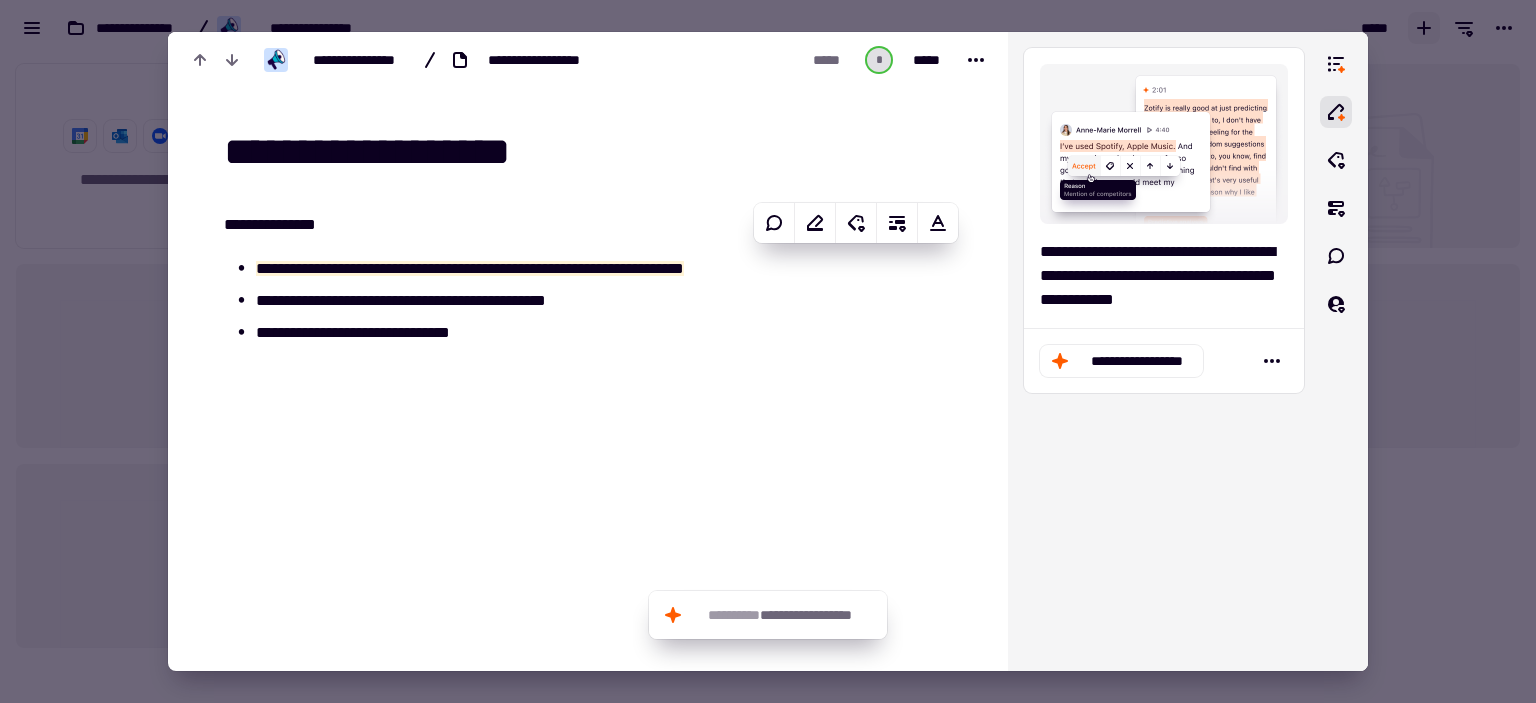click on "**********" at bounding box center (501, 392) 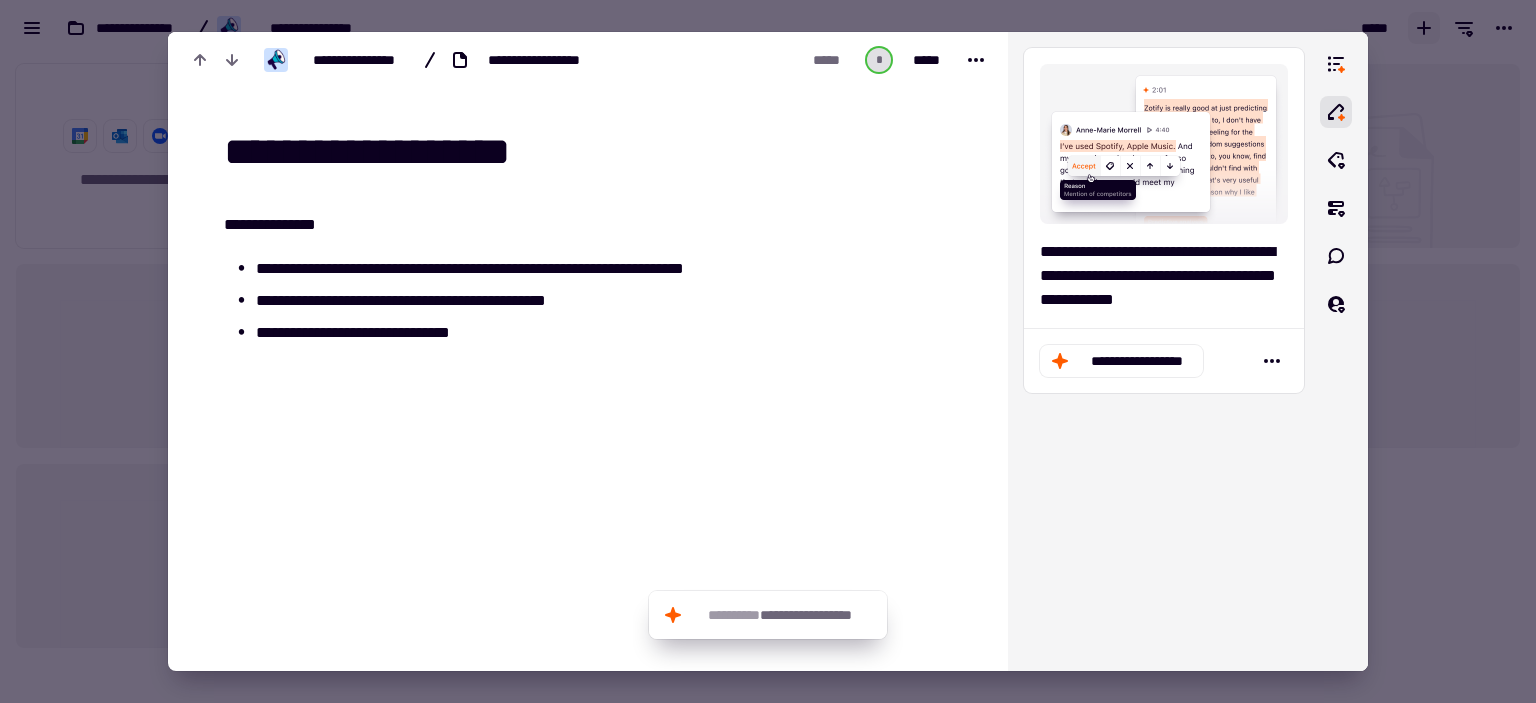 click on "**********" at bounding box center (501, 392) 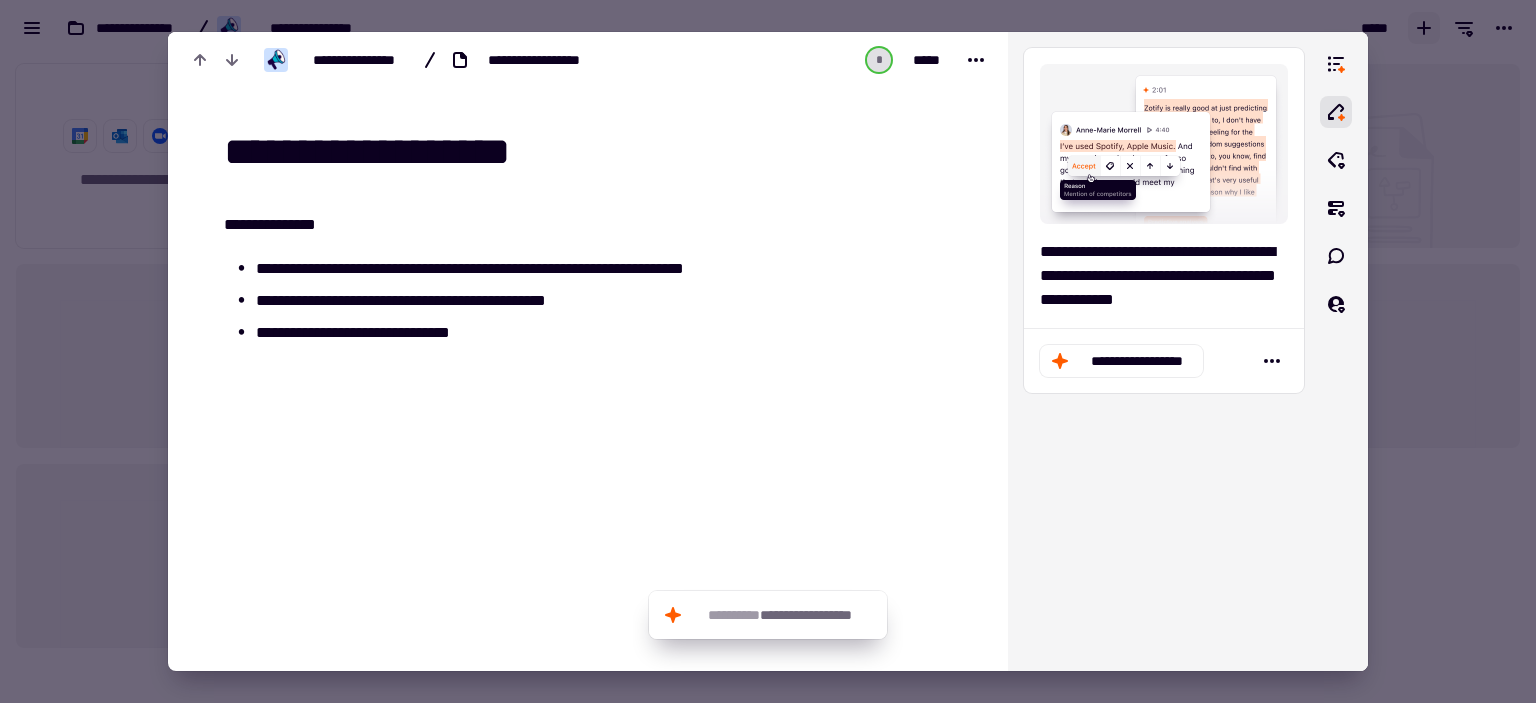 click on "**********" at bounding box center (501, 392) 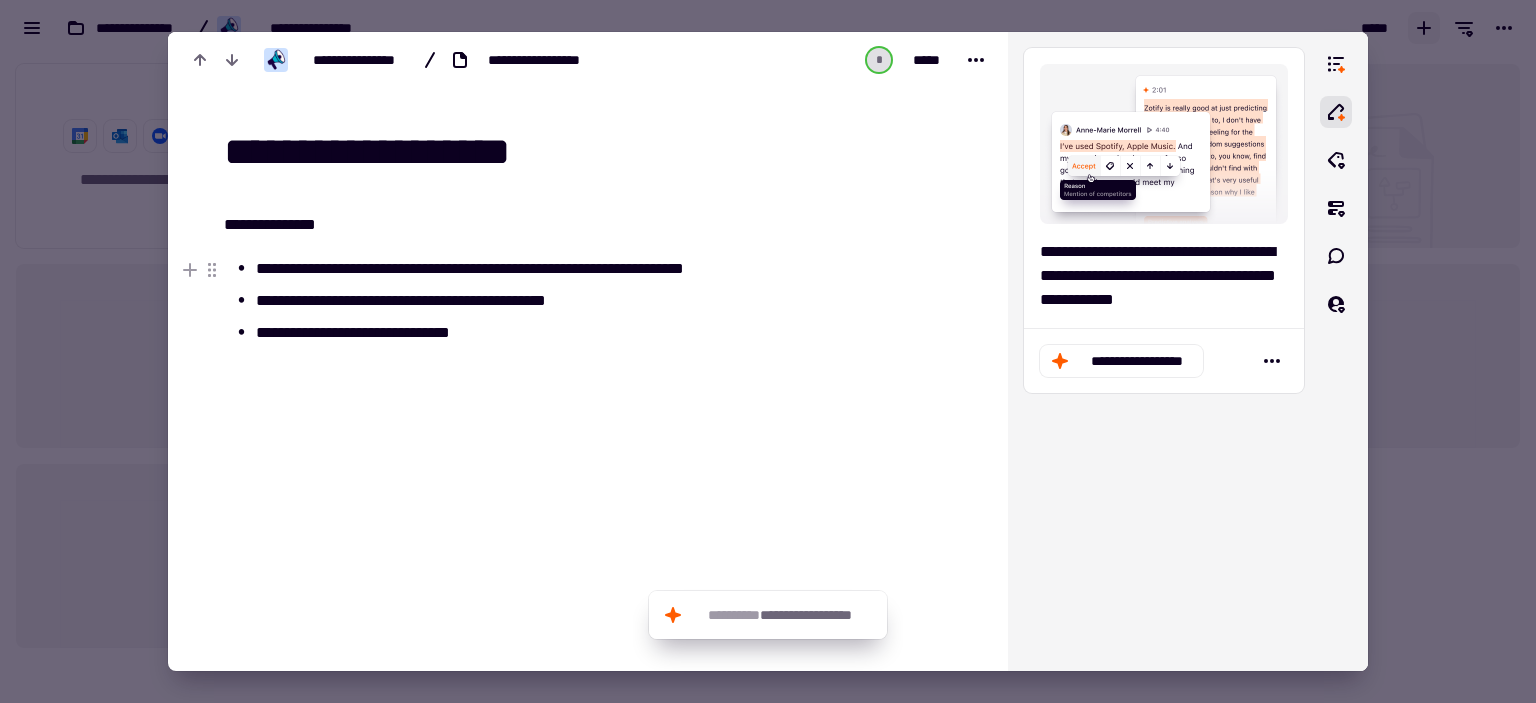 click on "**********" at bounding box center (513, 269) 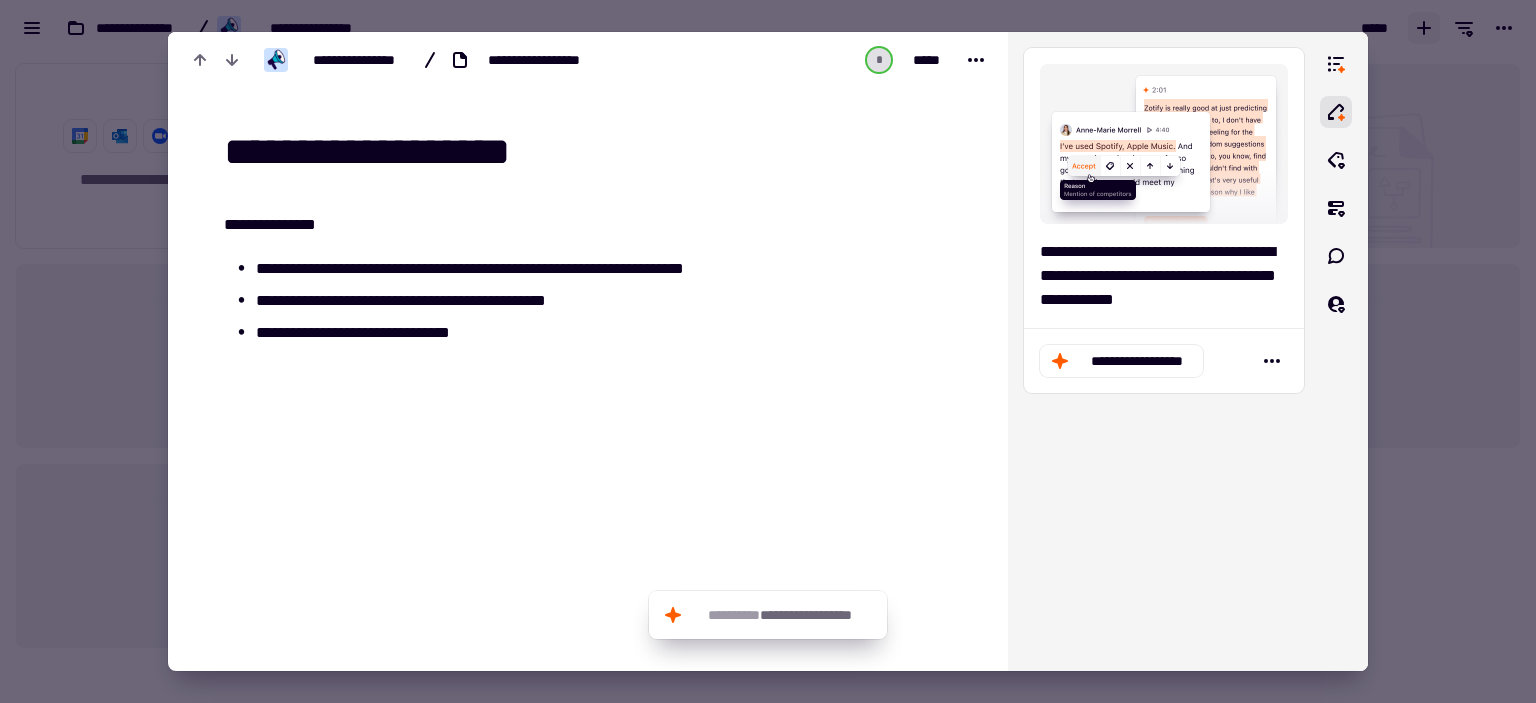 click on "**********" at bounding box center [501, 392] 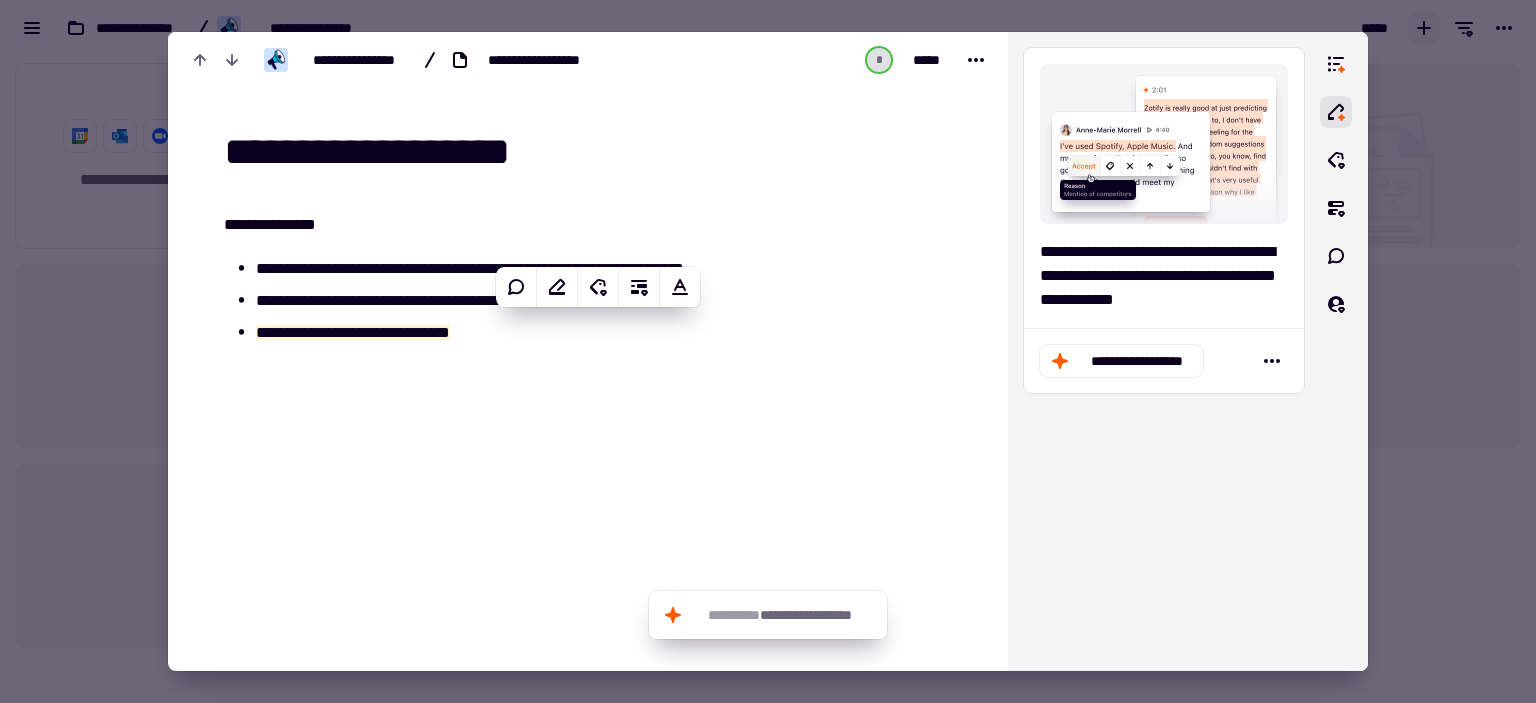 click on "**********" at bounding box center (501, 392) 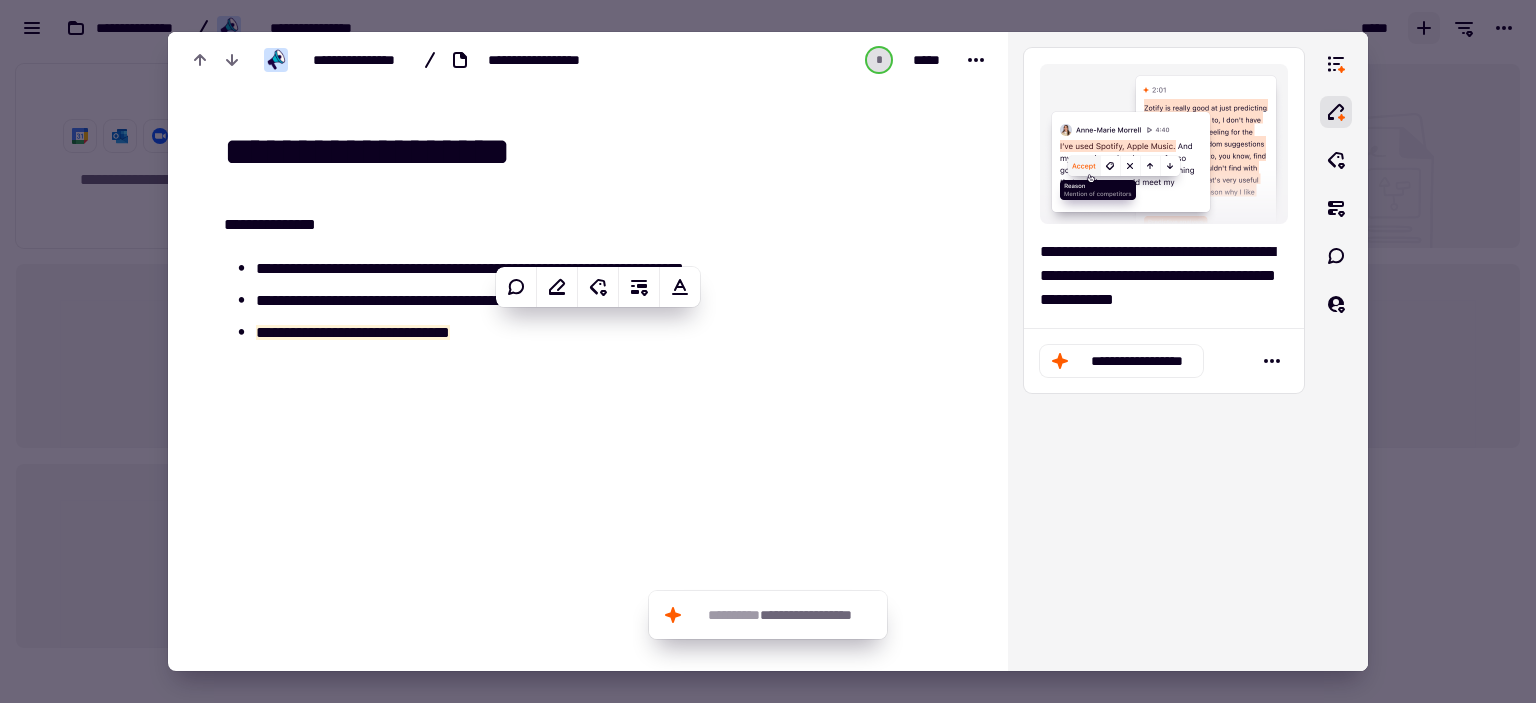 click on "**********" at bounding box center (501, 392) 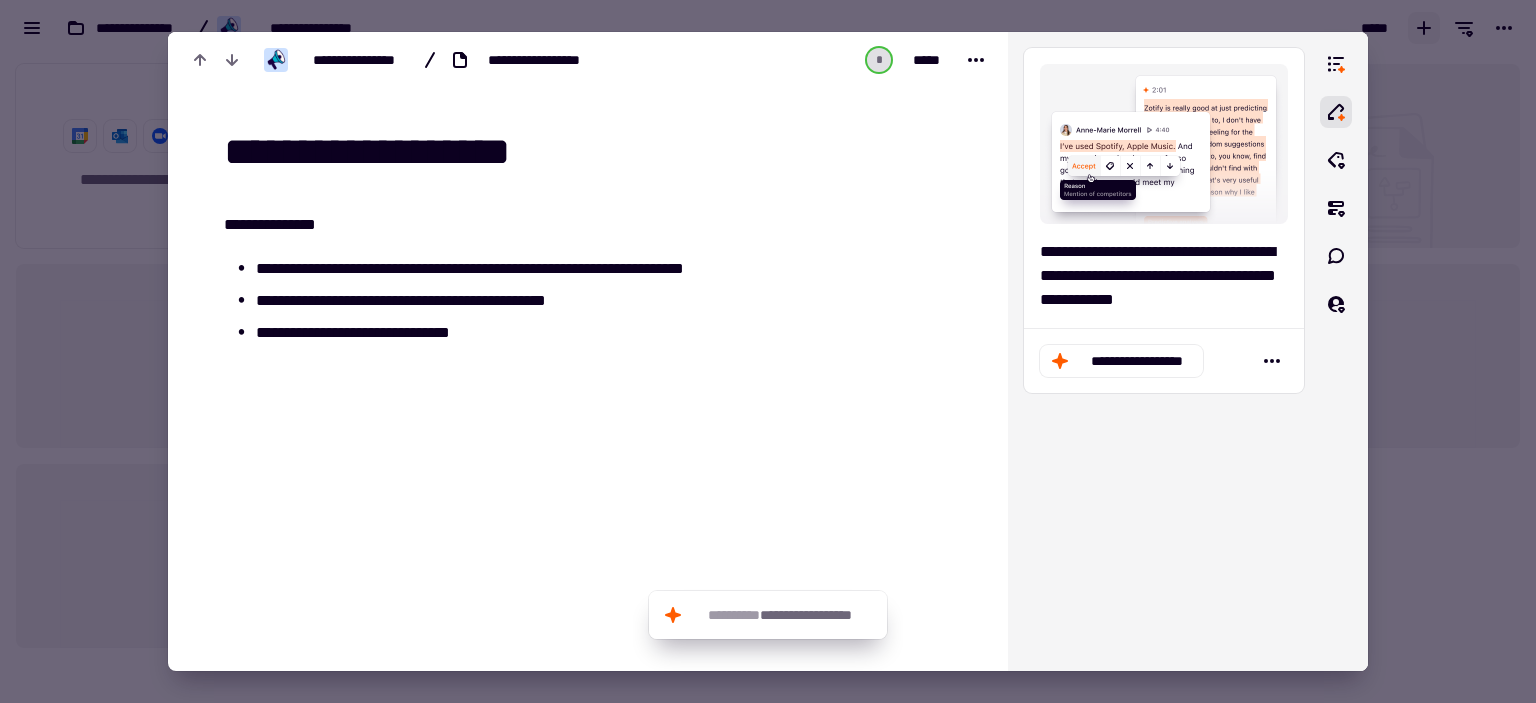 click at bounding box center (513, 468) 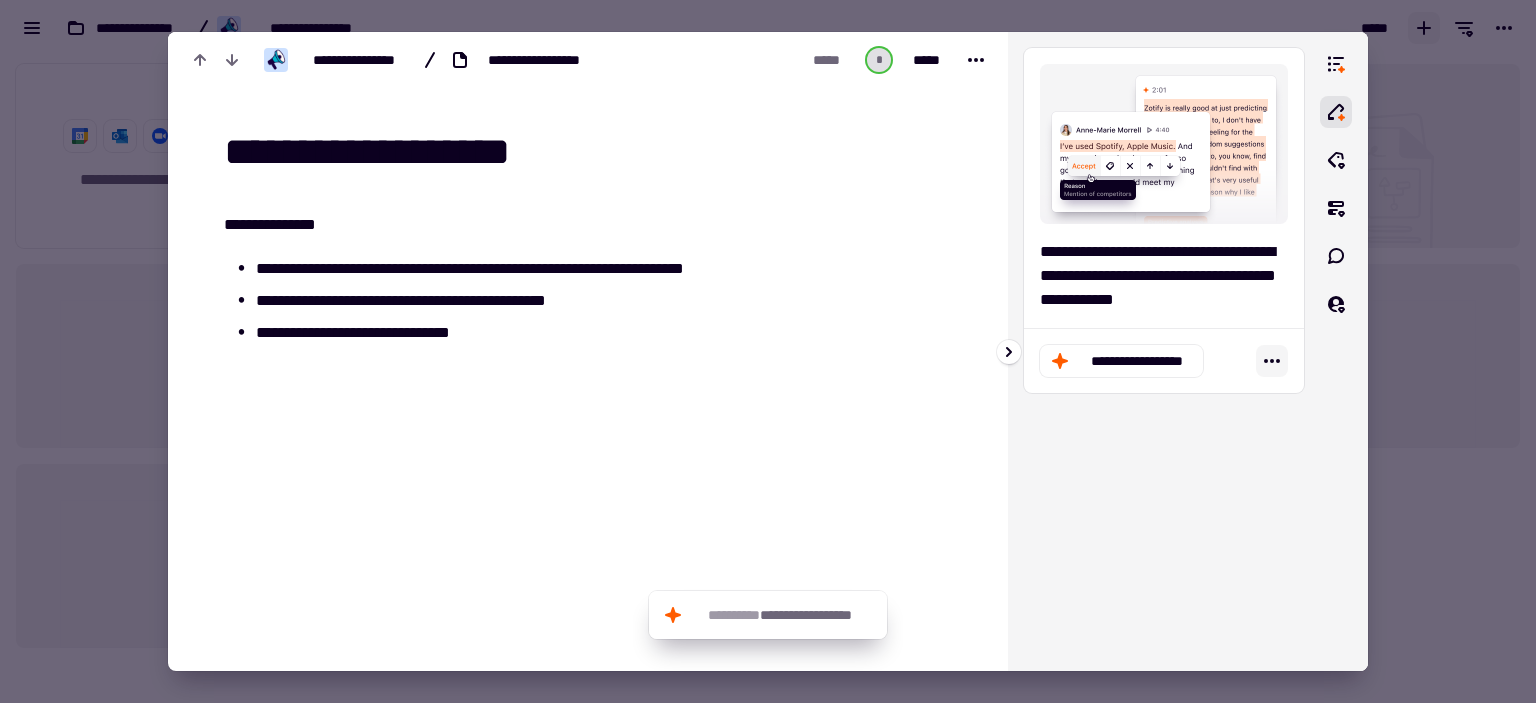 click 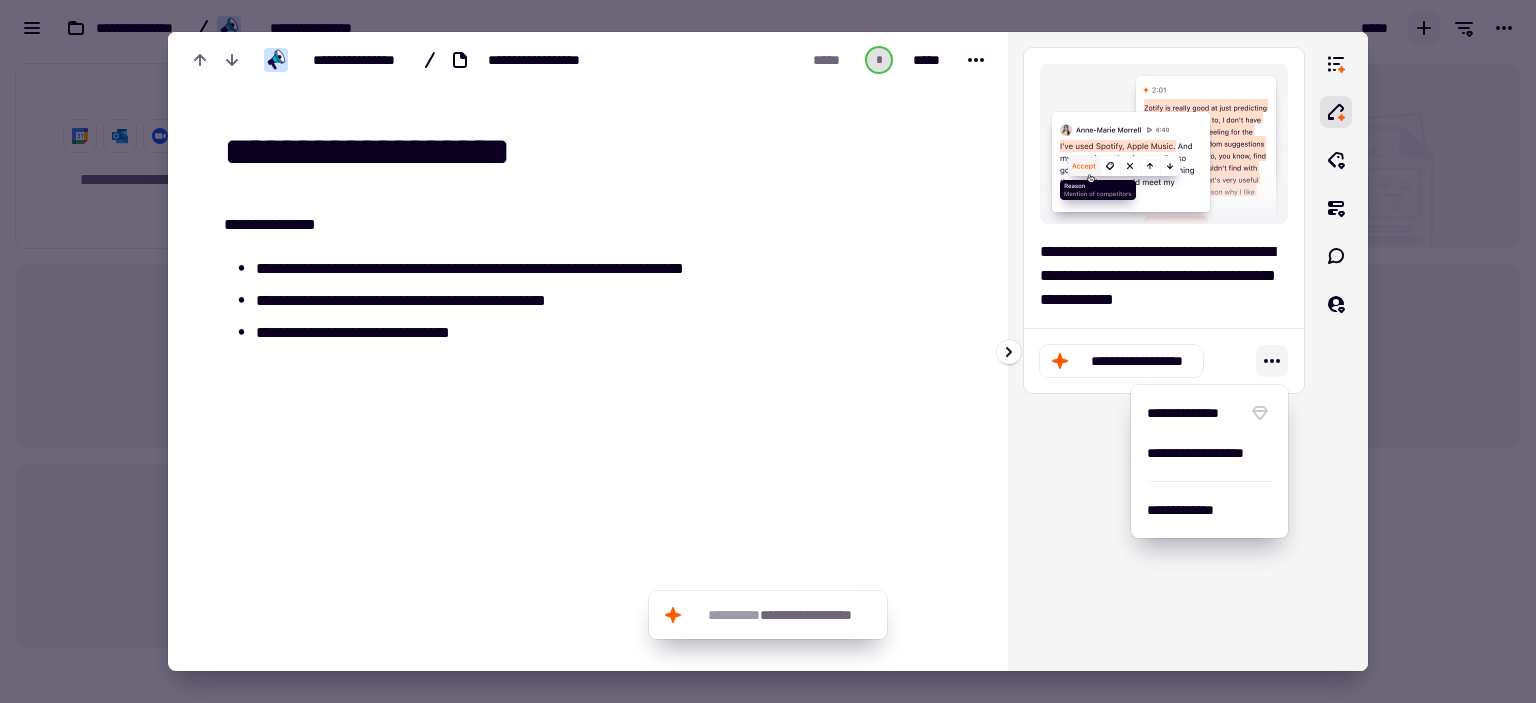 click 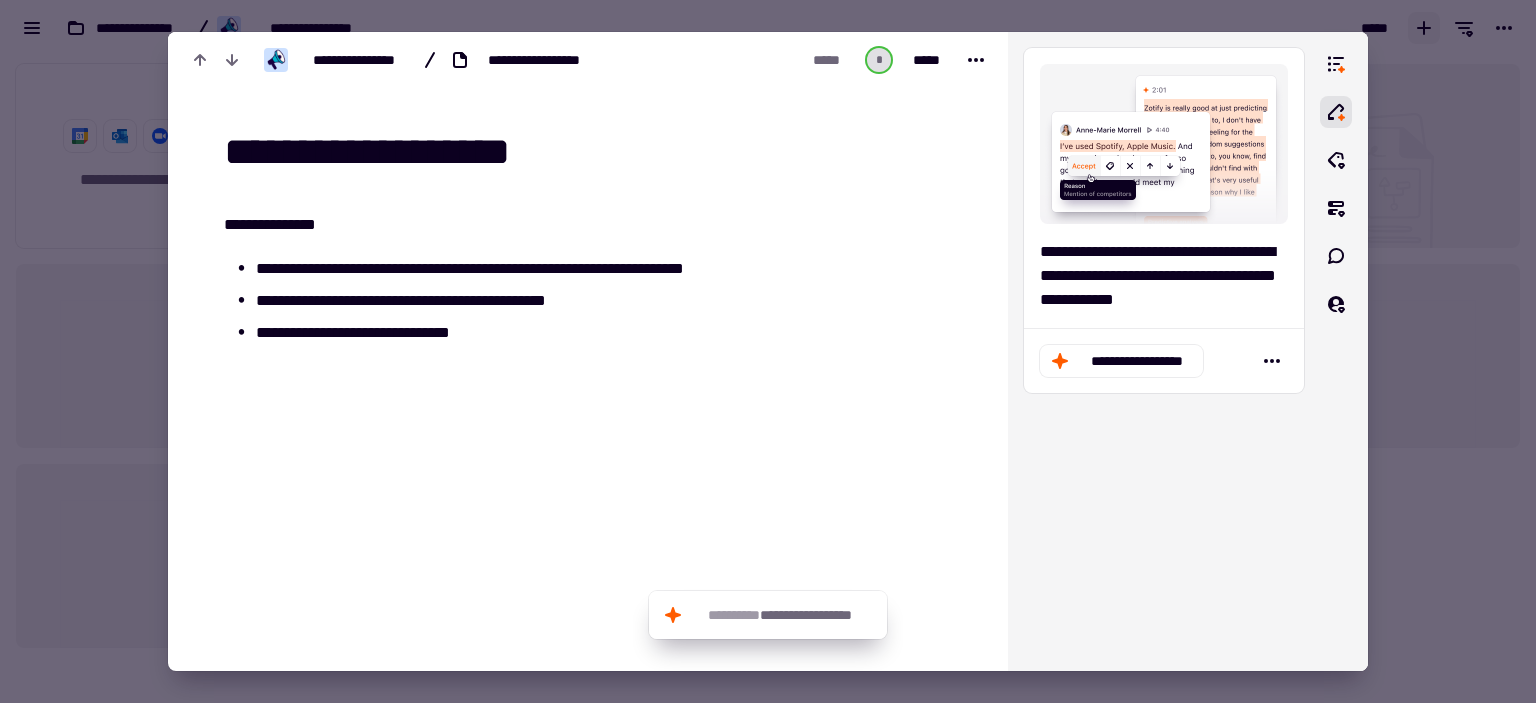 click on "**********" at bounding box center (501, 392) 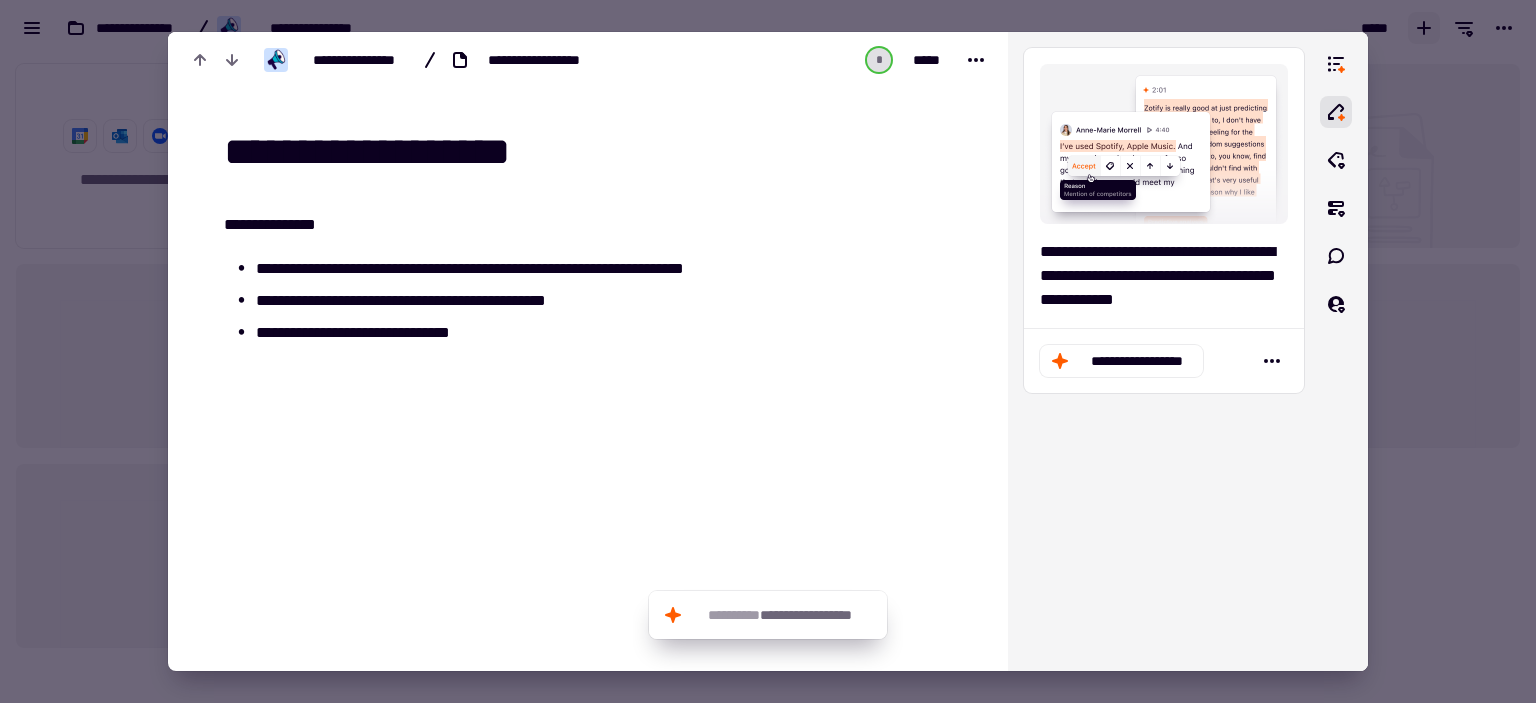 click on "**********" at bounding box center (501, 392) 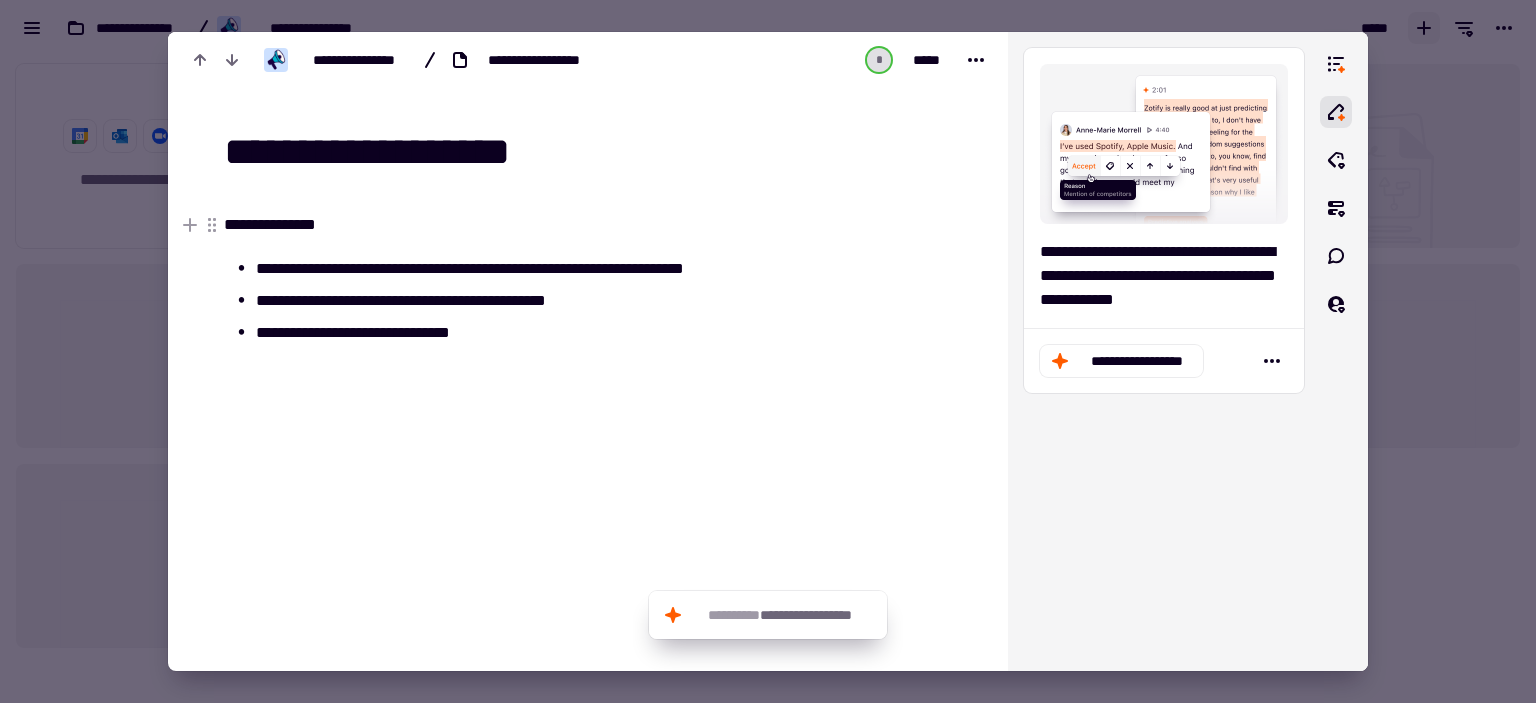 click on "**********" at bounding box center (501, 392) 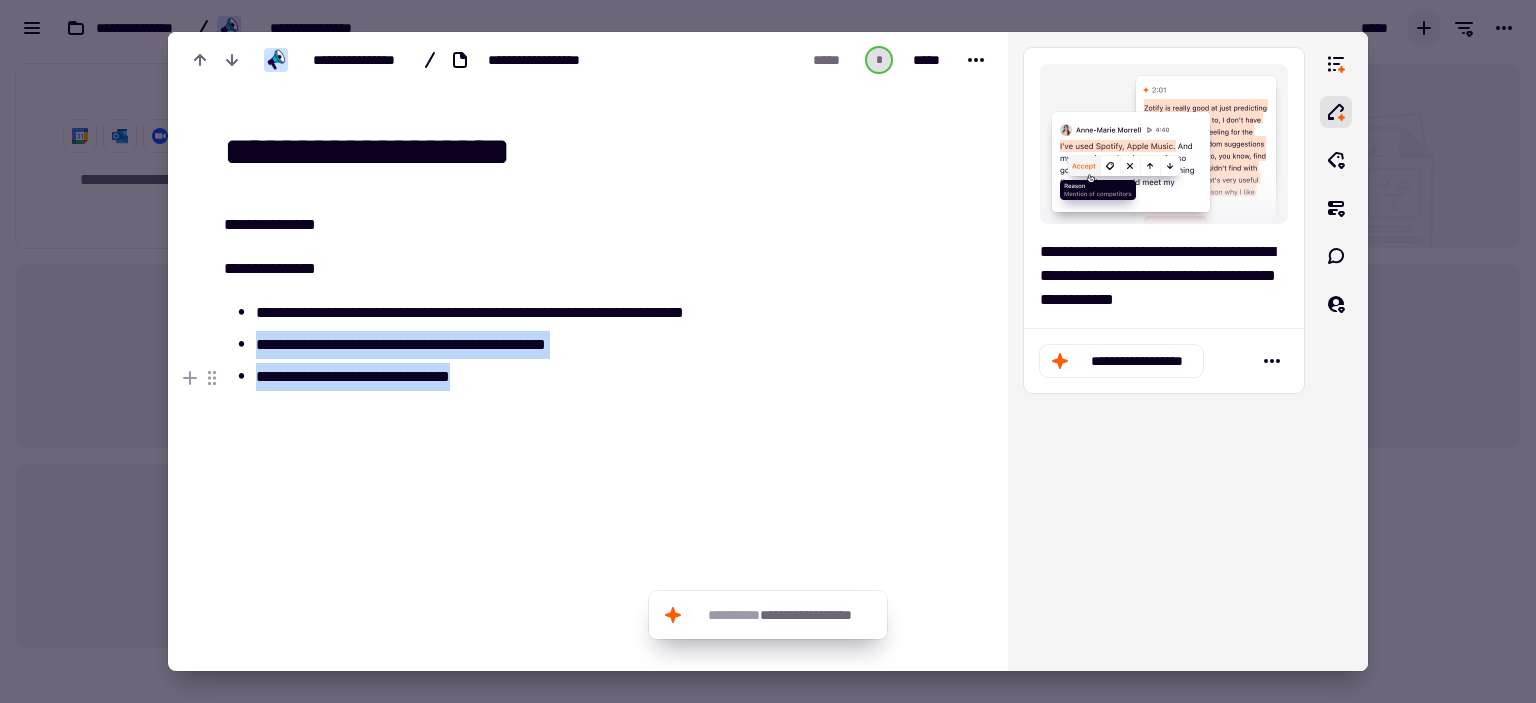 drag, startPoint x: 235, startPoint y: 306, endPoint x: 794, endPoint y: 361, distance: 561.6992 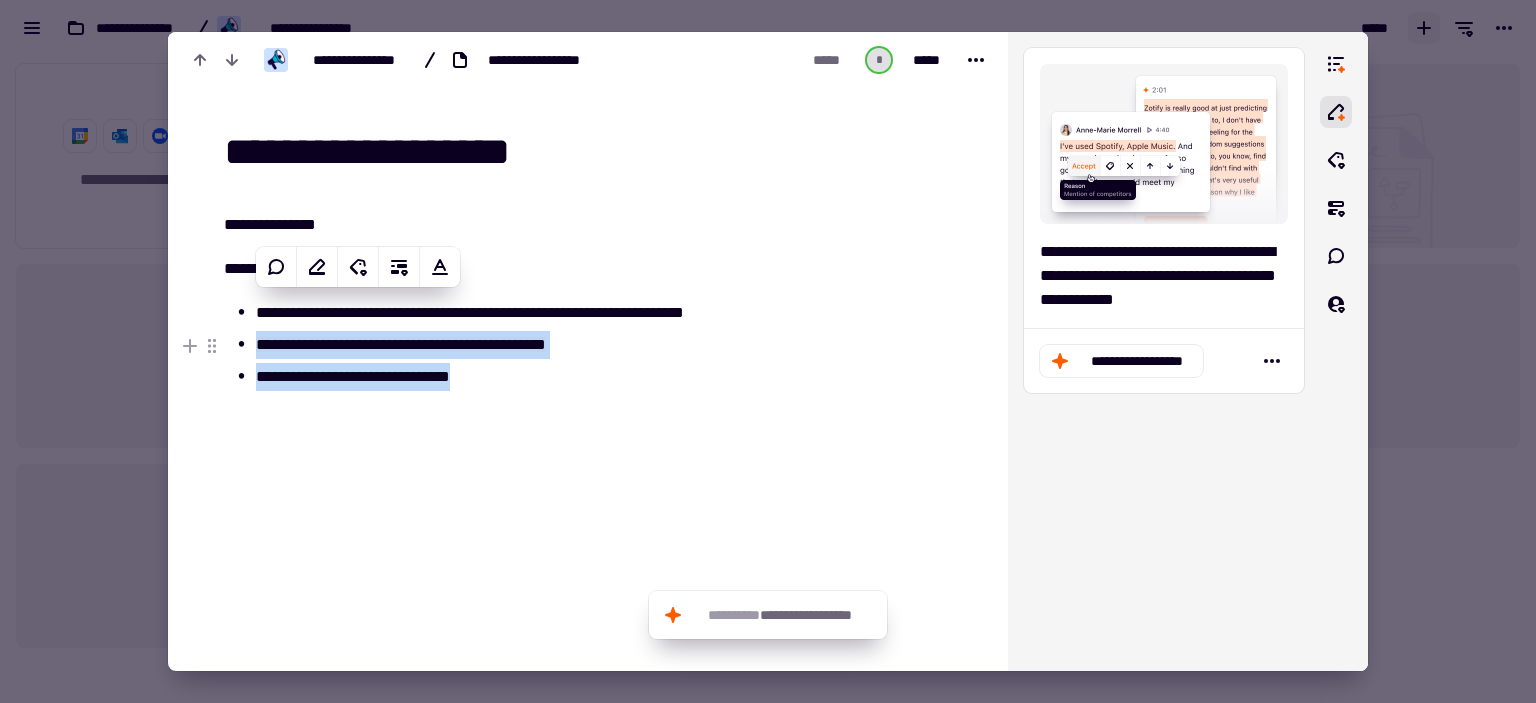click on "**********" at bounding box center [529, 345] 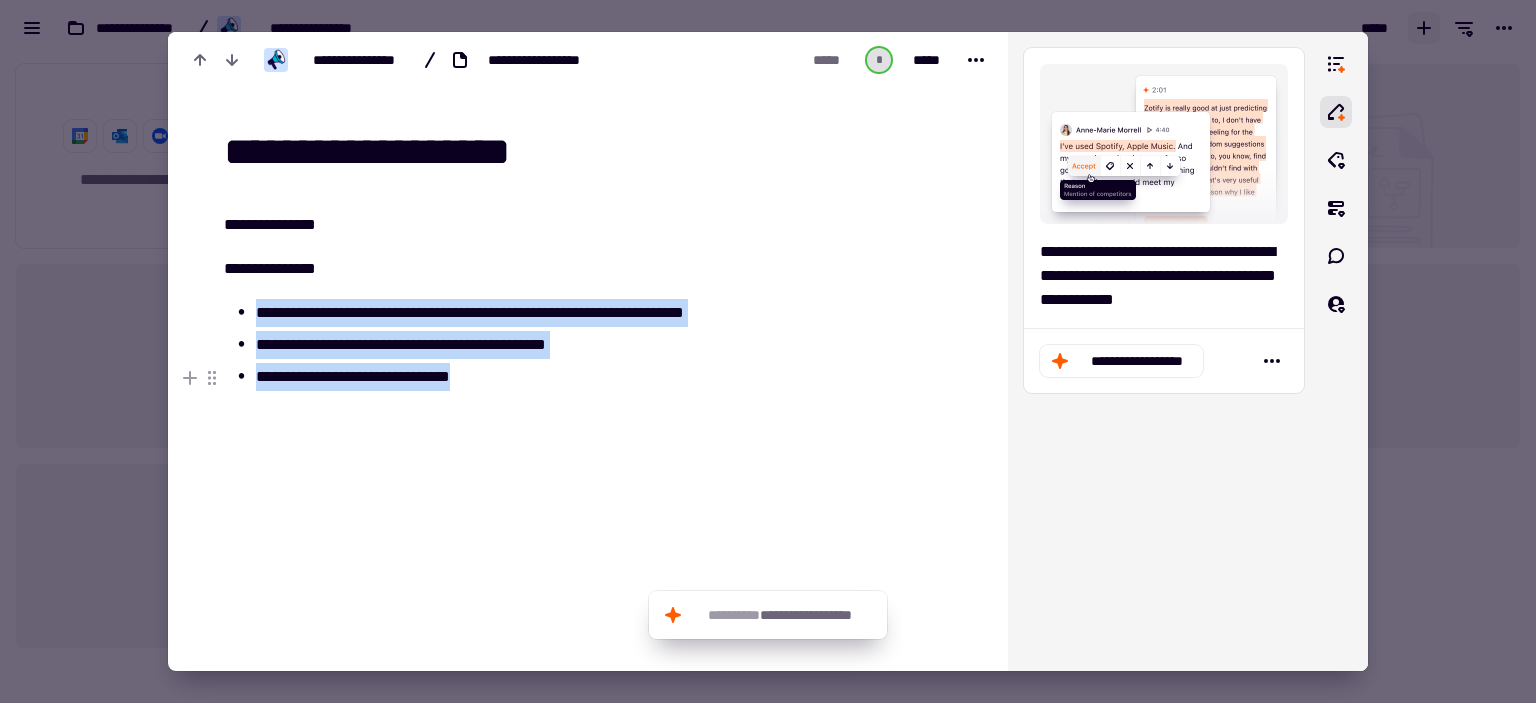 drag, startPoint x: 799, startPoint y: 303, endPoint x: 686, endPoint y: 368, distance: 130.36104 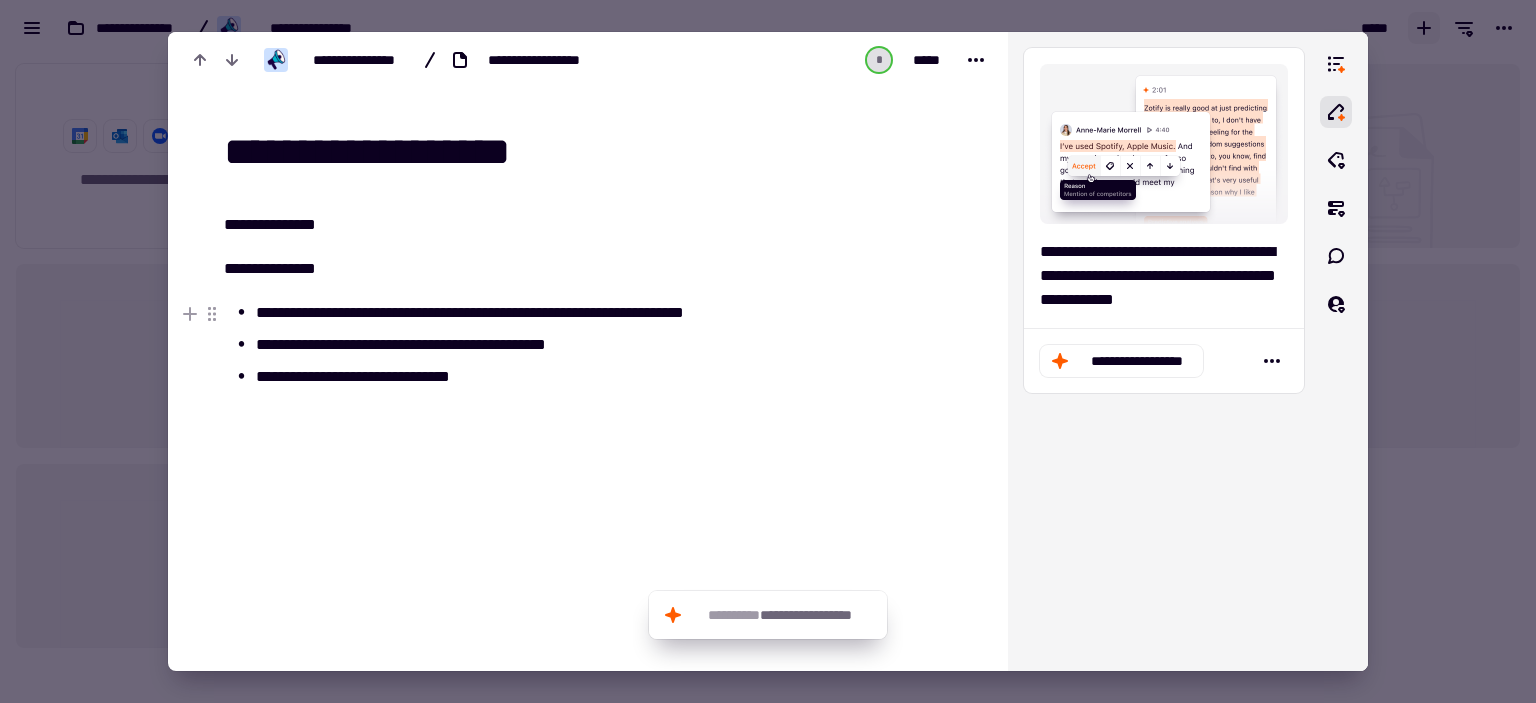click on "**********" at bounding box center (529, 313) 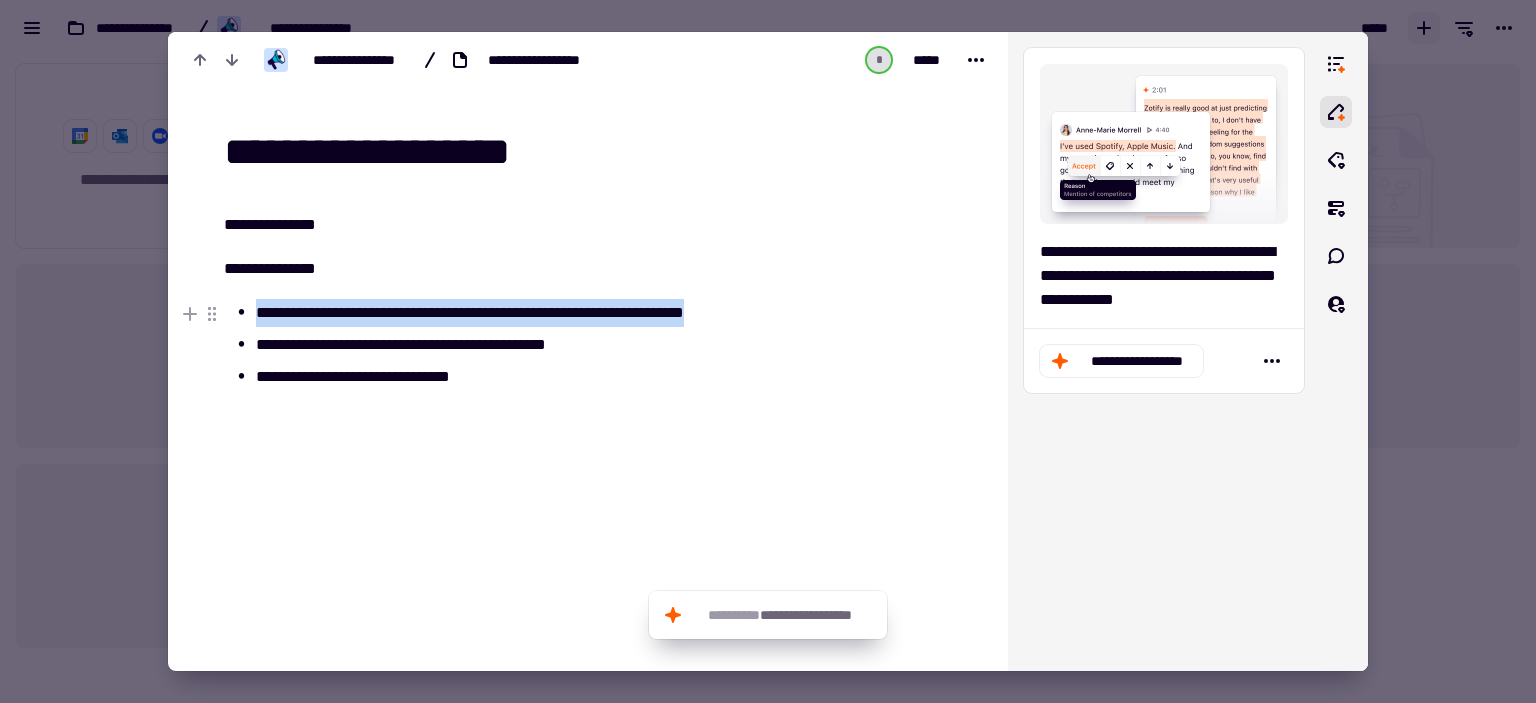 click on "**********" at bounding box center (529, 313) 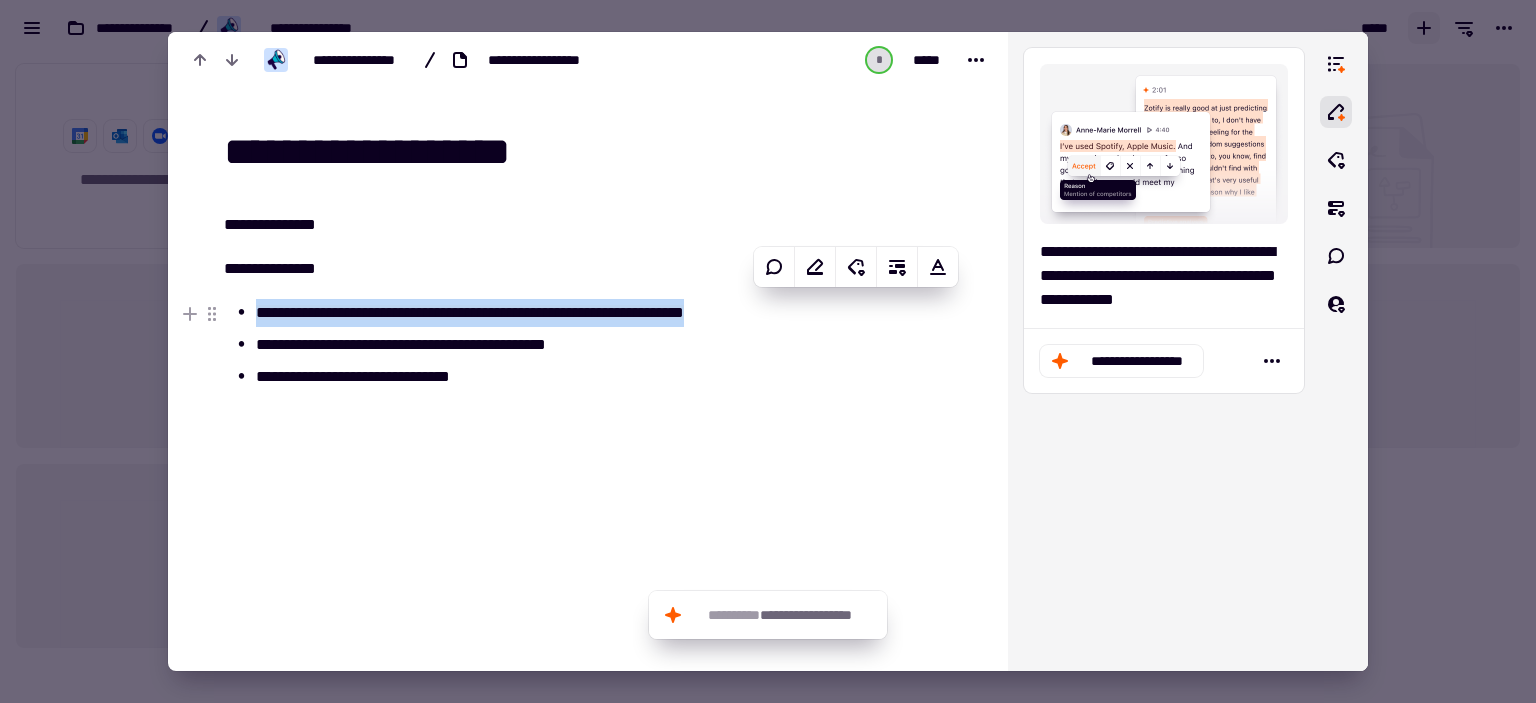 click on "**********" at bounding box center (529, 313) 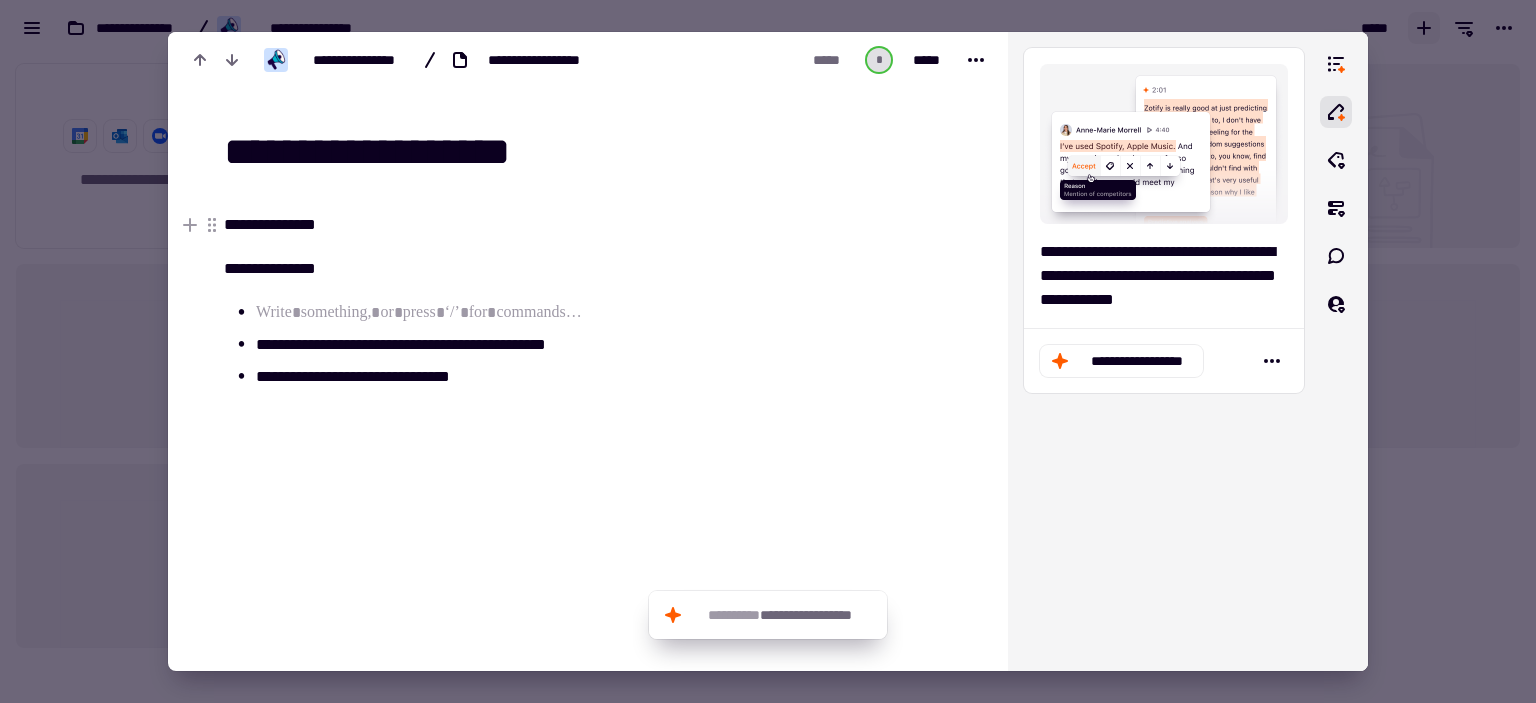 click on "**********" at bounding box center (513, 225) 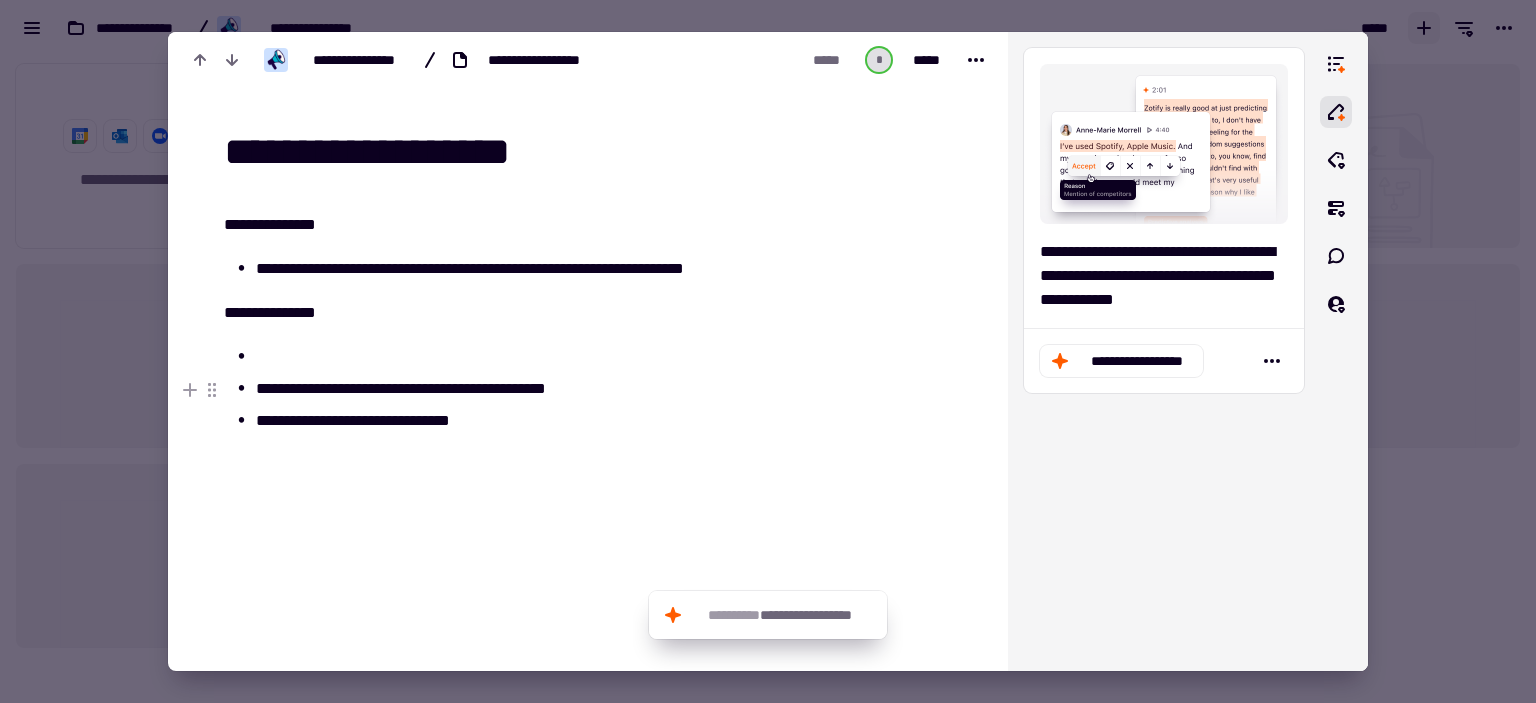 click on "**********" at bounding box center [529, 389] 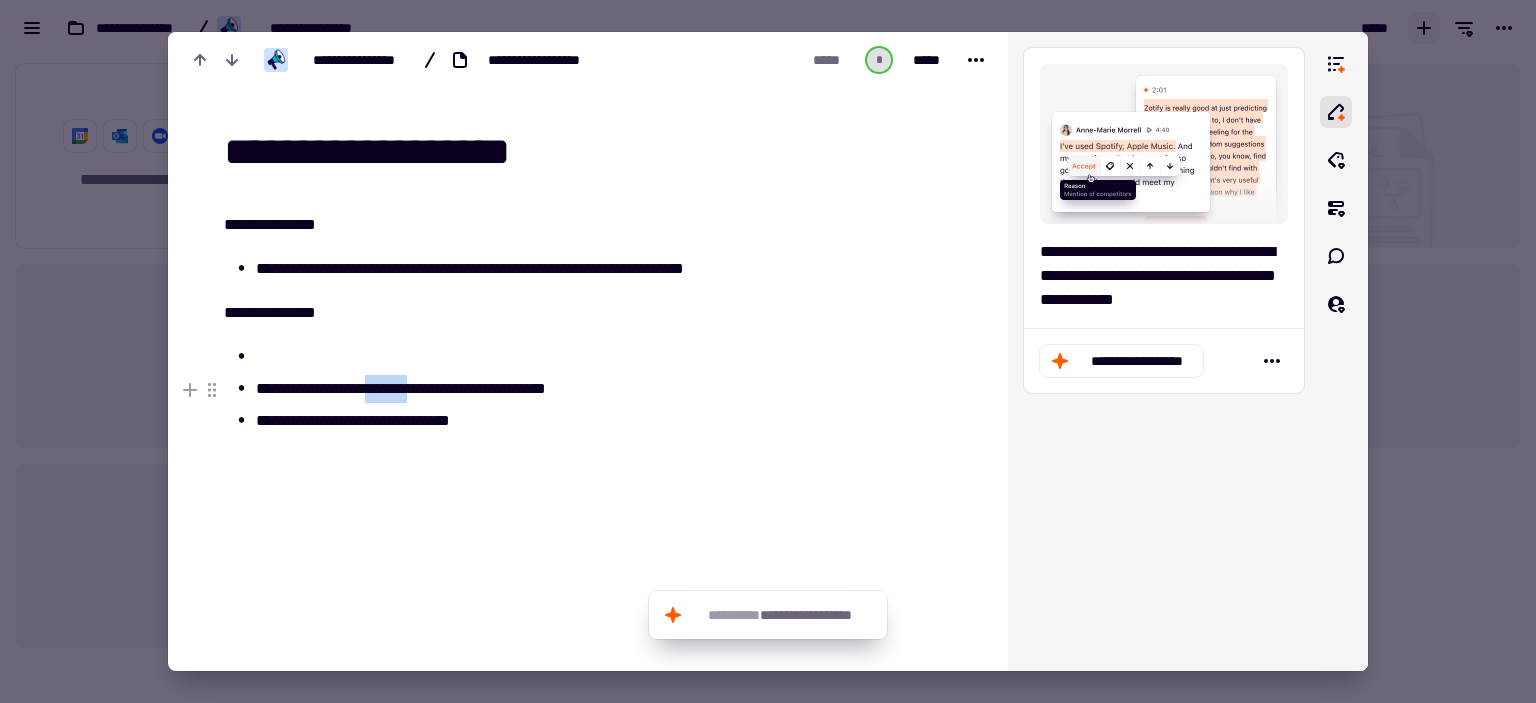 click on "**********" at bounding box center [529, 389] 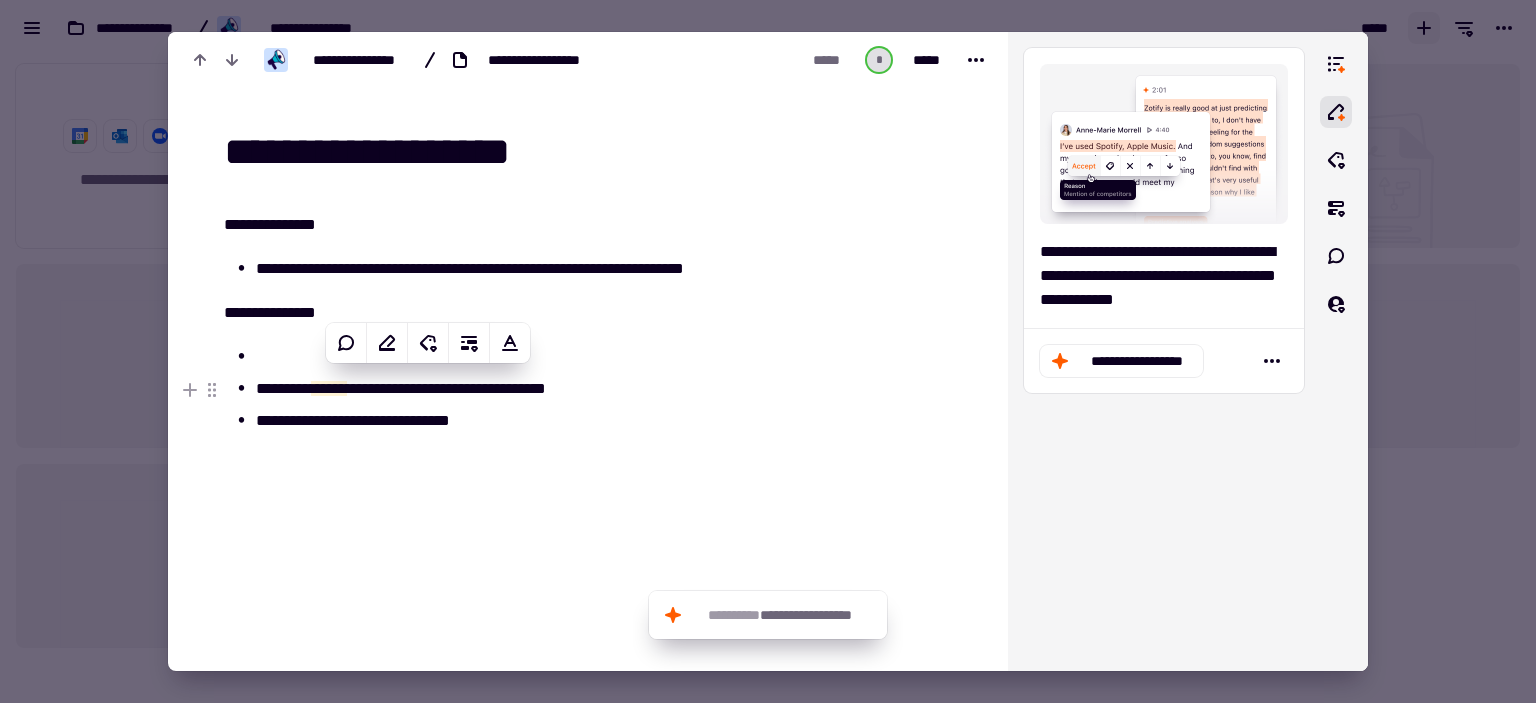 click on "**********" at bounding box center [529, 389] 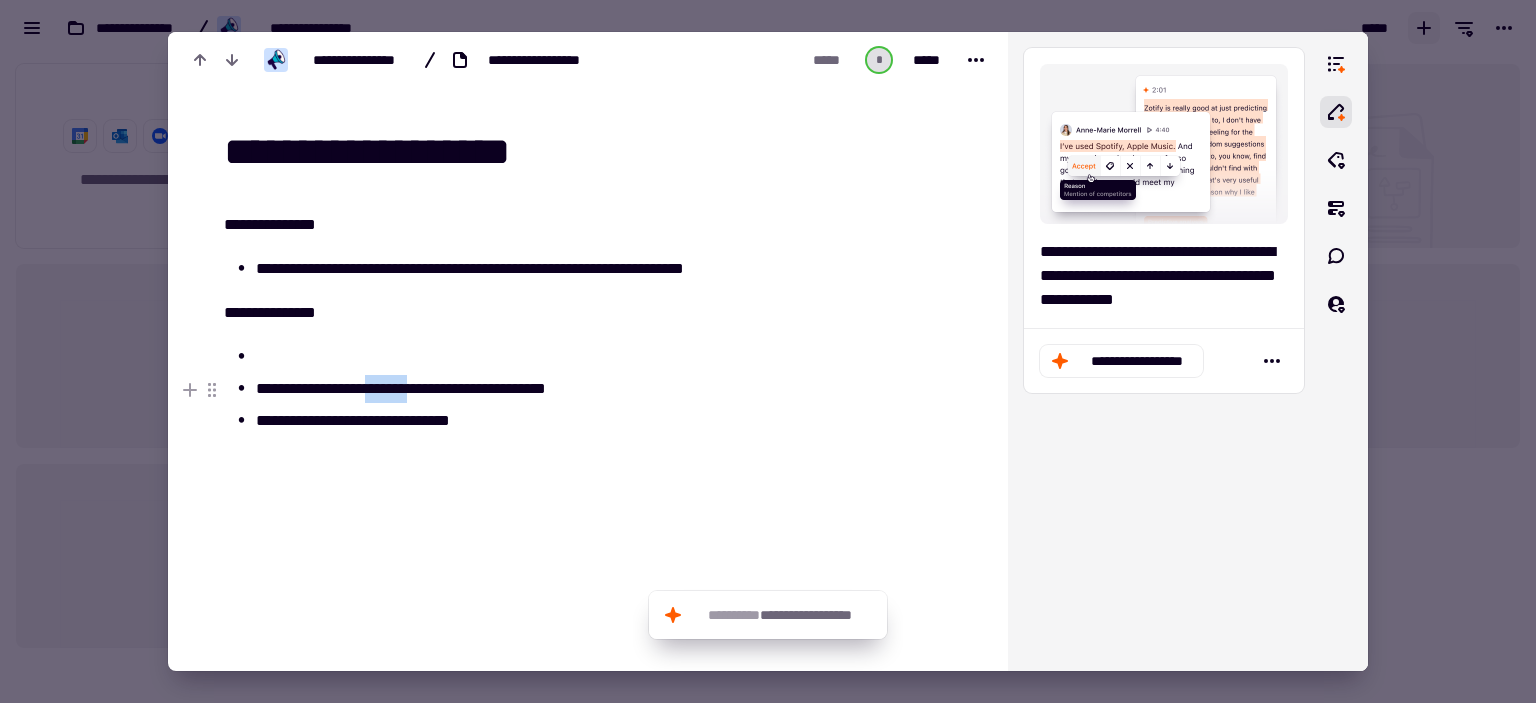 click on "**********" at bounding box center (529, 389) 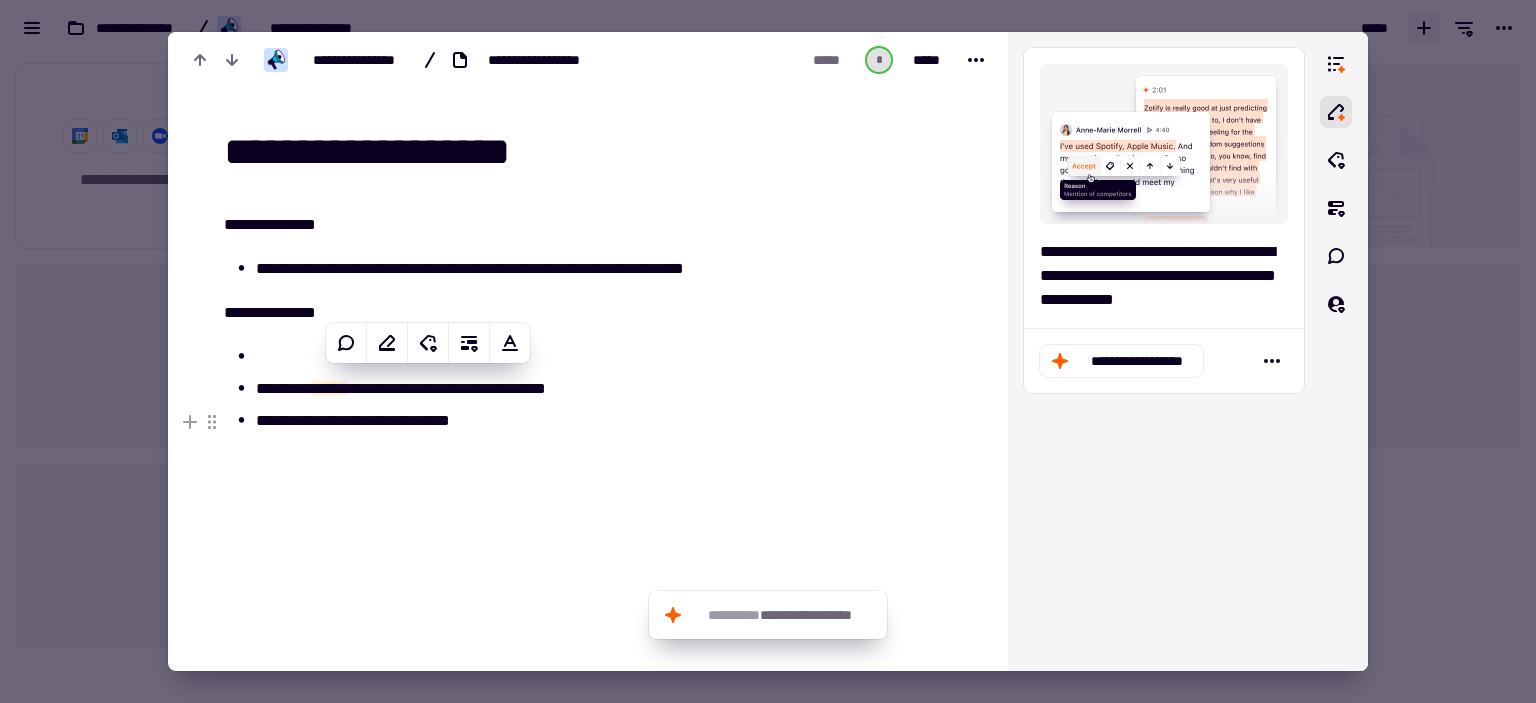 click on "**********" at bounding box center (529, 421) 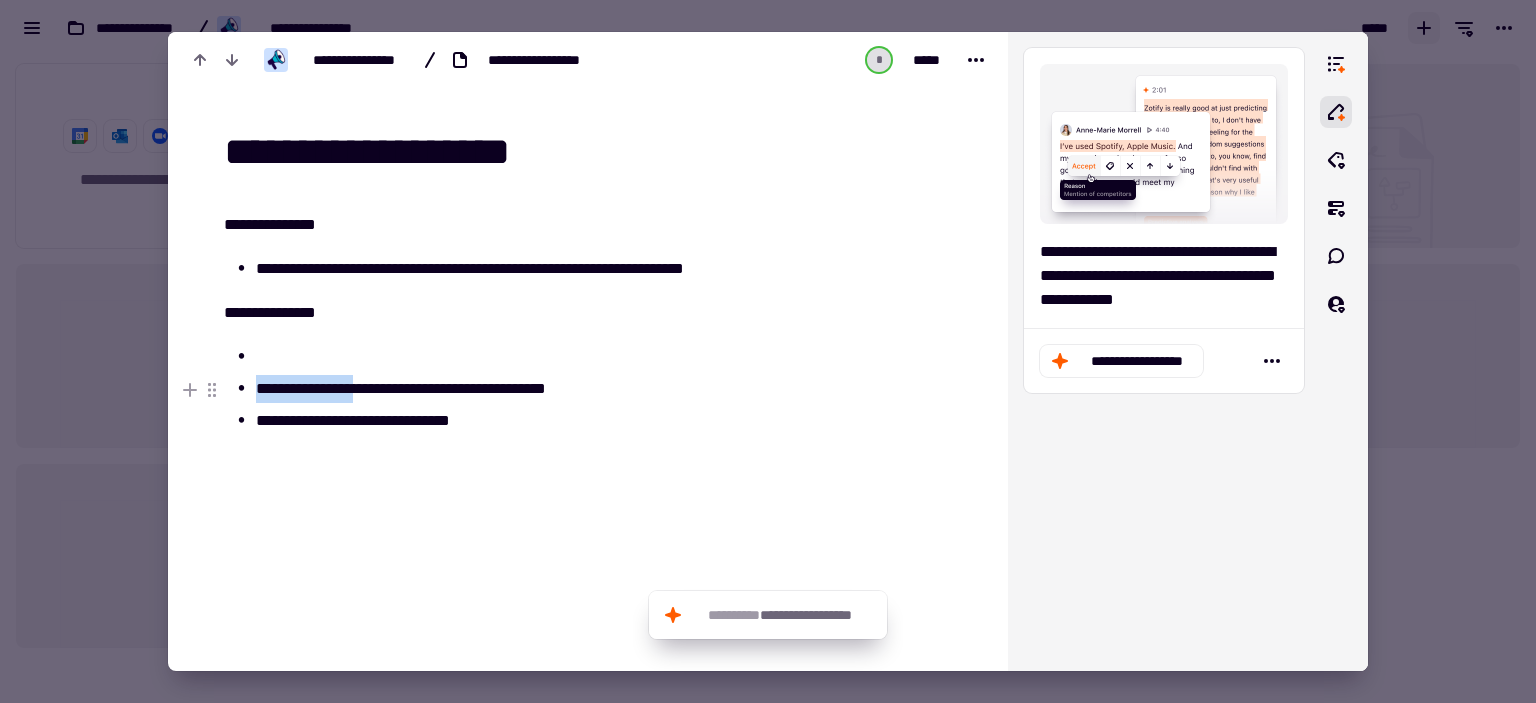 drag, startPoint x: 614, startPoint y: 385, endPoint x: 319, endPoint y: 386, distance: 295.0017 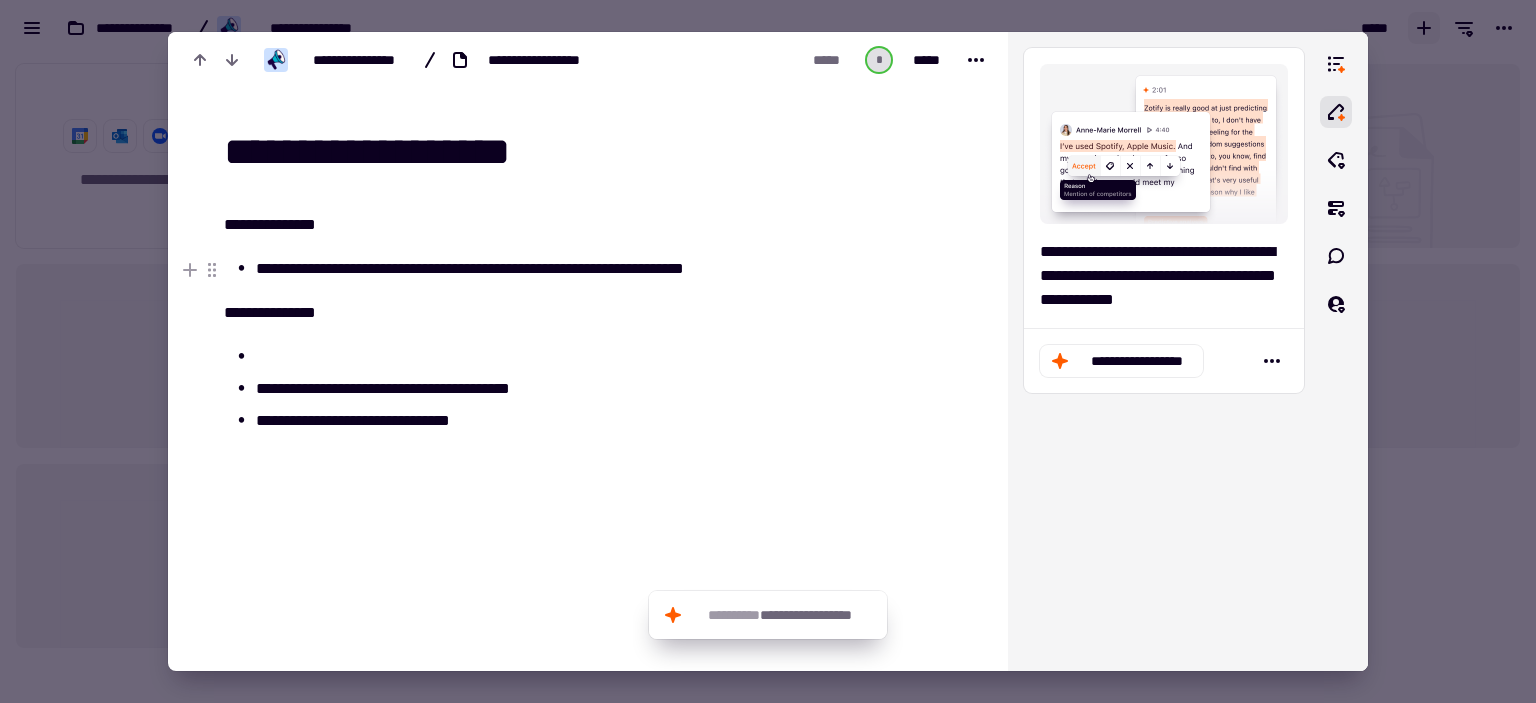 click on "**********" at bounding box center [529, 269] 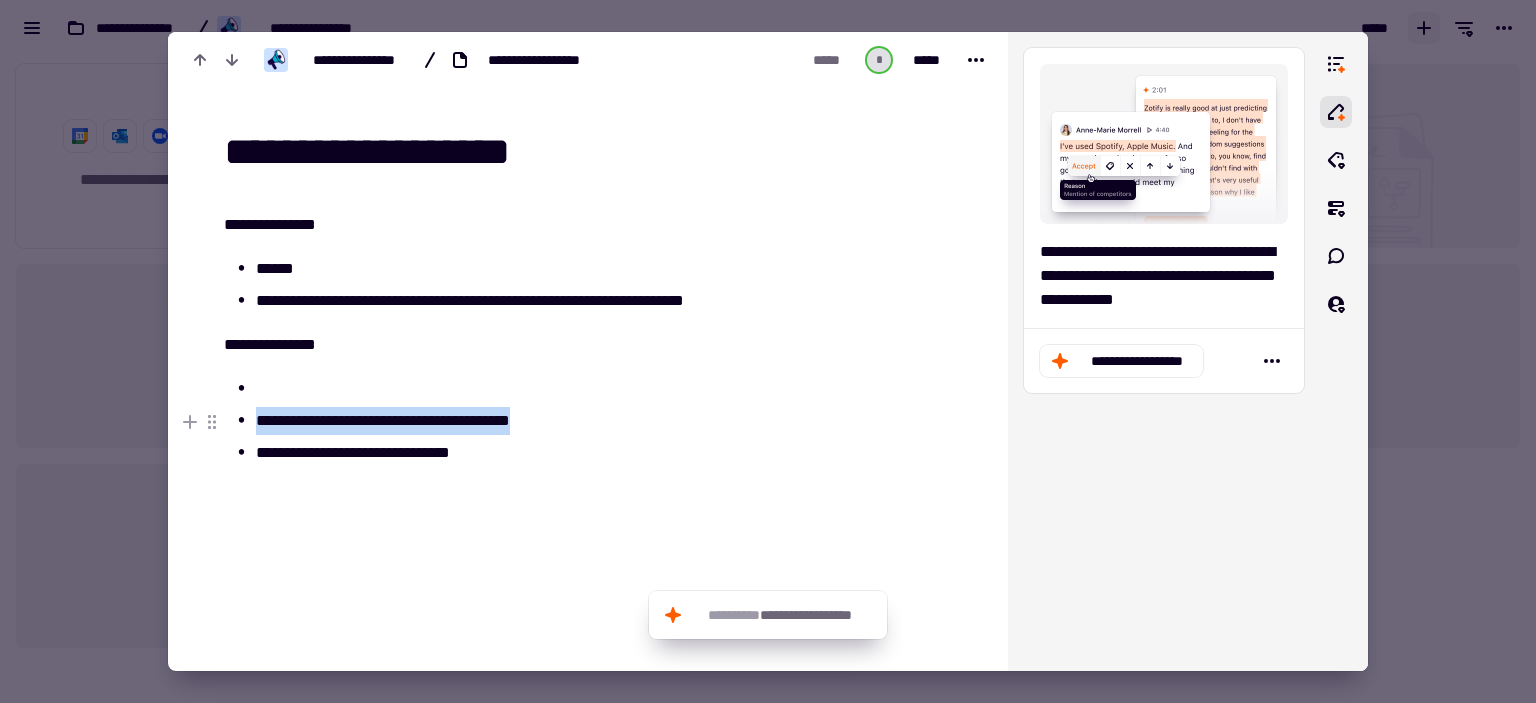 drag, startPoint x: 565, startPoint y: 417, endPoint x: 254, endPoint y: 419, distance: 311.00644 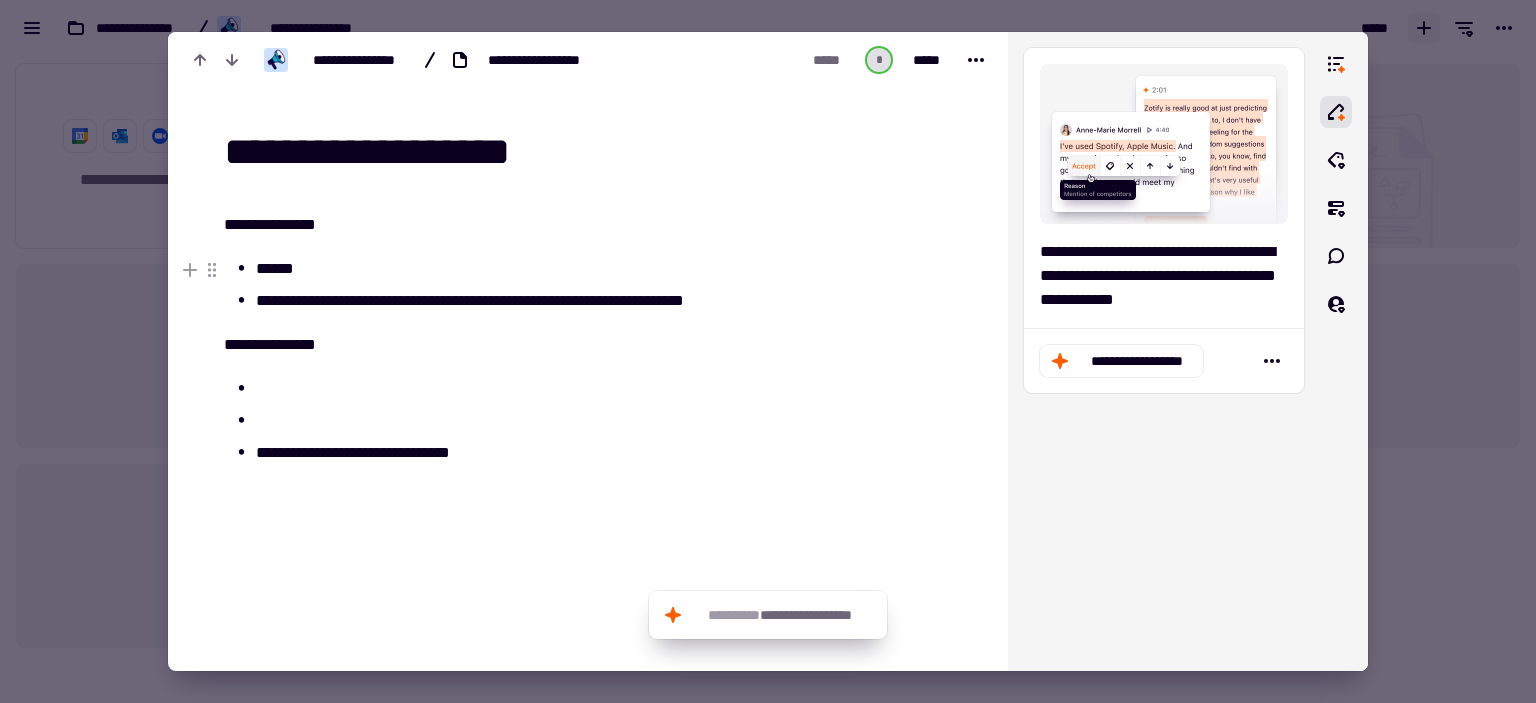 click on "******" at bounding box center [513, 269] 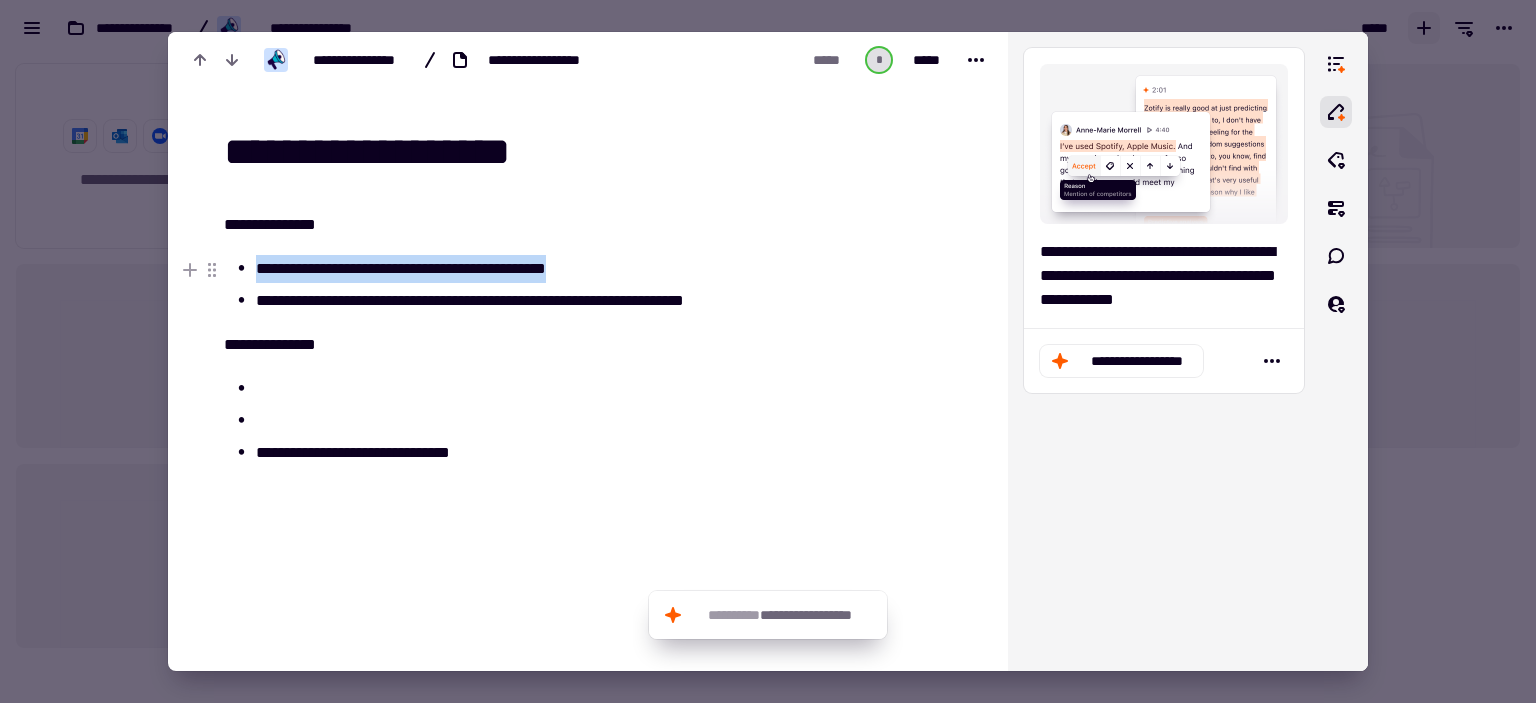 drag, startPoint x: 565, startPoint y: 265, endPoint x: 606, endPoint y: 263, distance: 41.04875 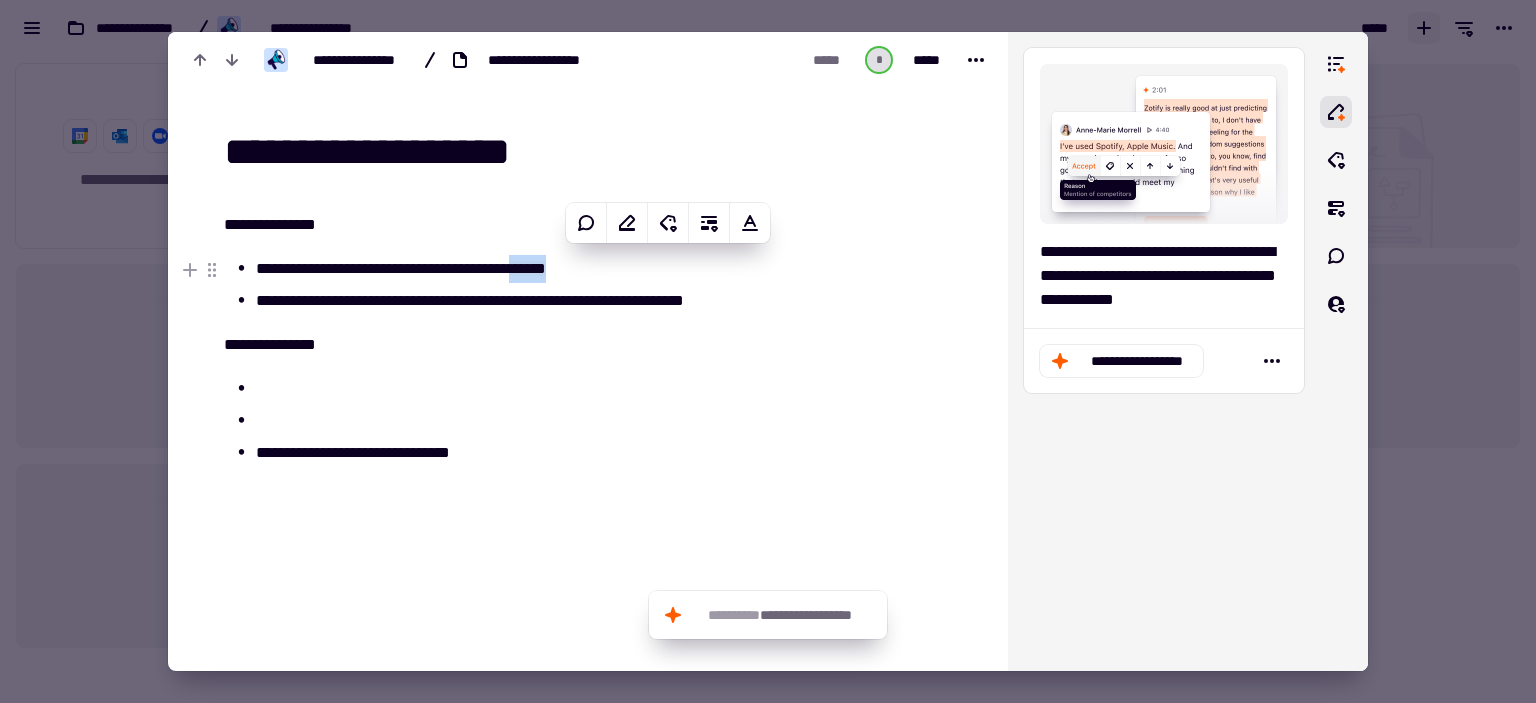 click on "**********" at bounding box center [529, 269] 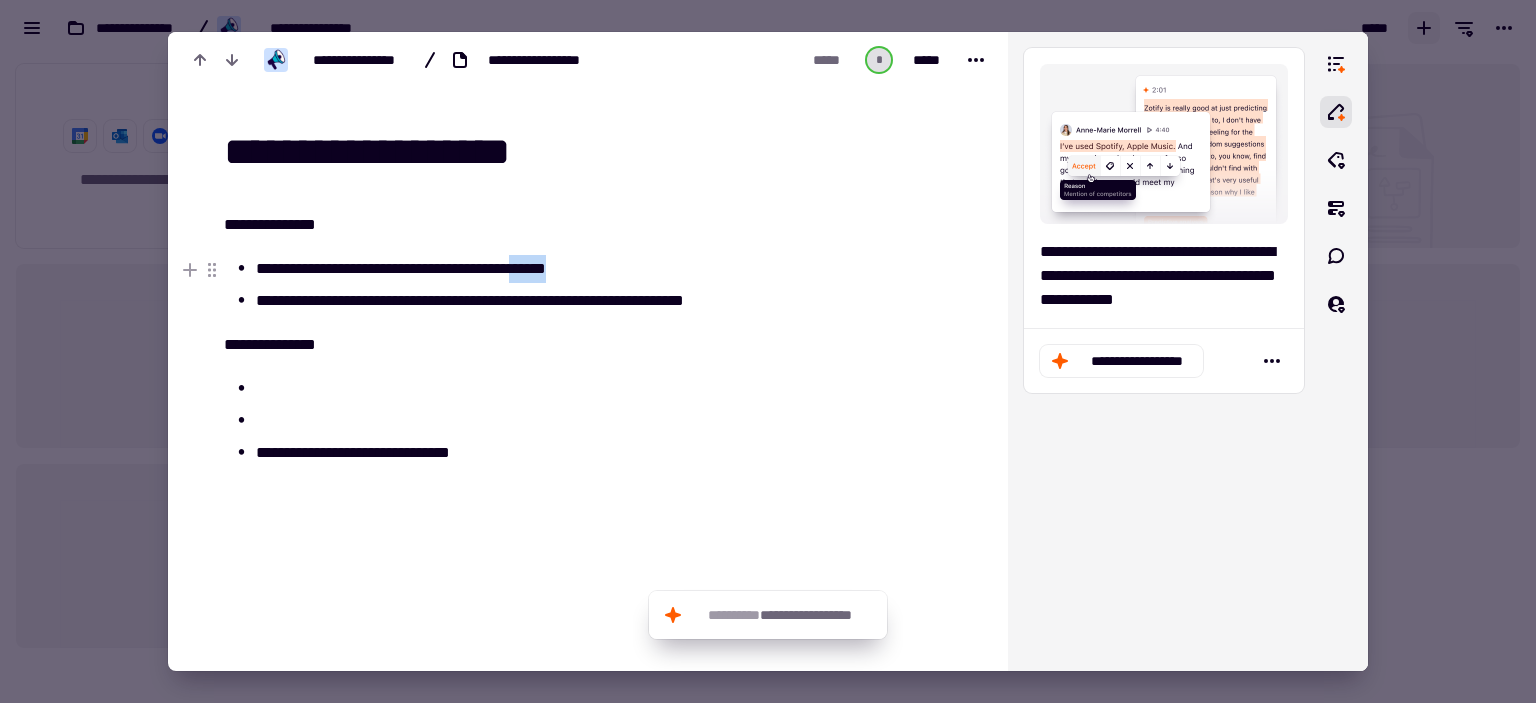 drag, startPoint x: 569, startPoint y: 262, endPoint x: 607, endPoint y: 261, distance: 38.013157 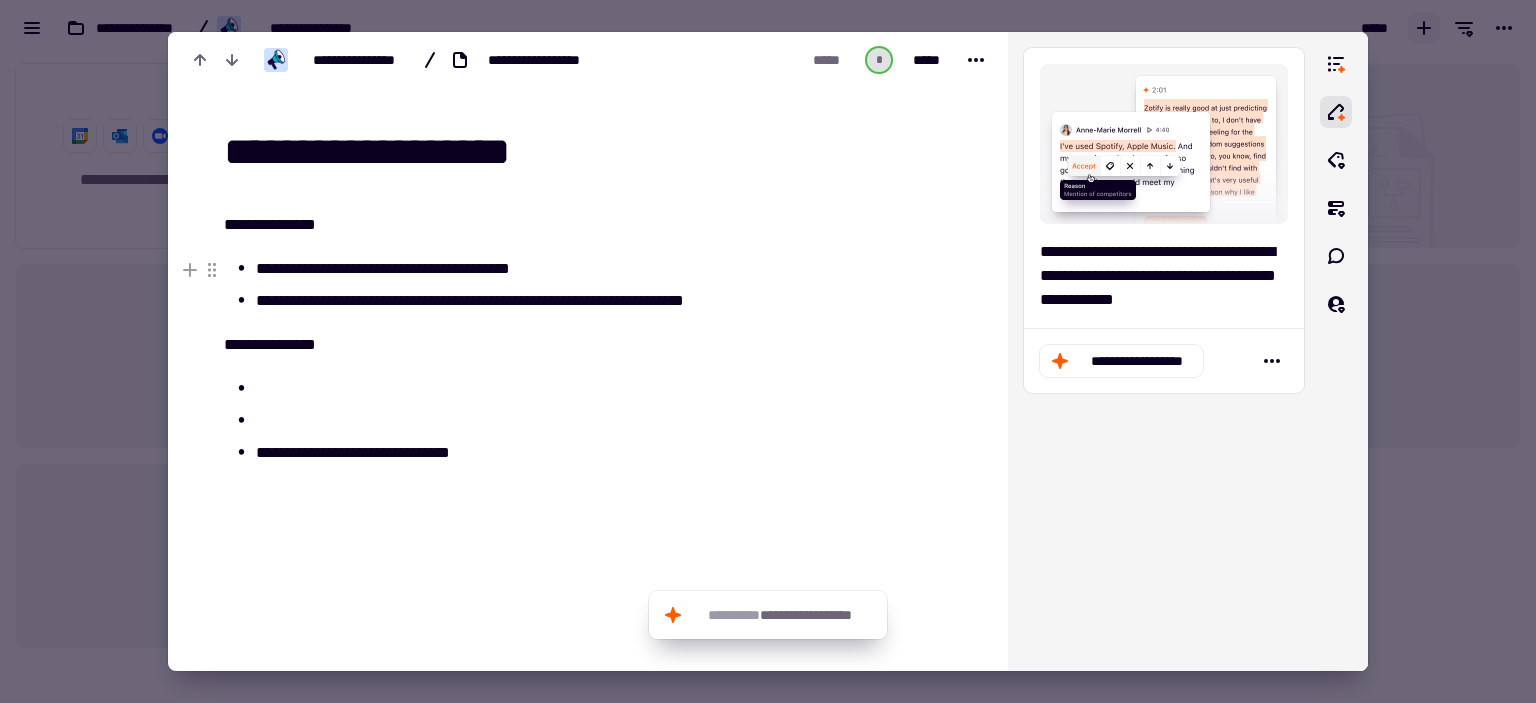 click on "**********" at bounding box center [529, 269] 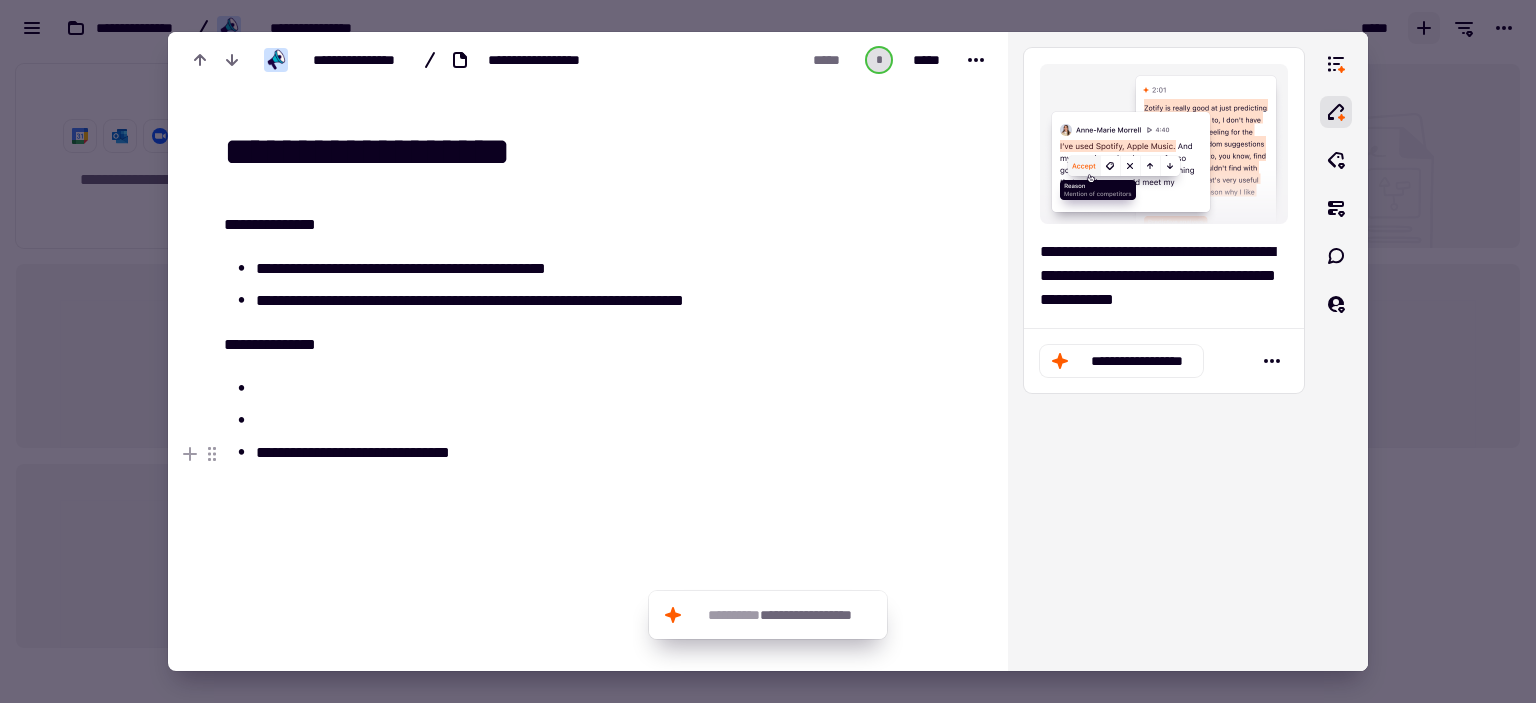 click on "**********" at bounding box center (529, 453) 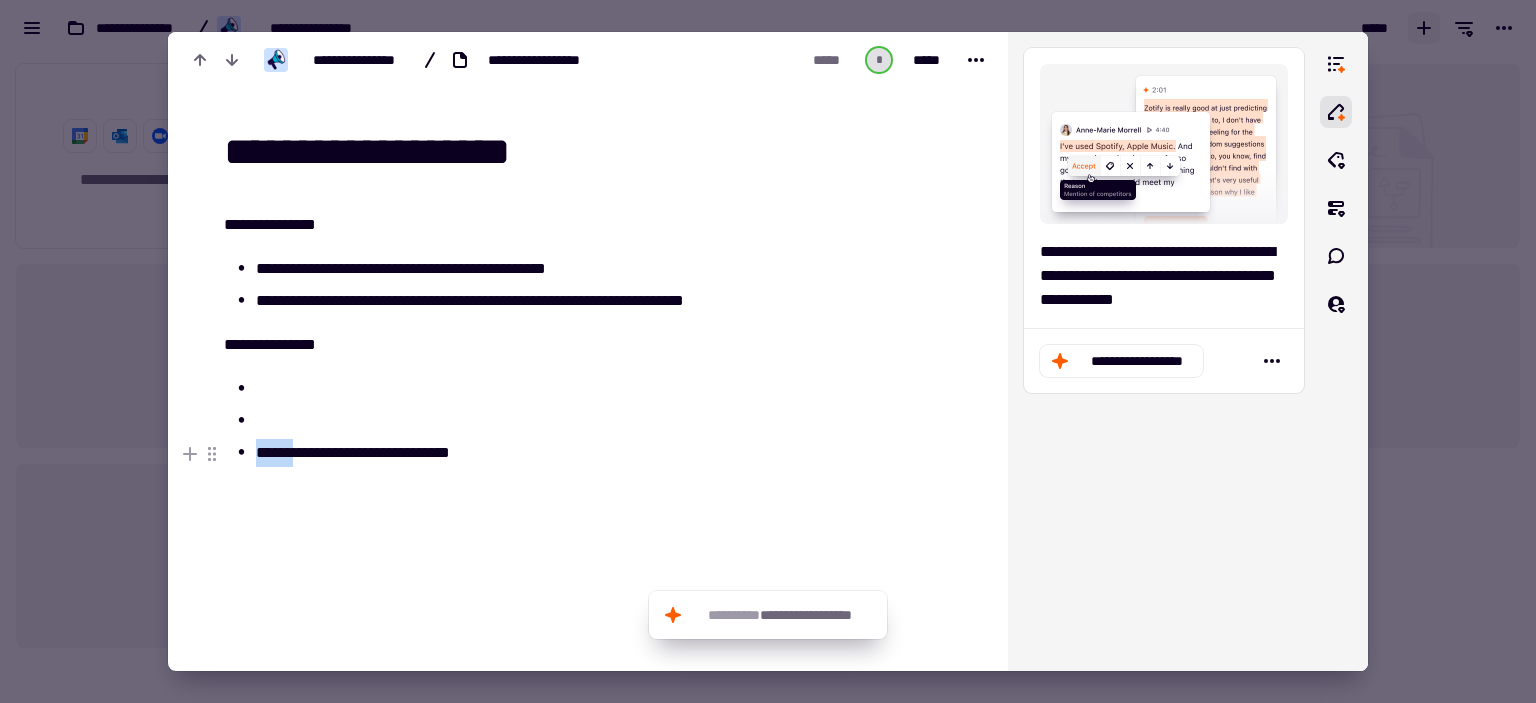 click on "**********" at bounding box center [529, 453] 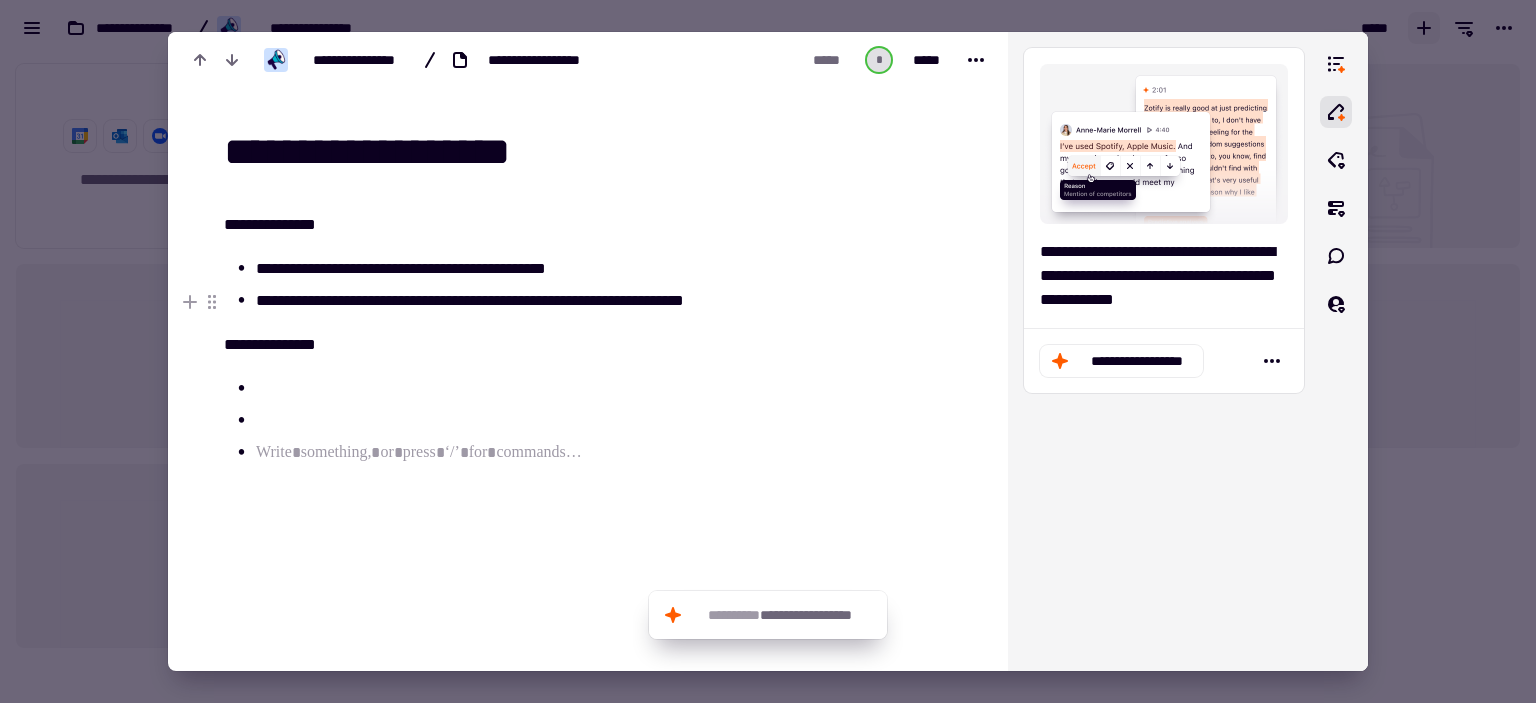 click on "**********" at bounding box center [529, 301] 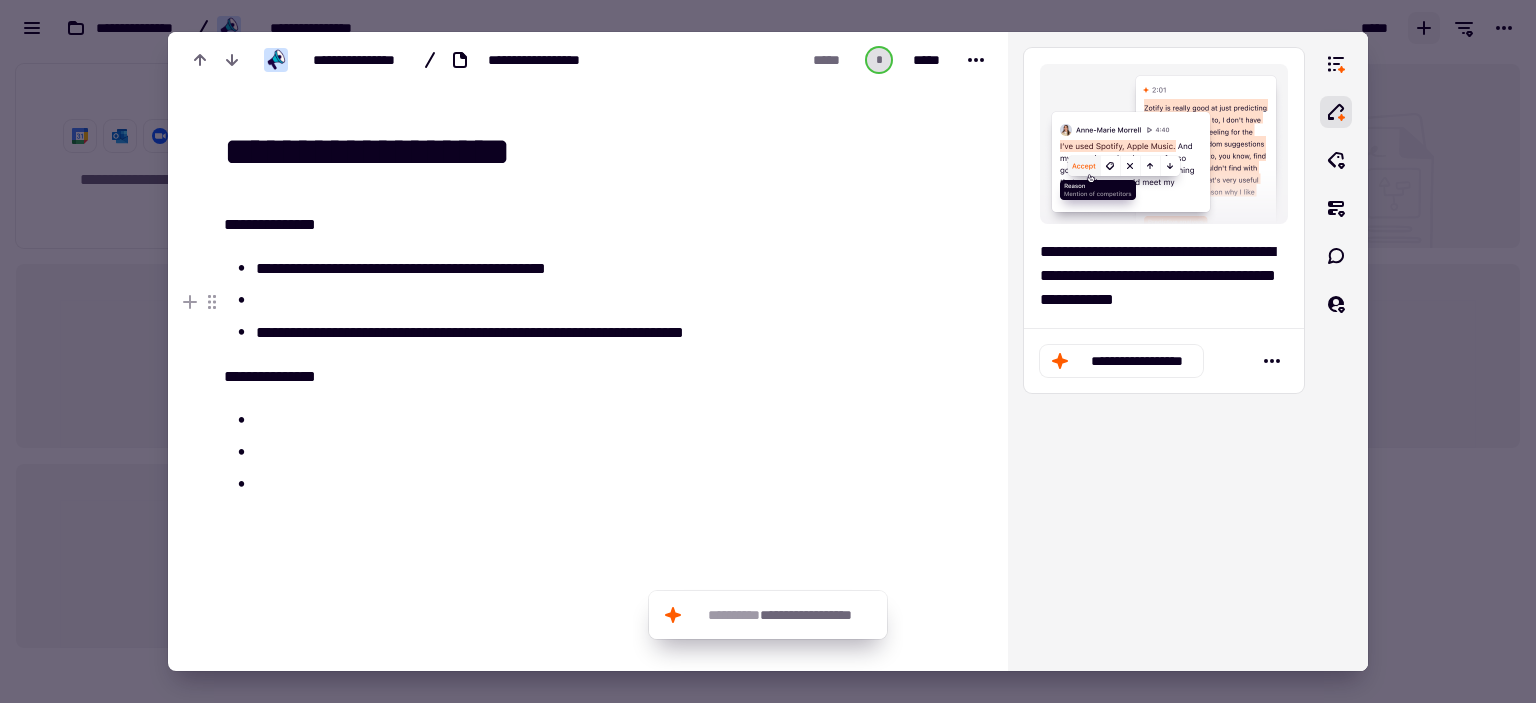 click at bounding box center [529, 301] 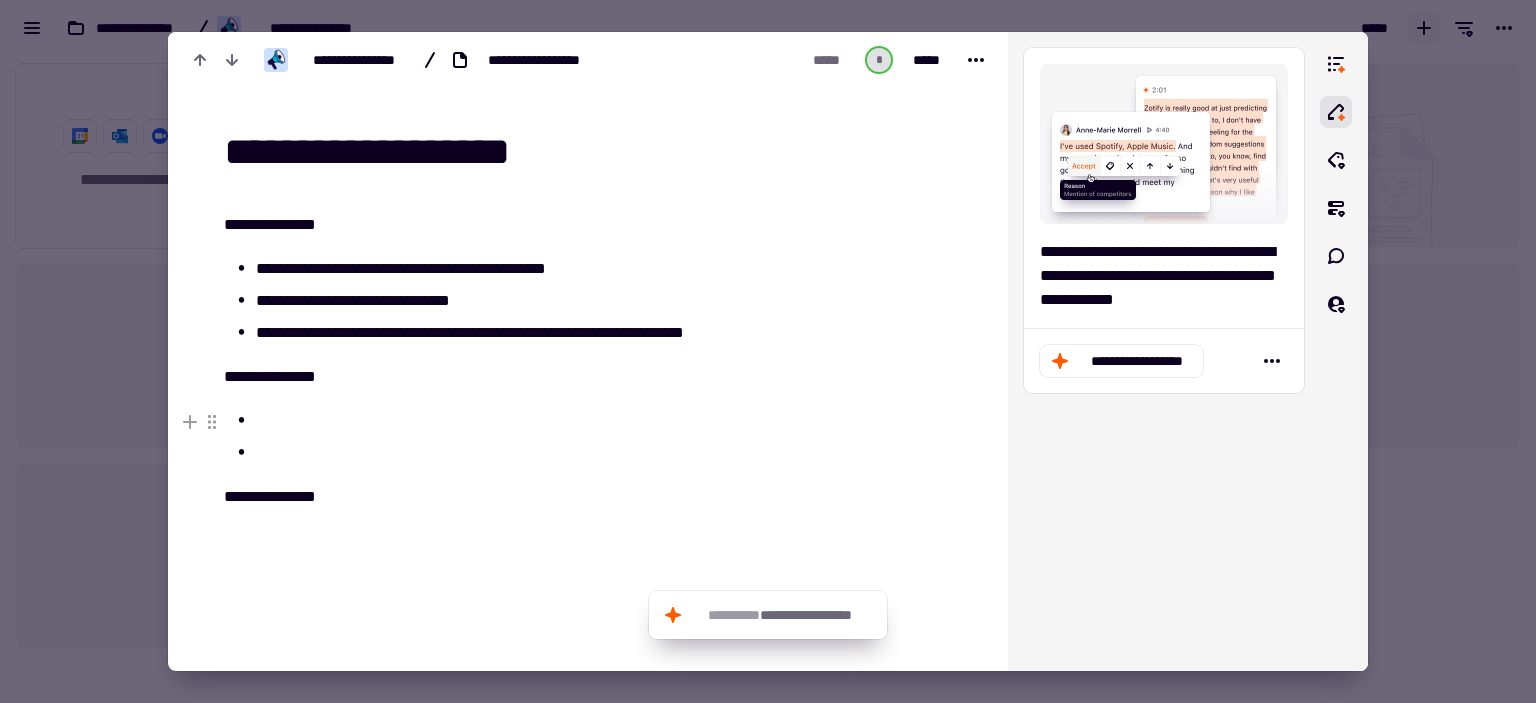 click at bounding box center [529, 421] 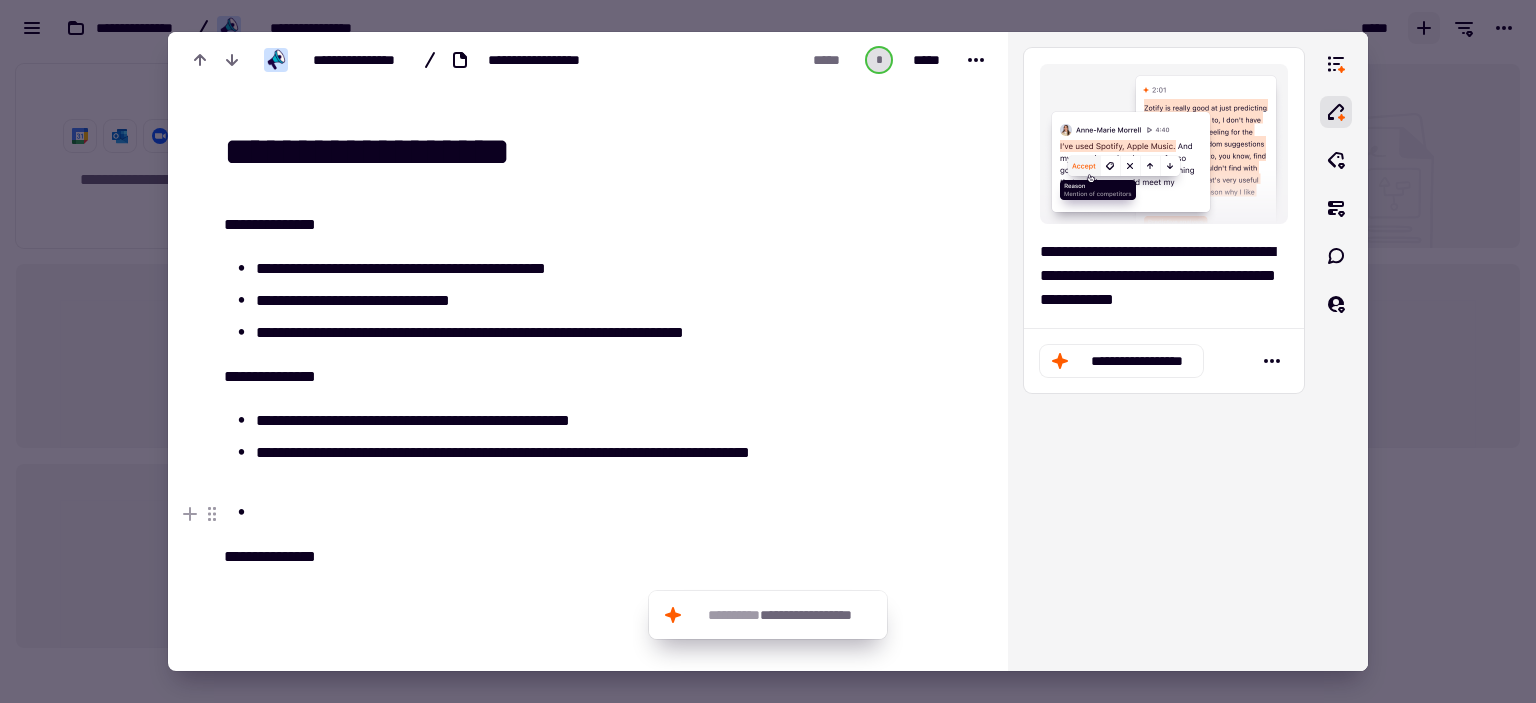 click at bounding box center [513, 513] 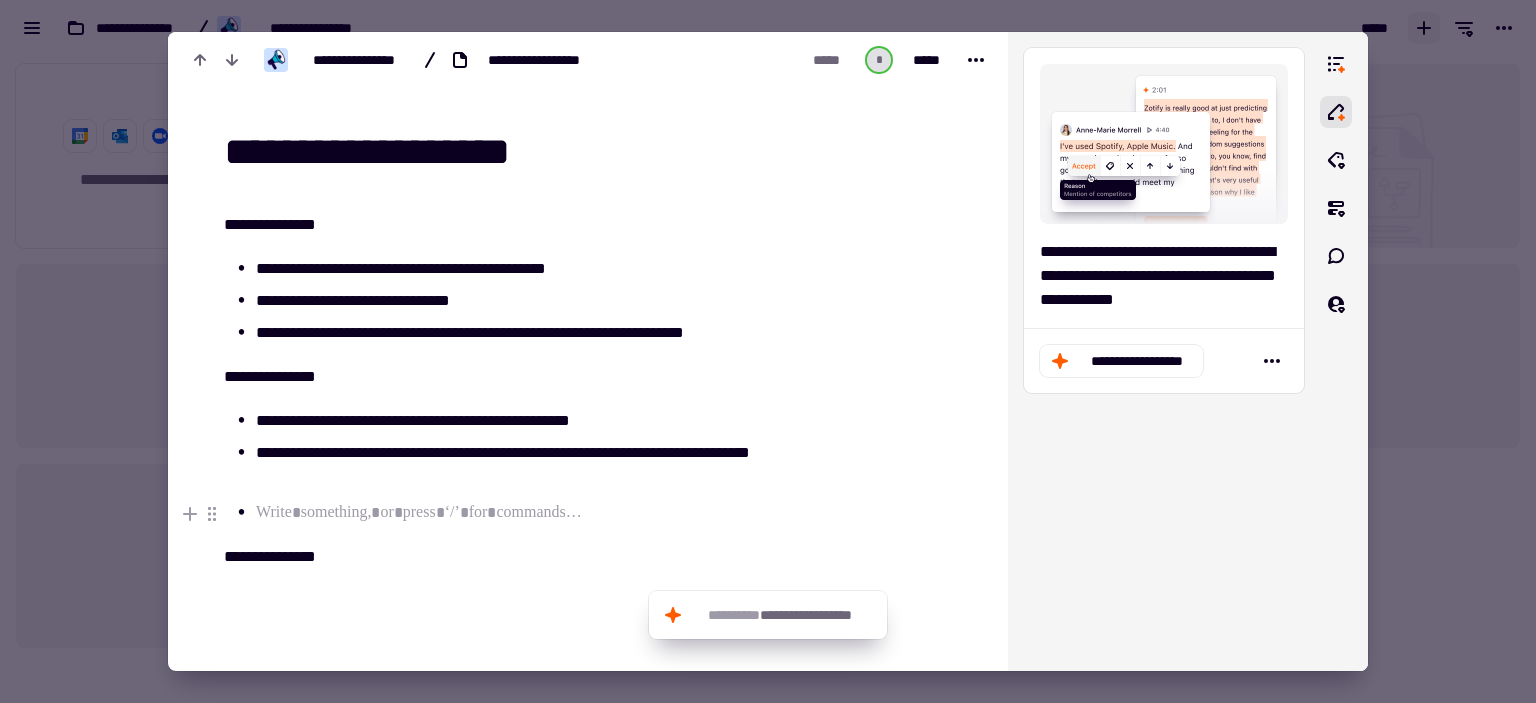 click at bounding box center (513, 513) 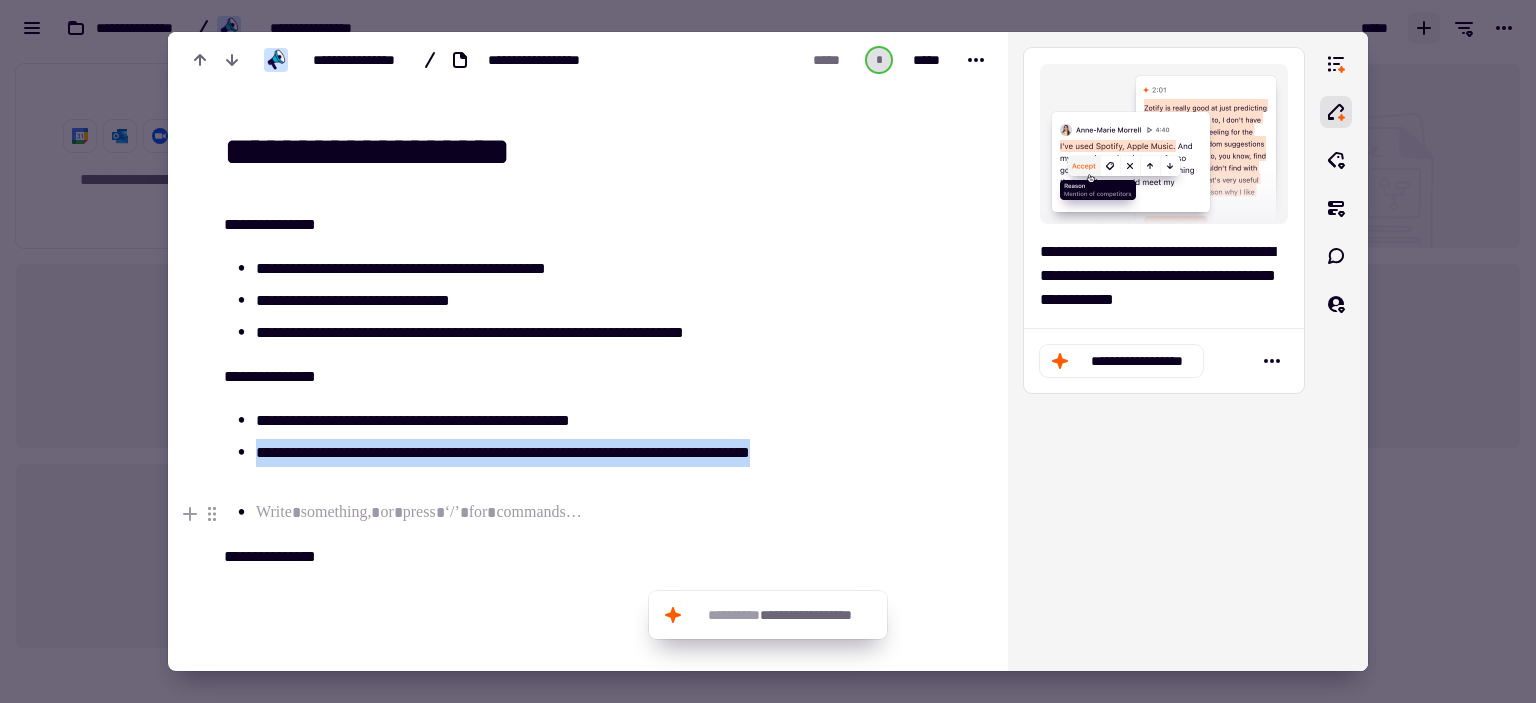 click at bounding box center [513, 513] 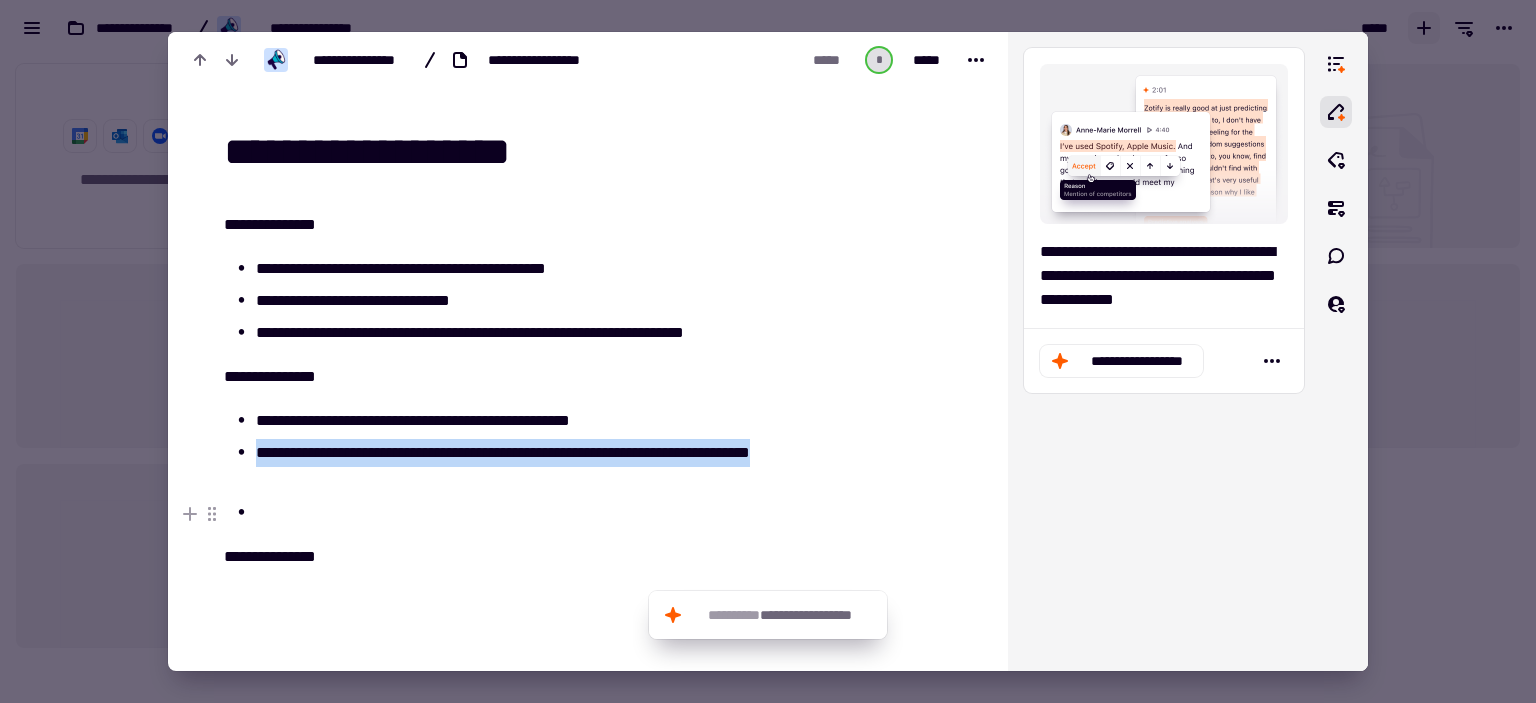 click at bounding box center [513, 513] 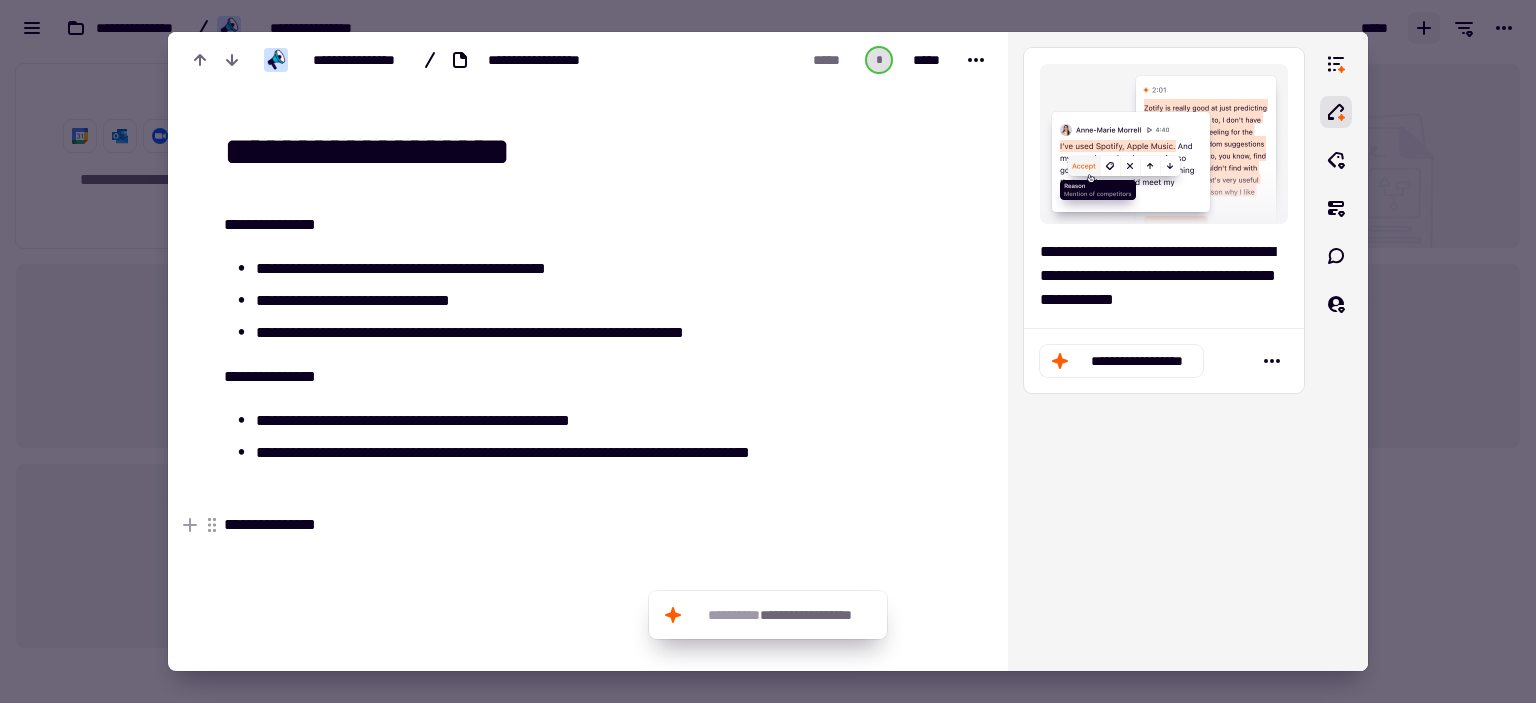 click on "**********" at bounding box center [513, 525] 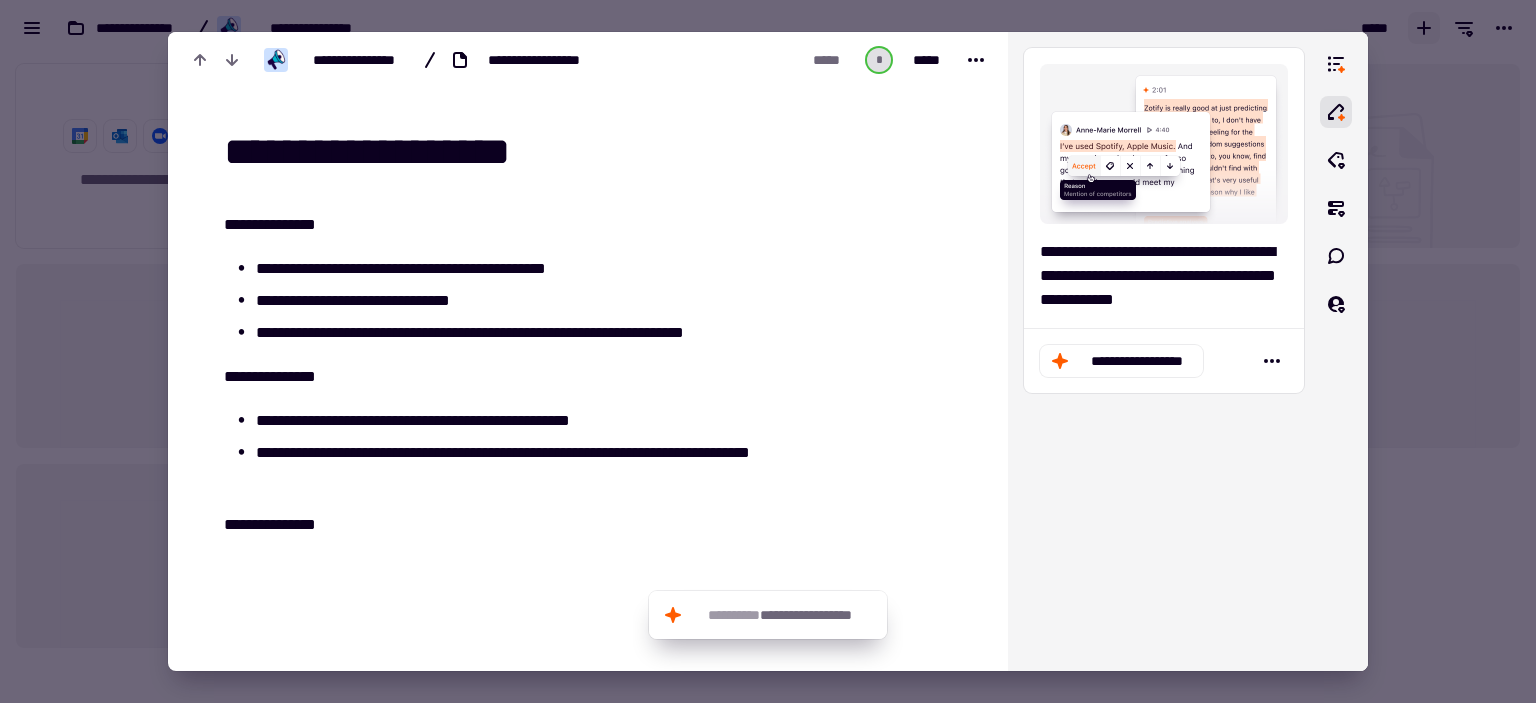 click on "**********" at bounding box center [501, 488] 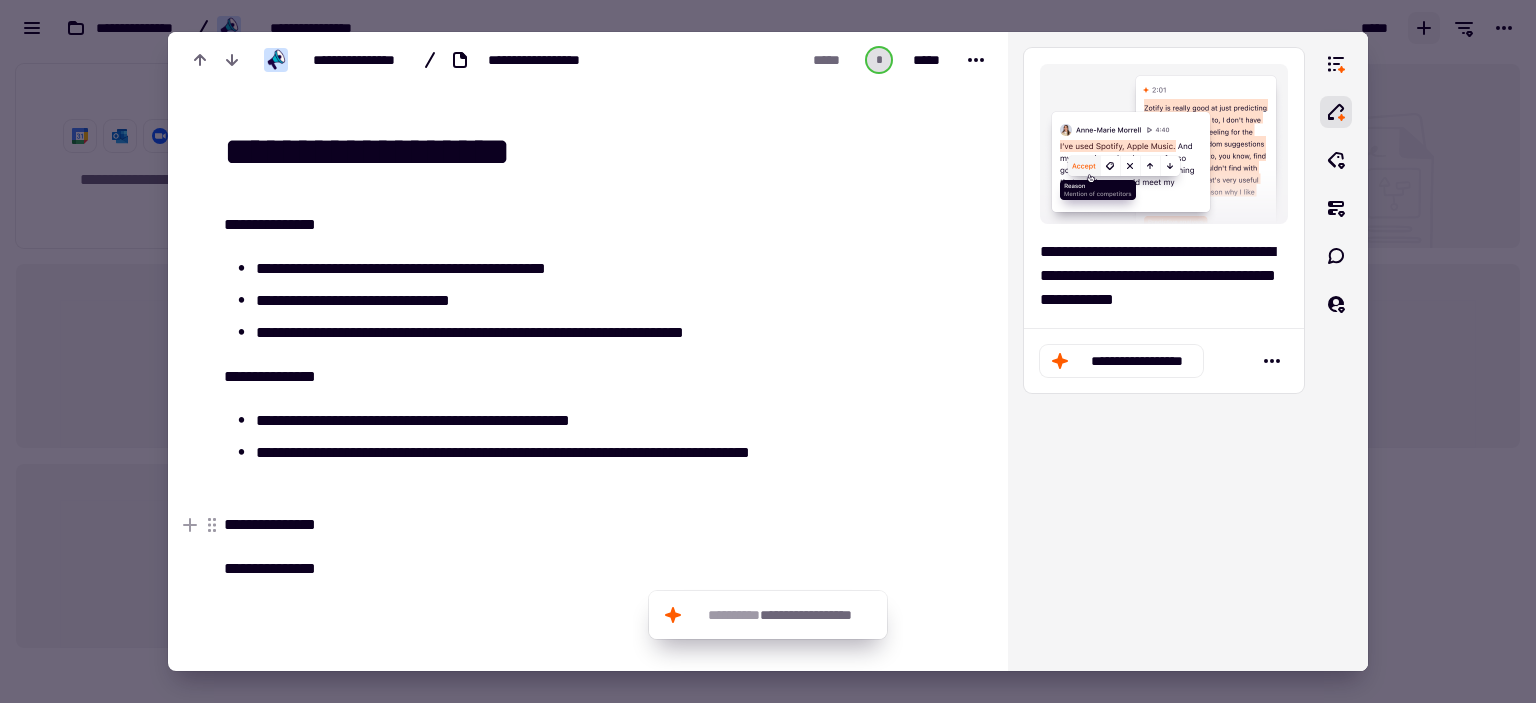 click on "**********" at bounding box center [513, 525] 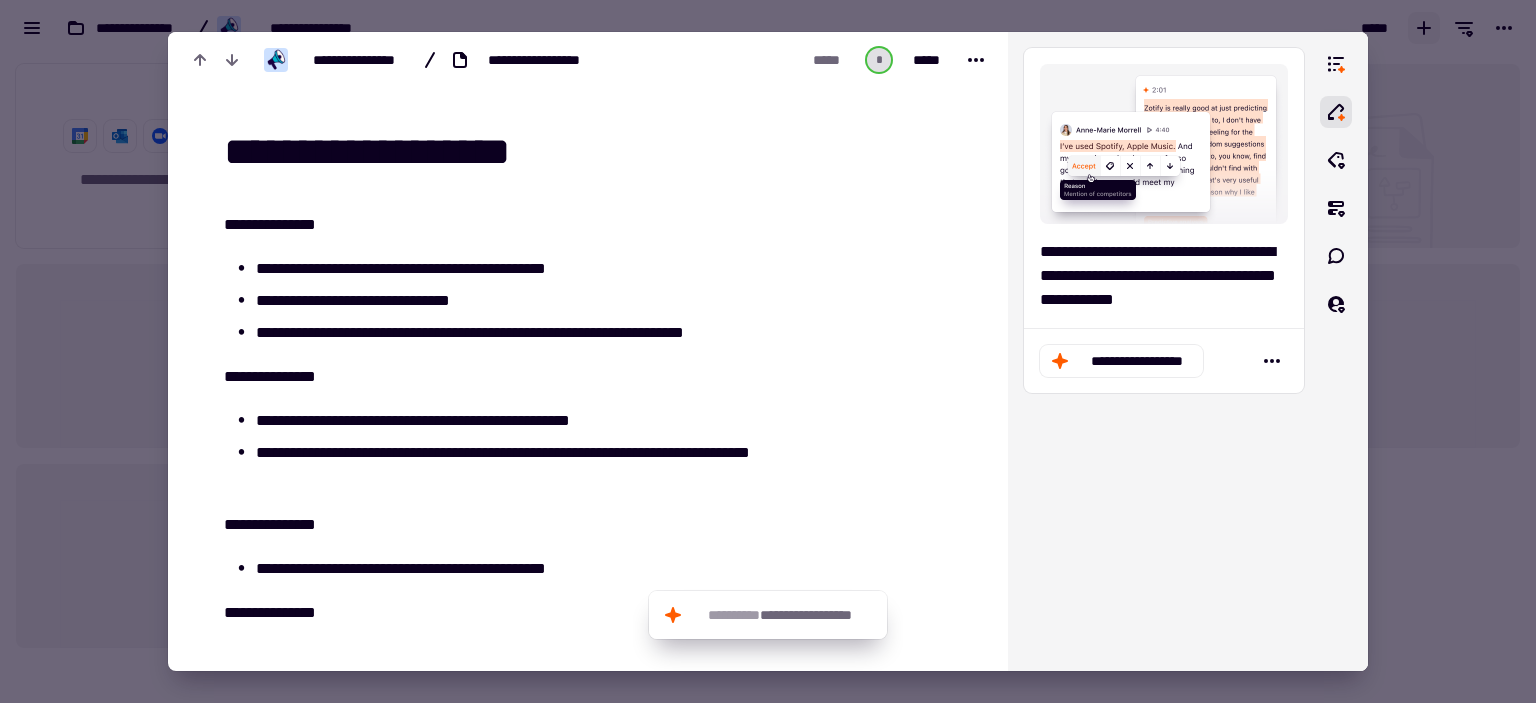 scroll, scrollTop: 248, scrollLeft: 0, axis: vertical 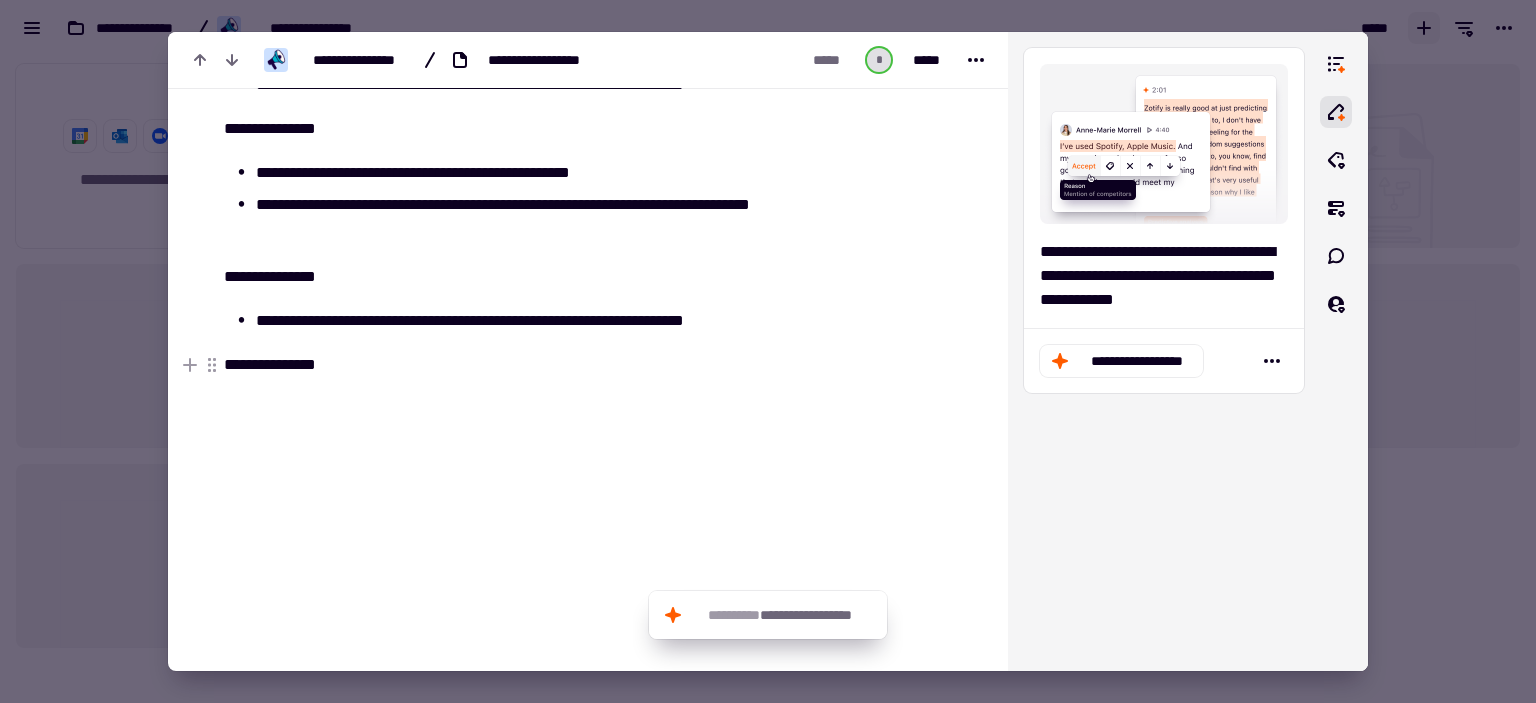 click on "**********" at bounding box center (513, 365) 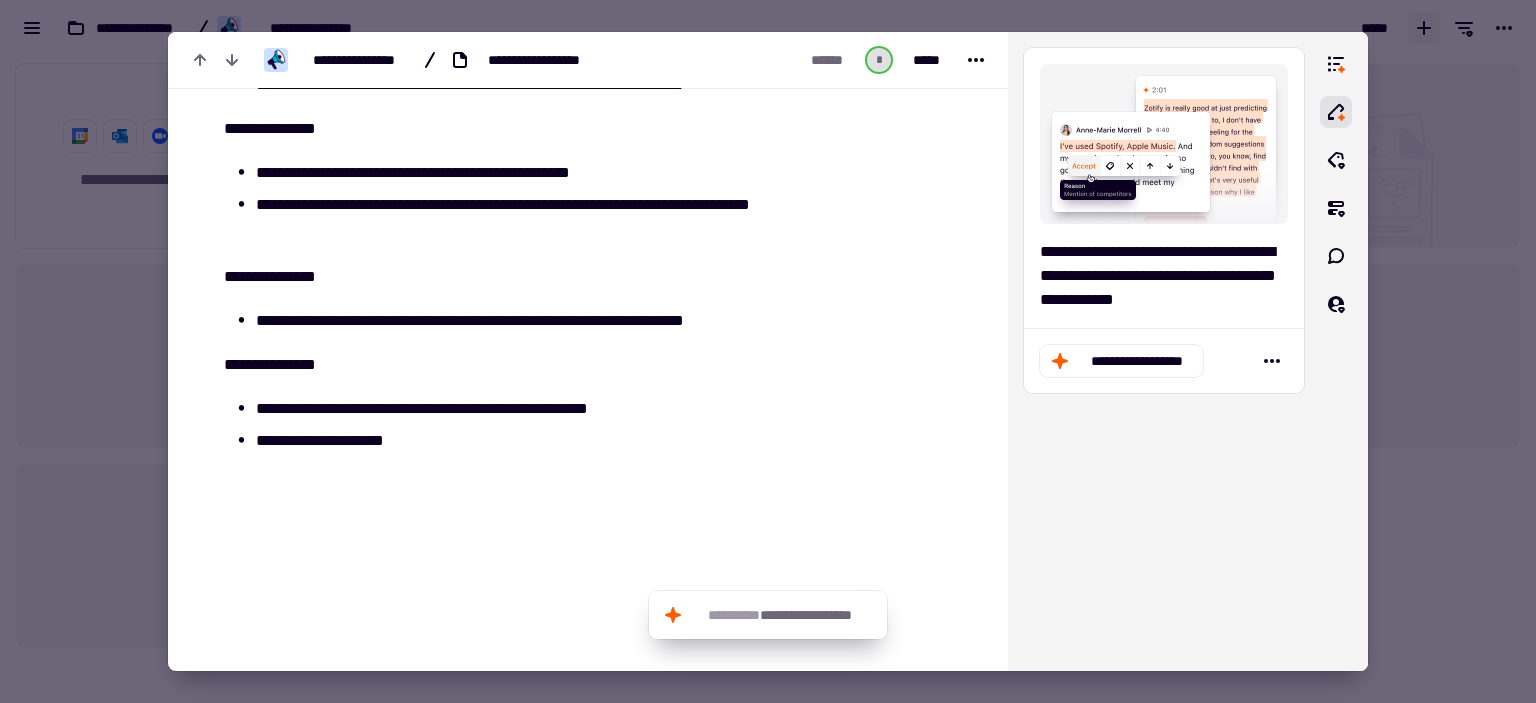 click on "**********" at bounding box center (501, 322) 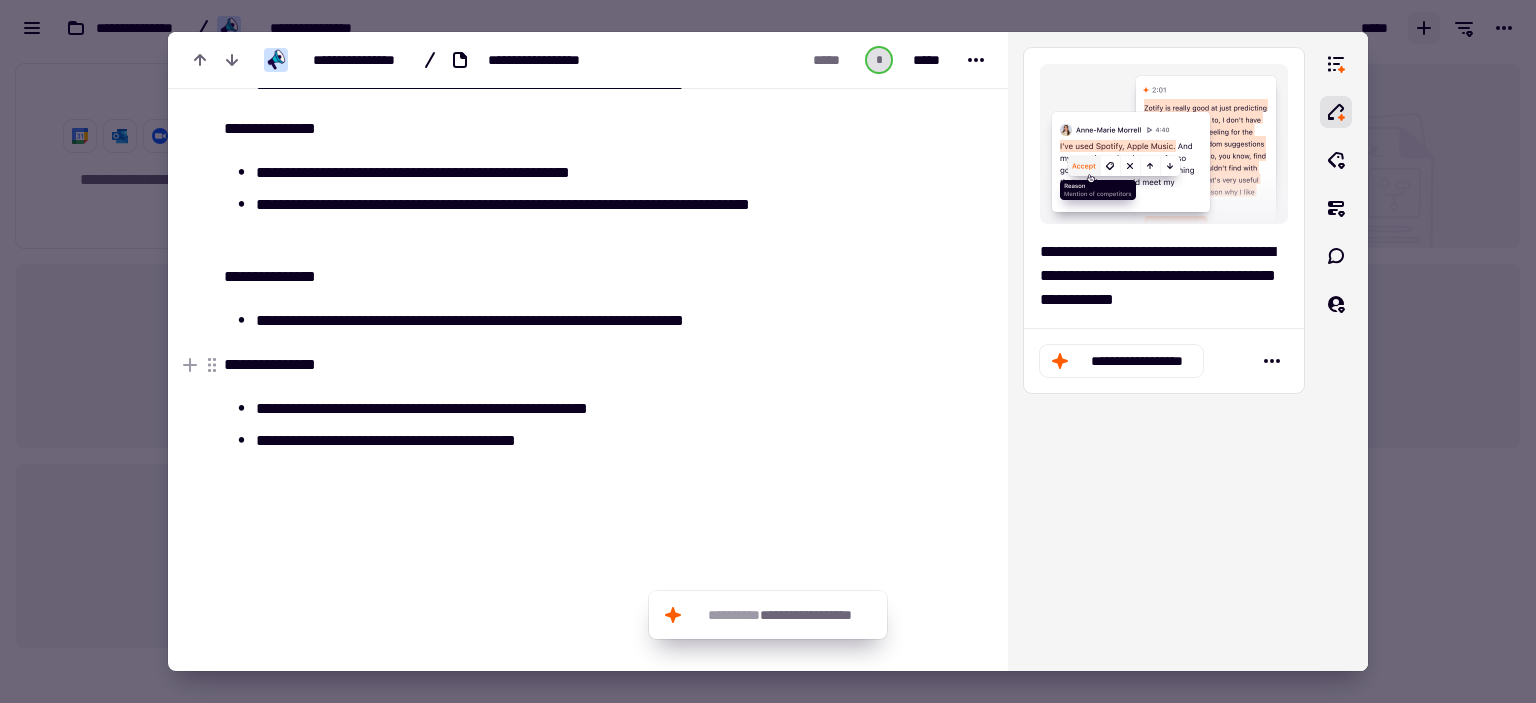 click on "**********" at bounding box center (513, 365) 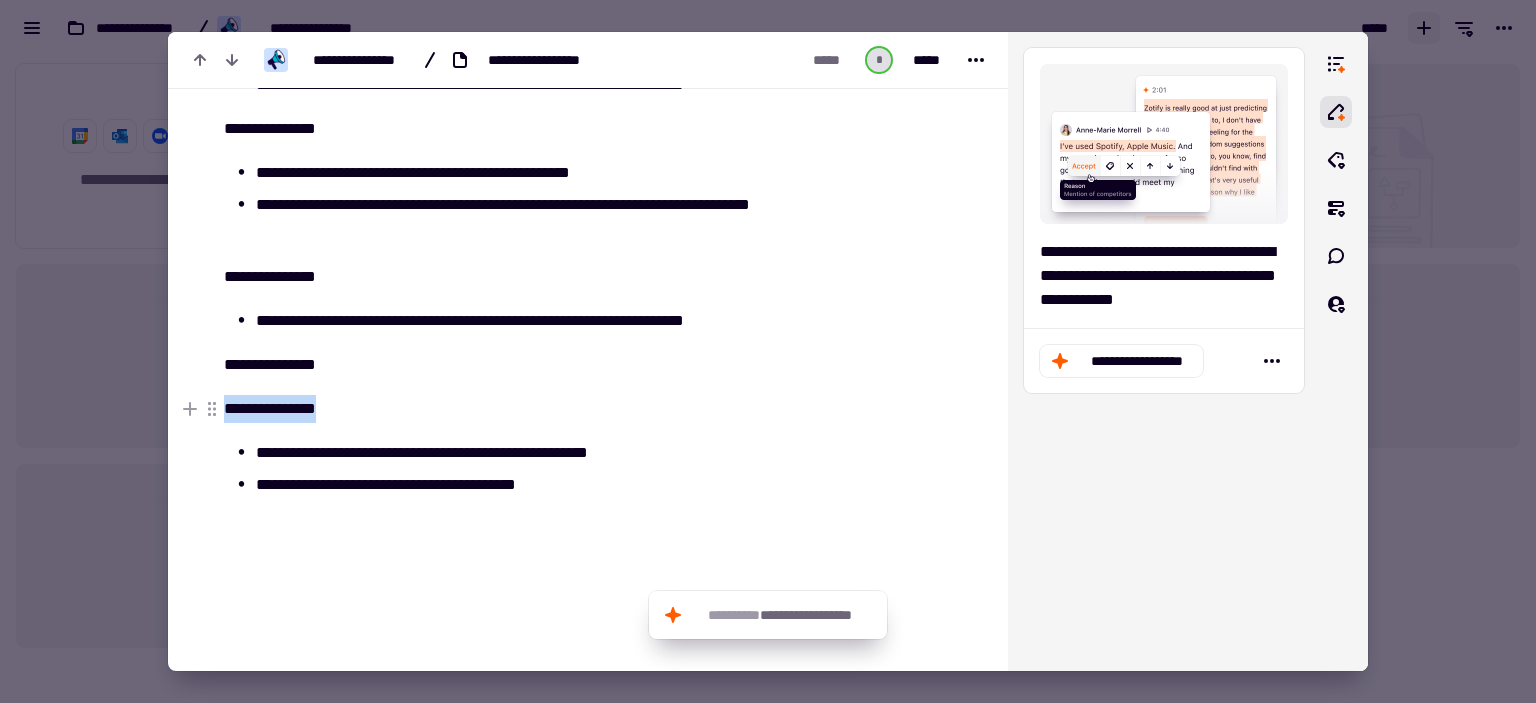 drag, startPoint x: 224, startPoint y: 403, endPoint x: 340, endPoint y: 391, distance: 116.61904 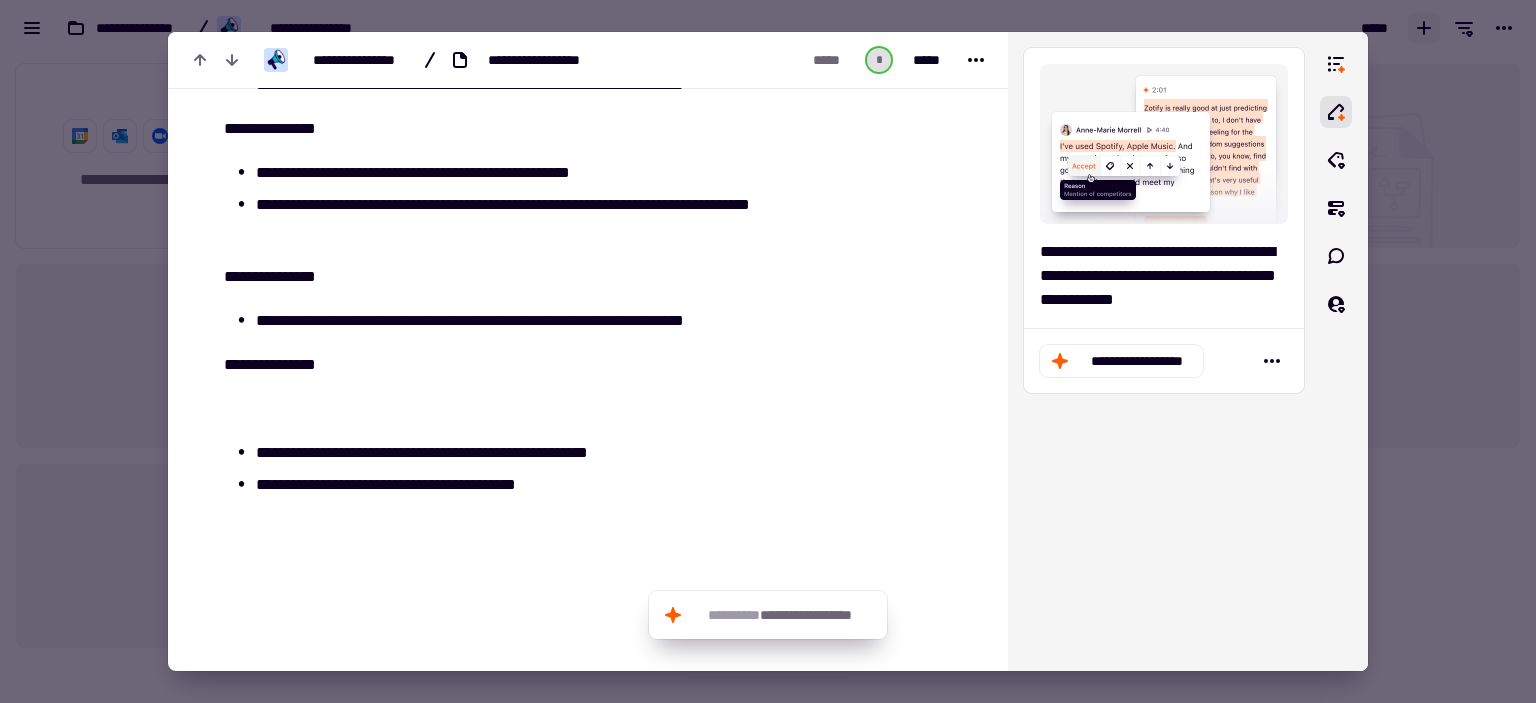 click at bounding box center (513, 620) 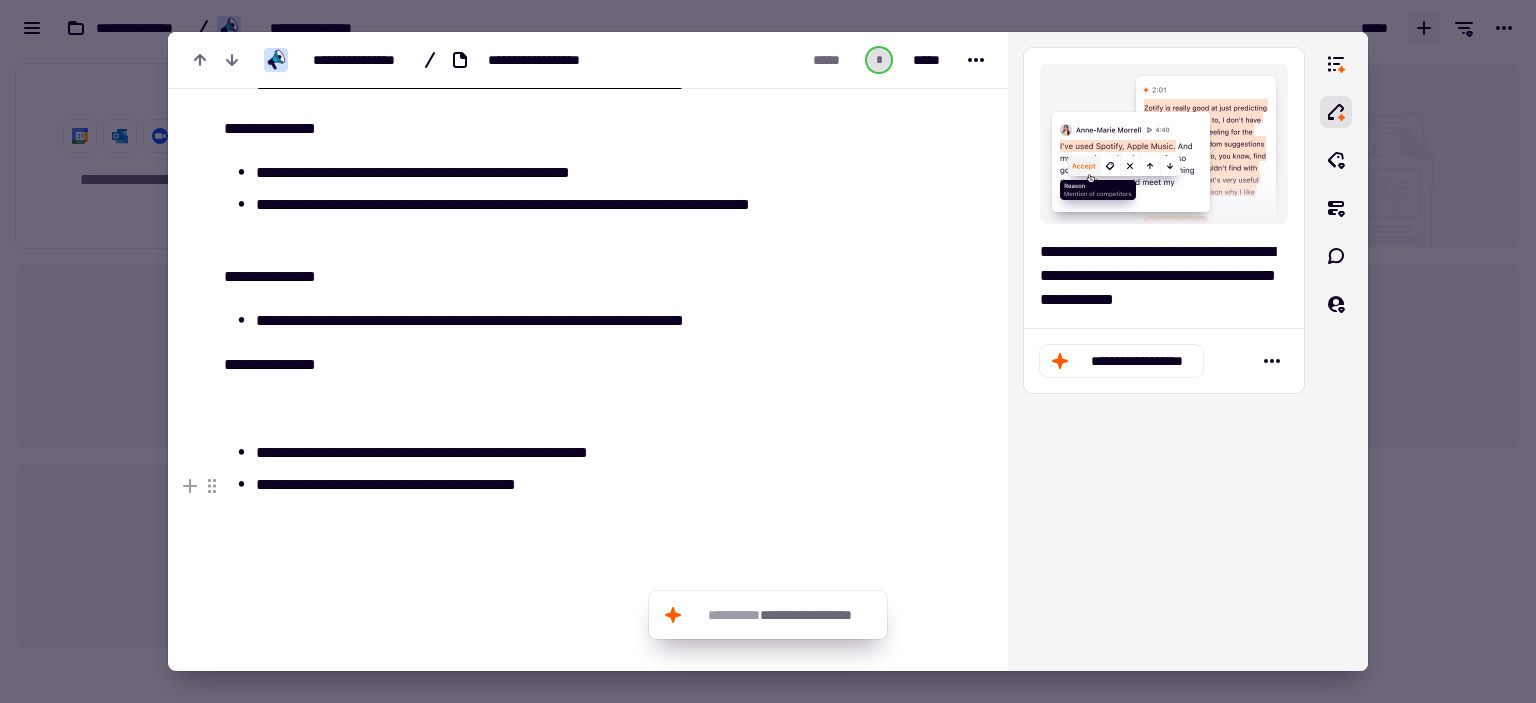 click on "**********" at bounding box center (529, 485) 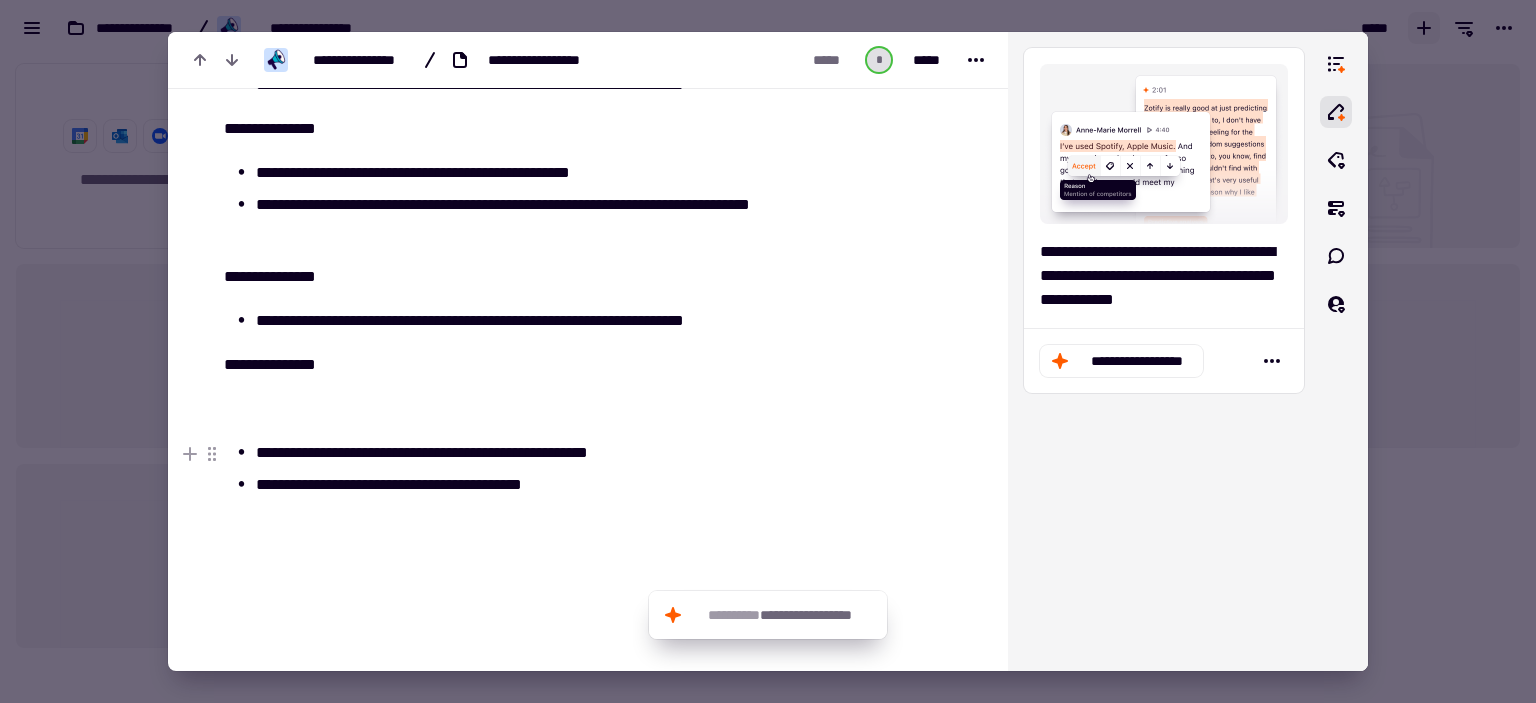click on "**********" at bounding box center (529, 453) 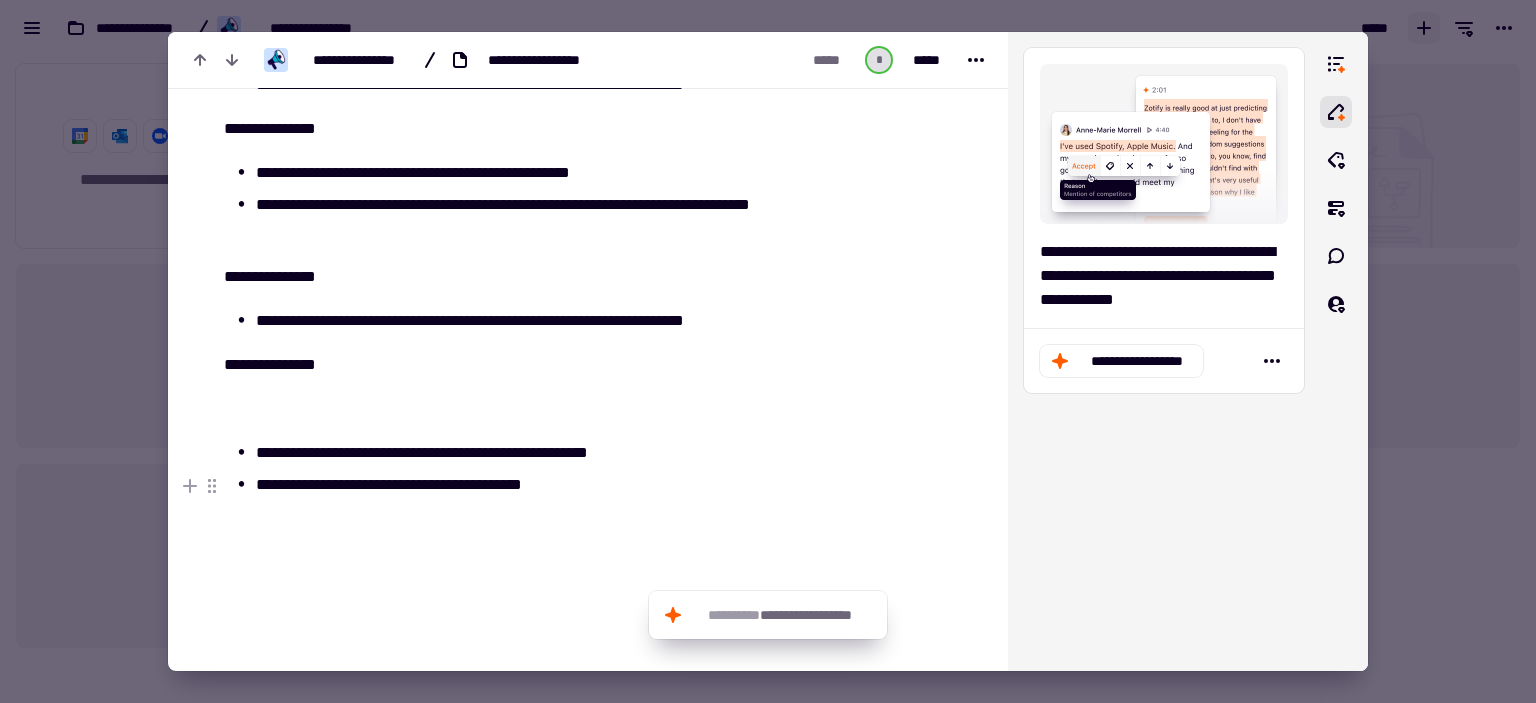 click on "**********" at bounding box center (529, 485) 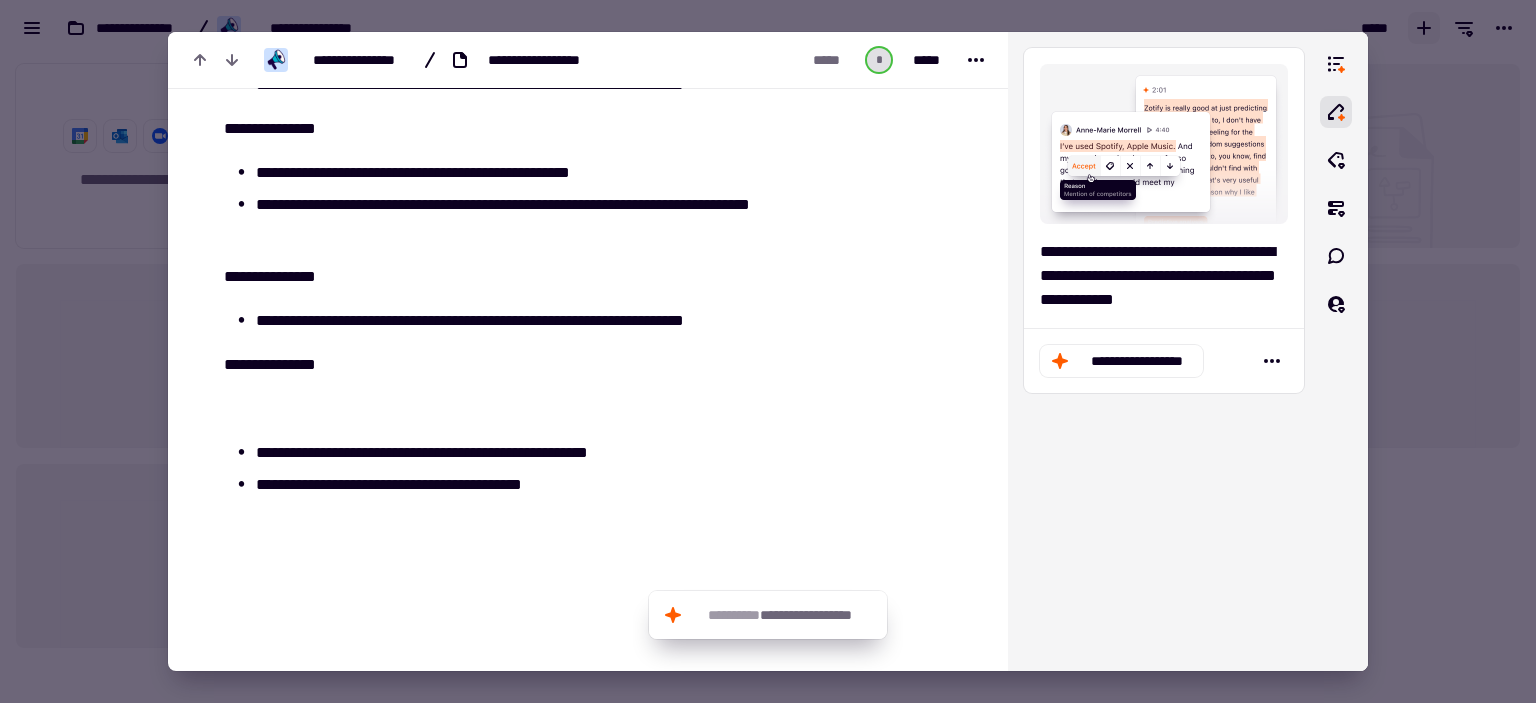 click on "**********" at bounding box center (501, 344) 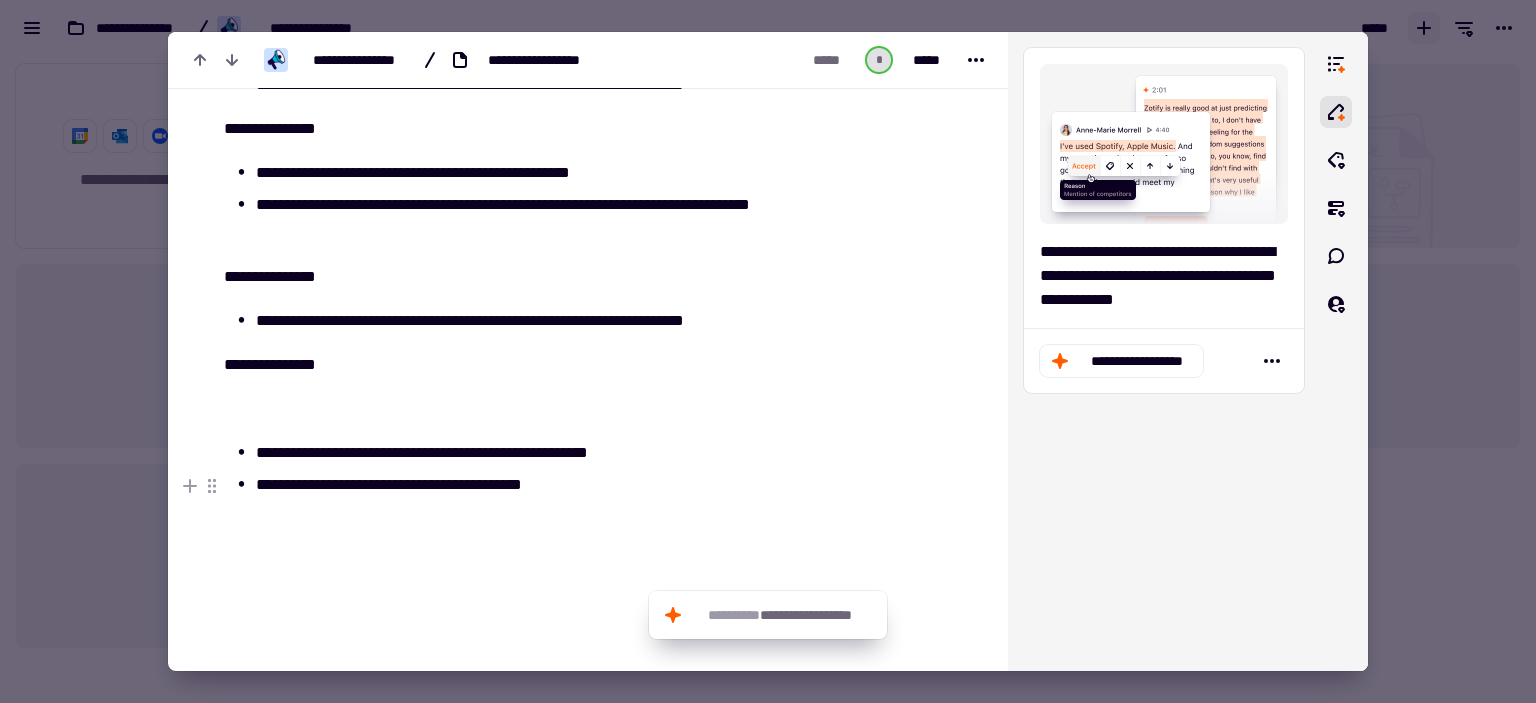 click on "**********" at bounding box center (529, 485) 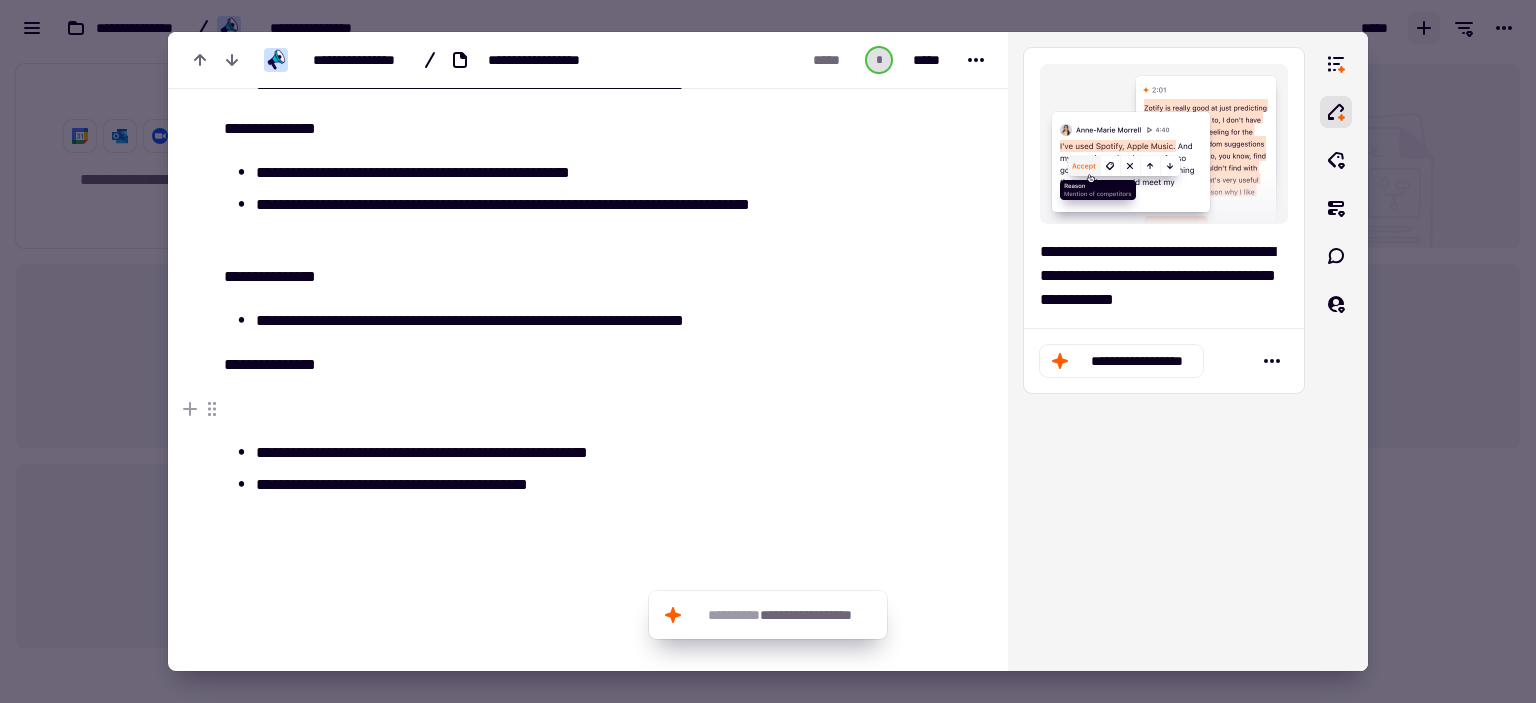 click at bounding box center [513, 409] 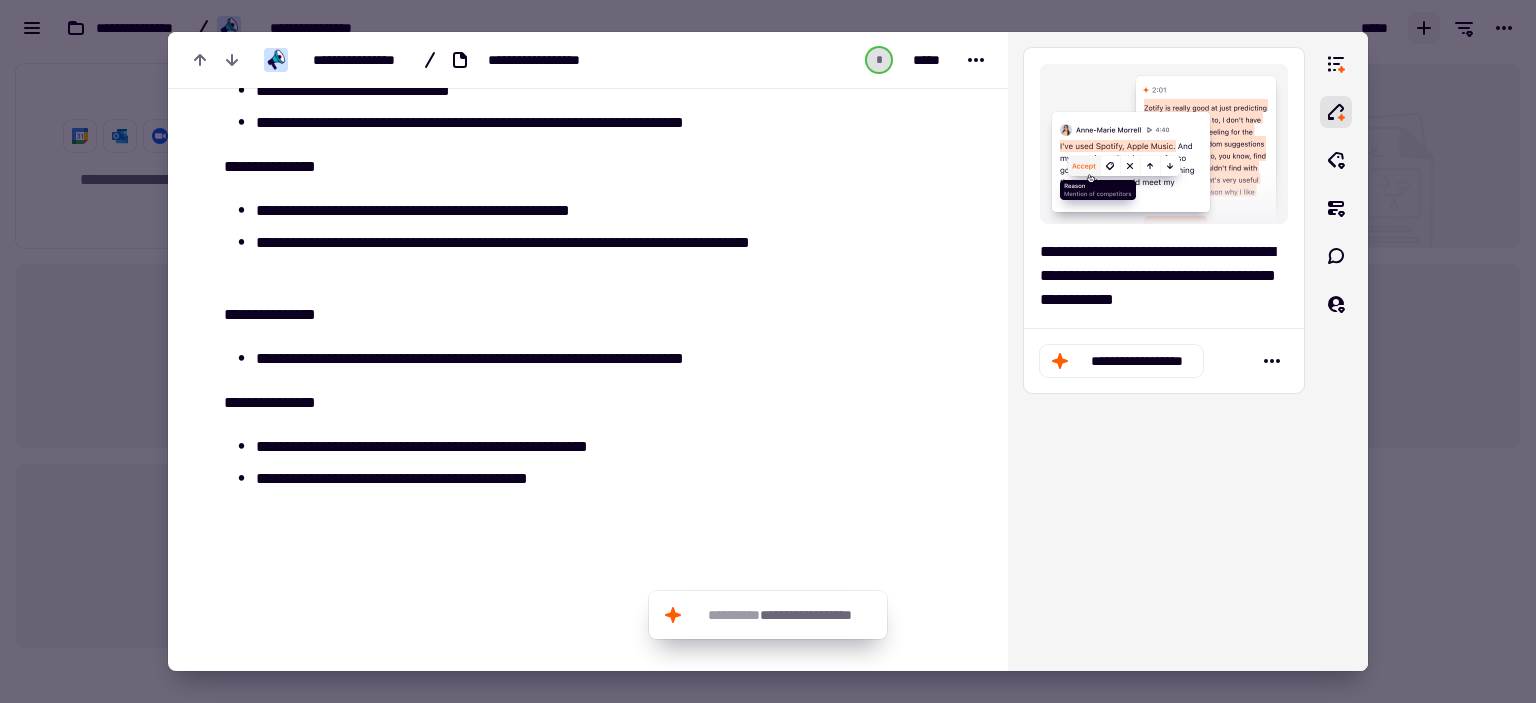 scroll, scrollTop: 302, scrollLeft: 0, axis: vertical 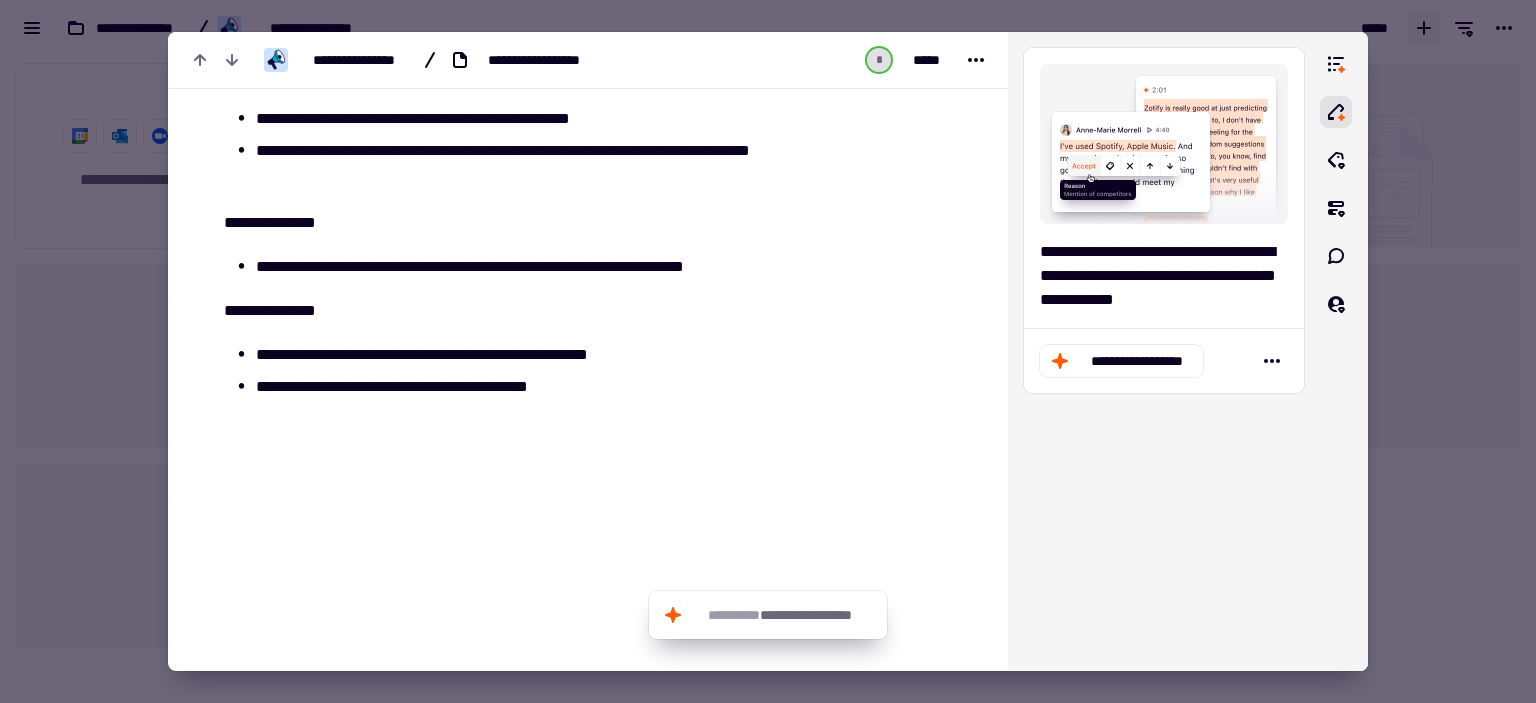 click at bounding box center [513, 522] 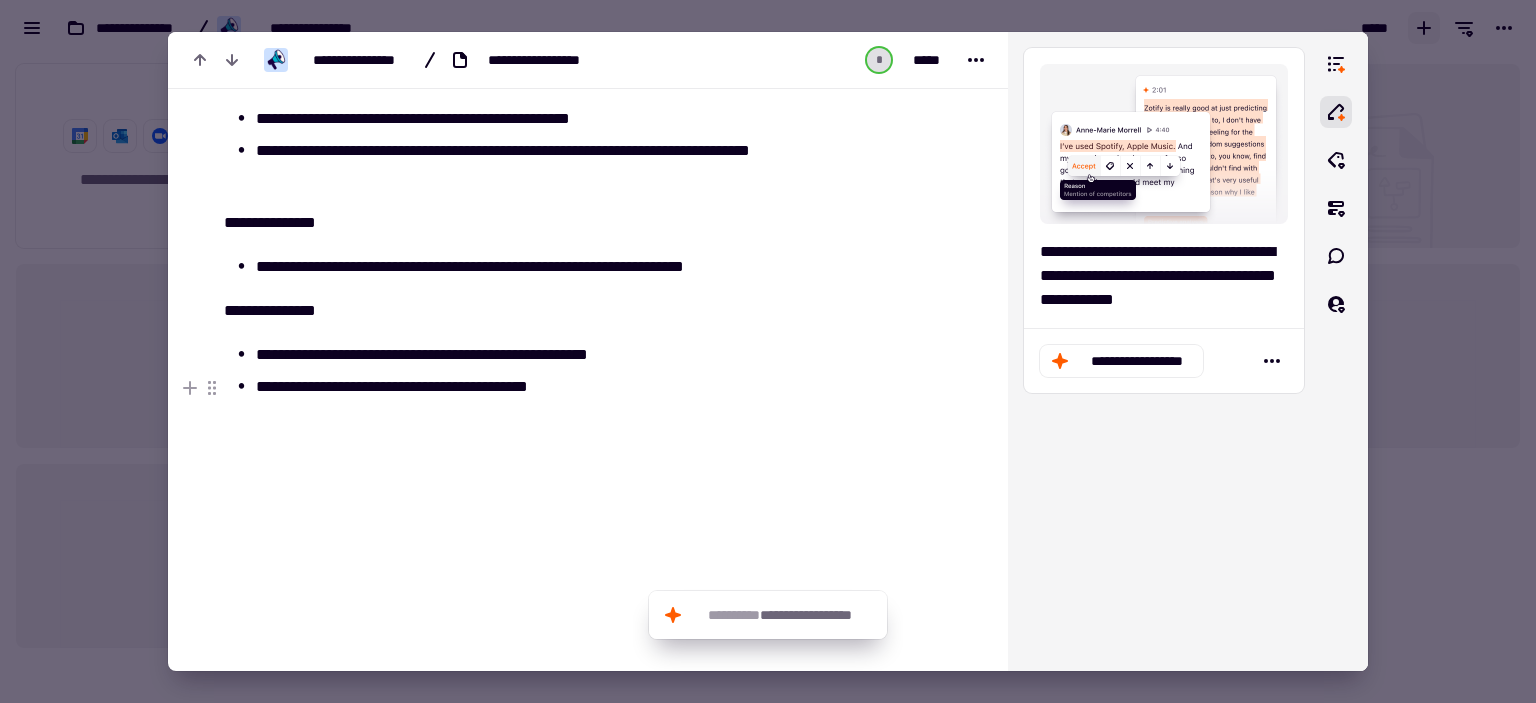 click on "**********" at bounding box center [529, 387] 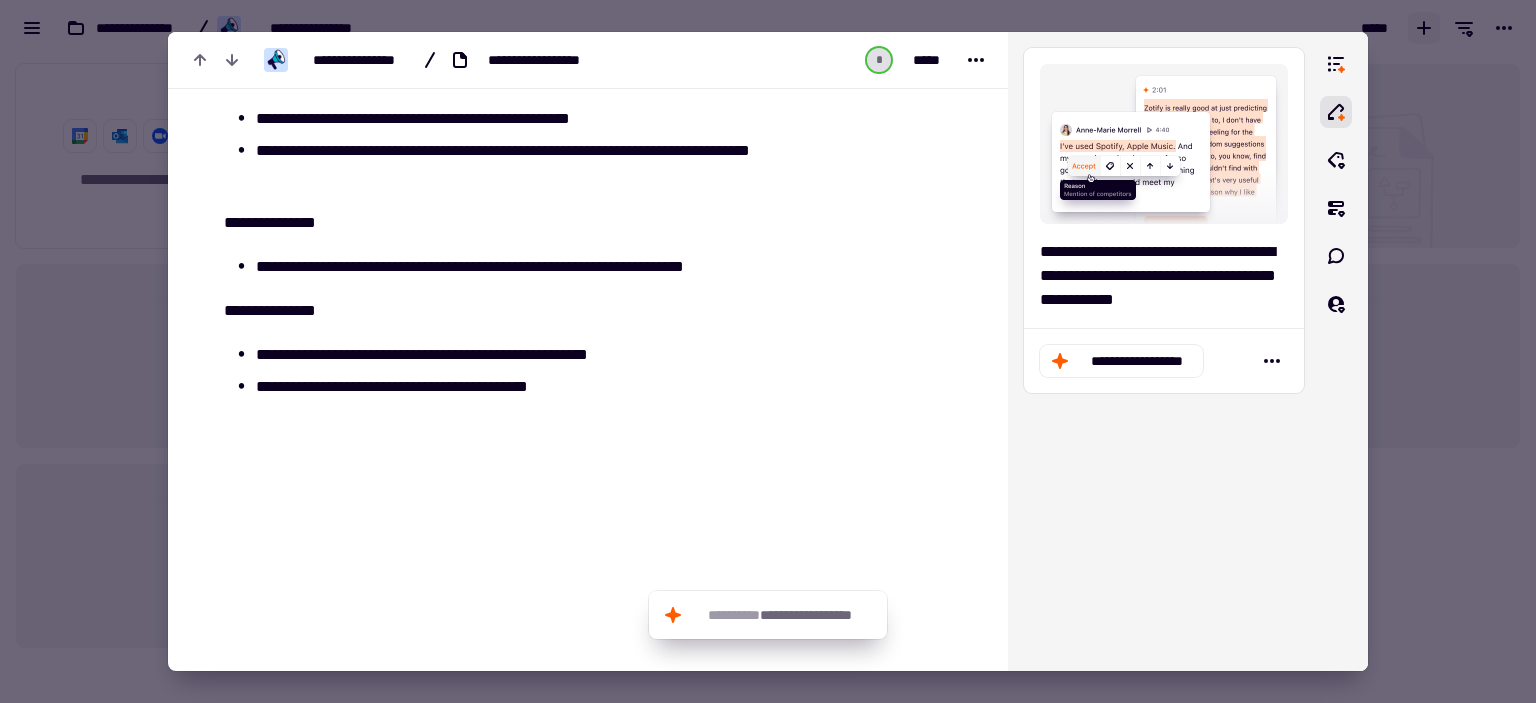 click on "**********" at bounding box center [501, 268] 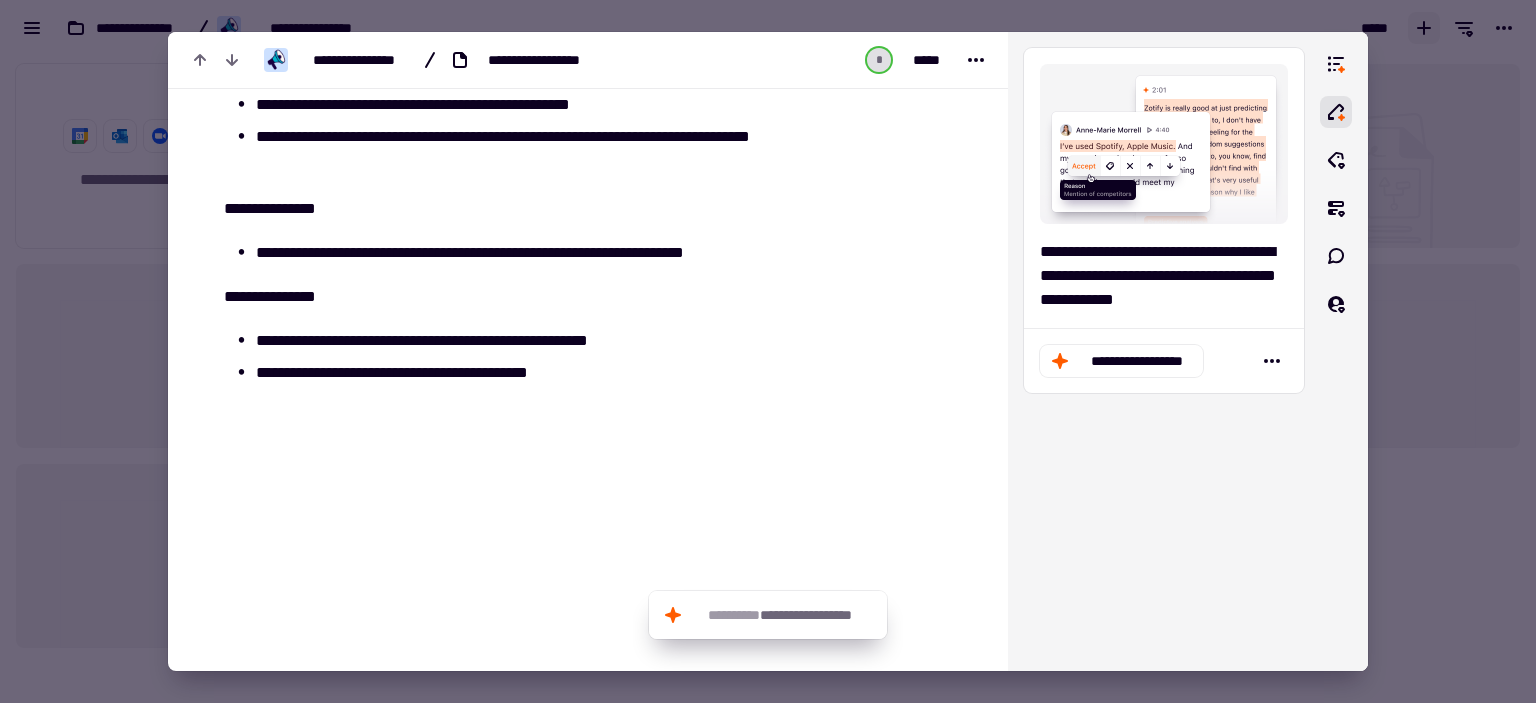 scroll, scrollTop: 324, scrollLeft: 0, axis: vertical 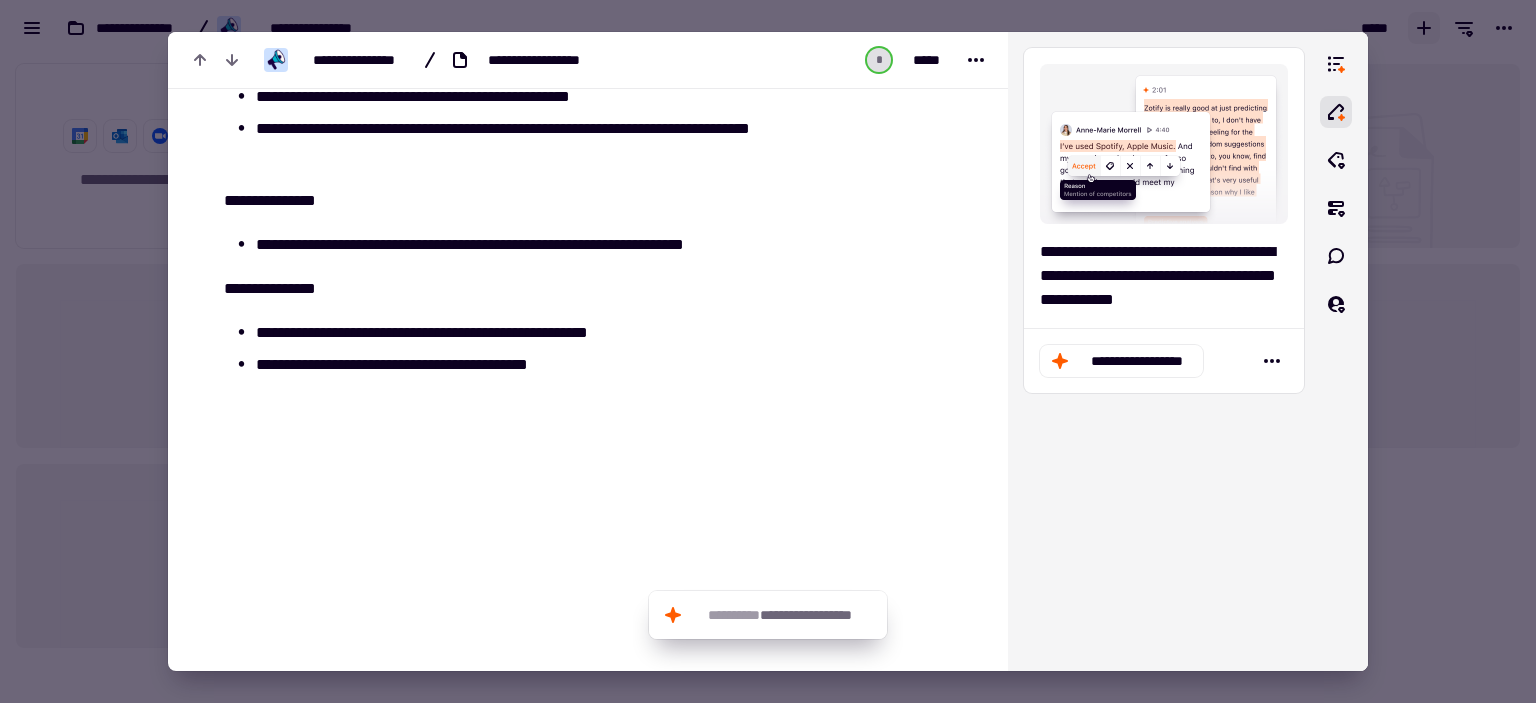 click on "**********" at bounding box center [501, 246] 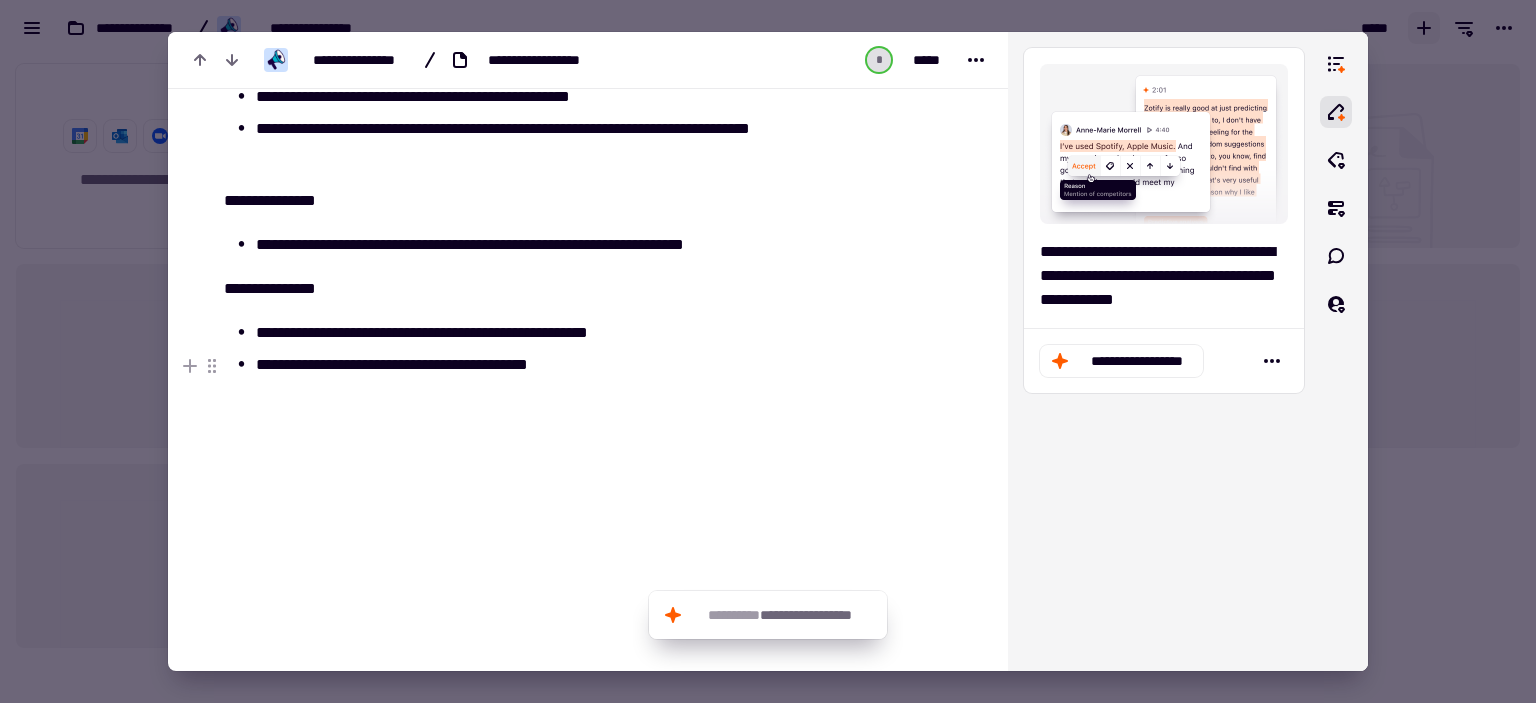 click on "**********" at bounding box center (529, 365) 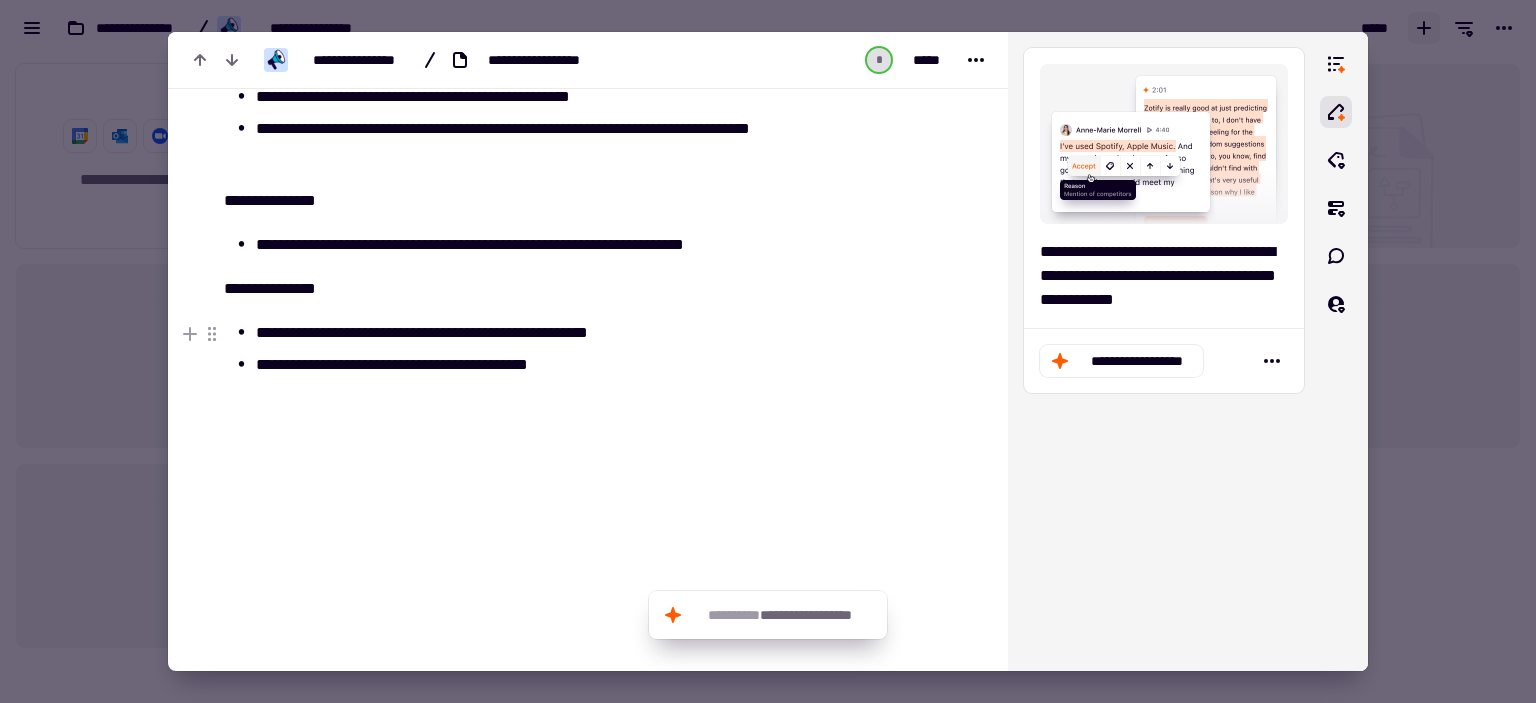 click on "**********" at bounding box center [529, 333] 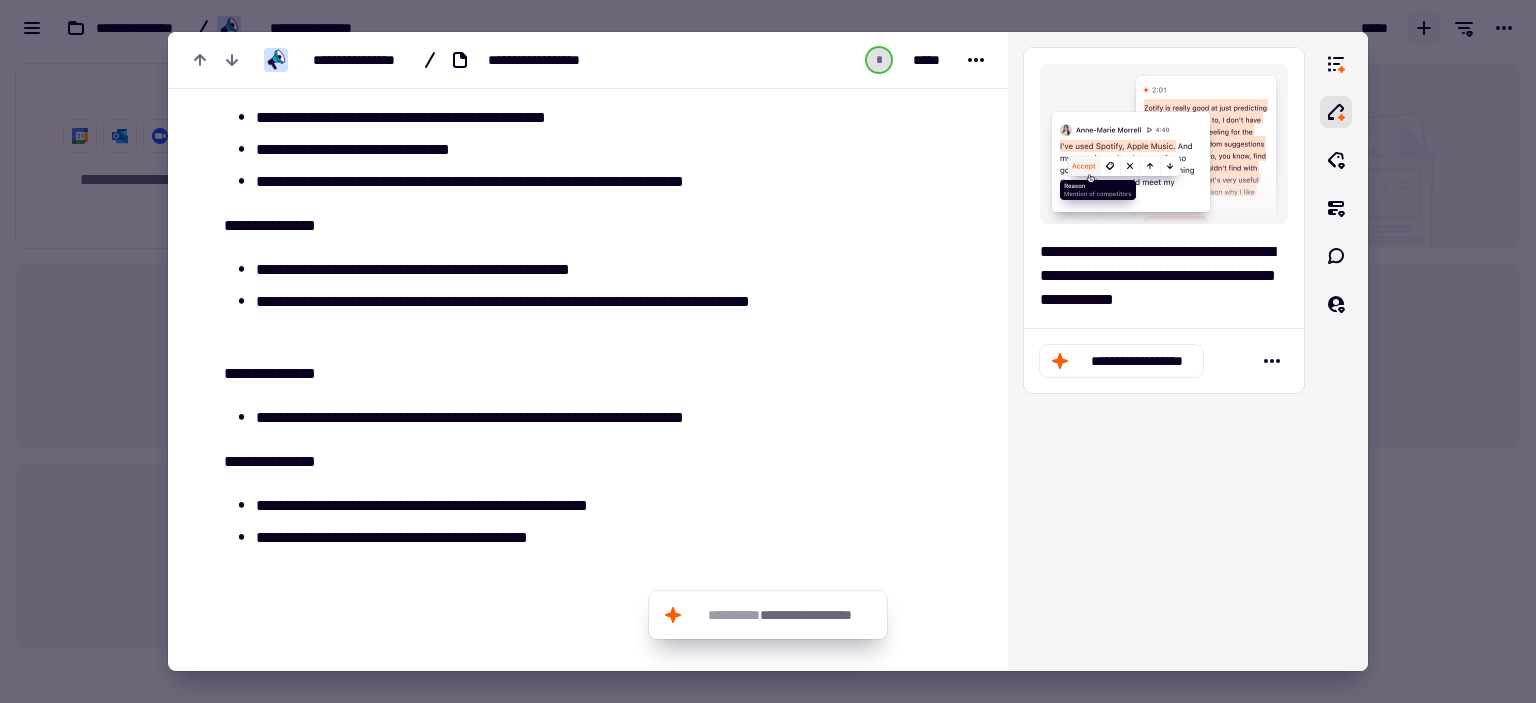scroll, scrollTop: 22, scrollLeft: 0, axis: vertical 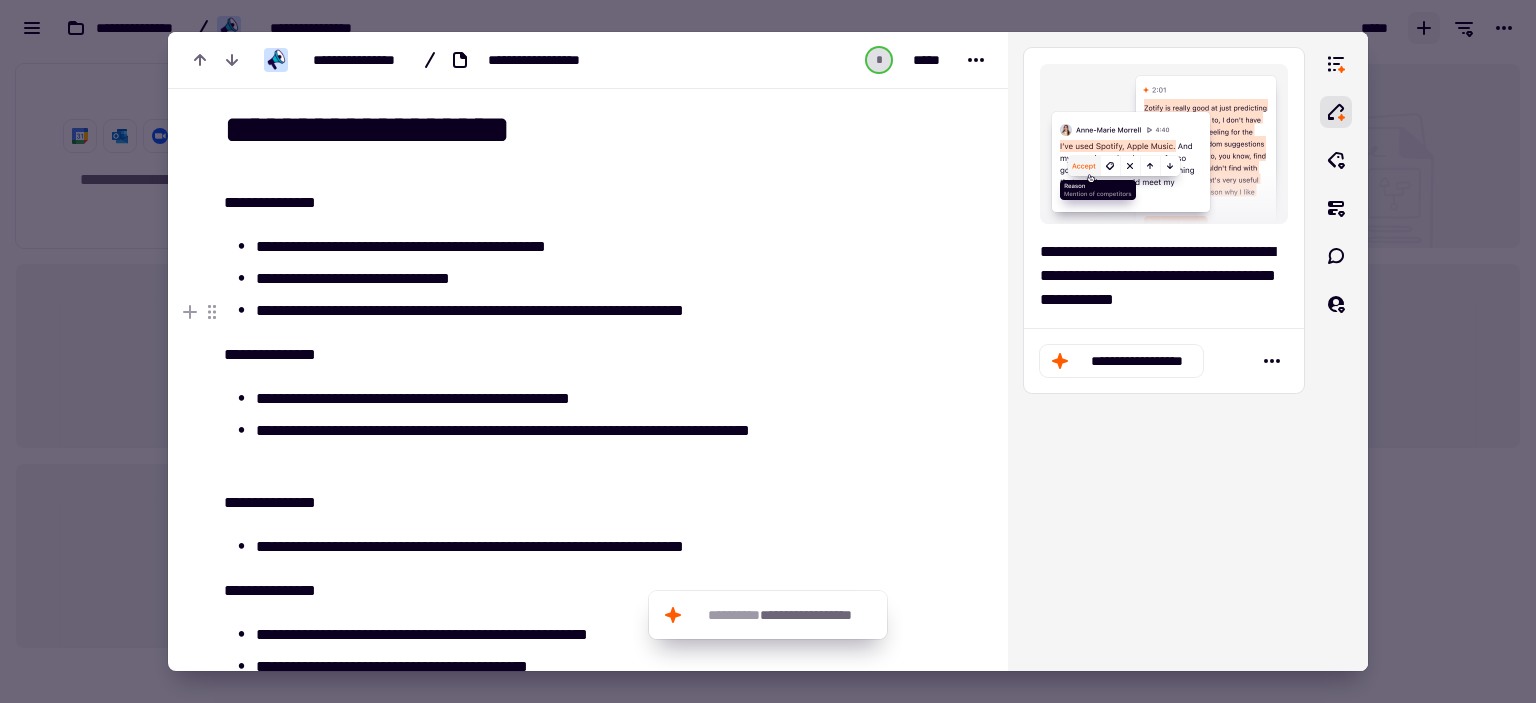 click on "**********" at bounding box center (529, 311) 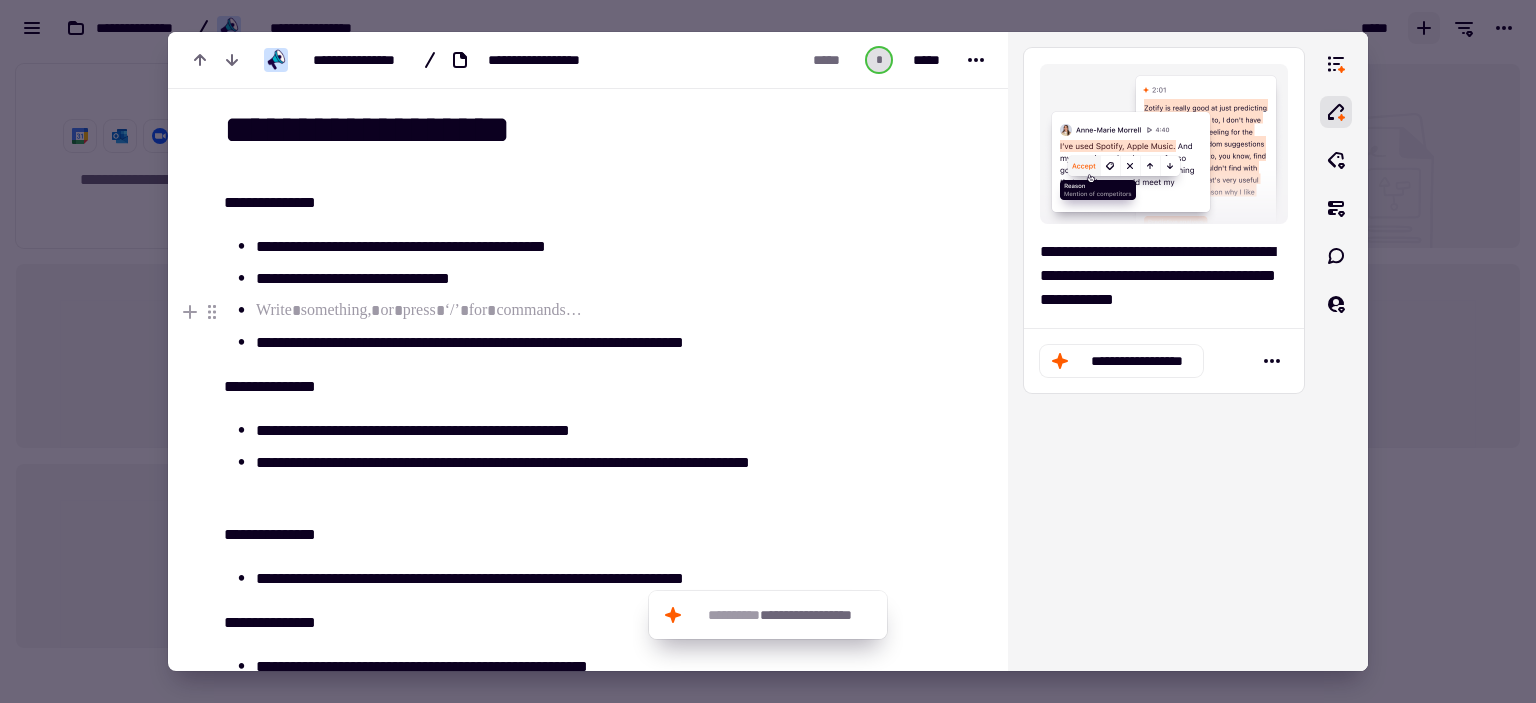 click at bounding box center (529, 311) 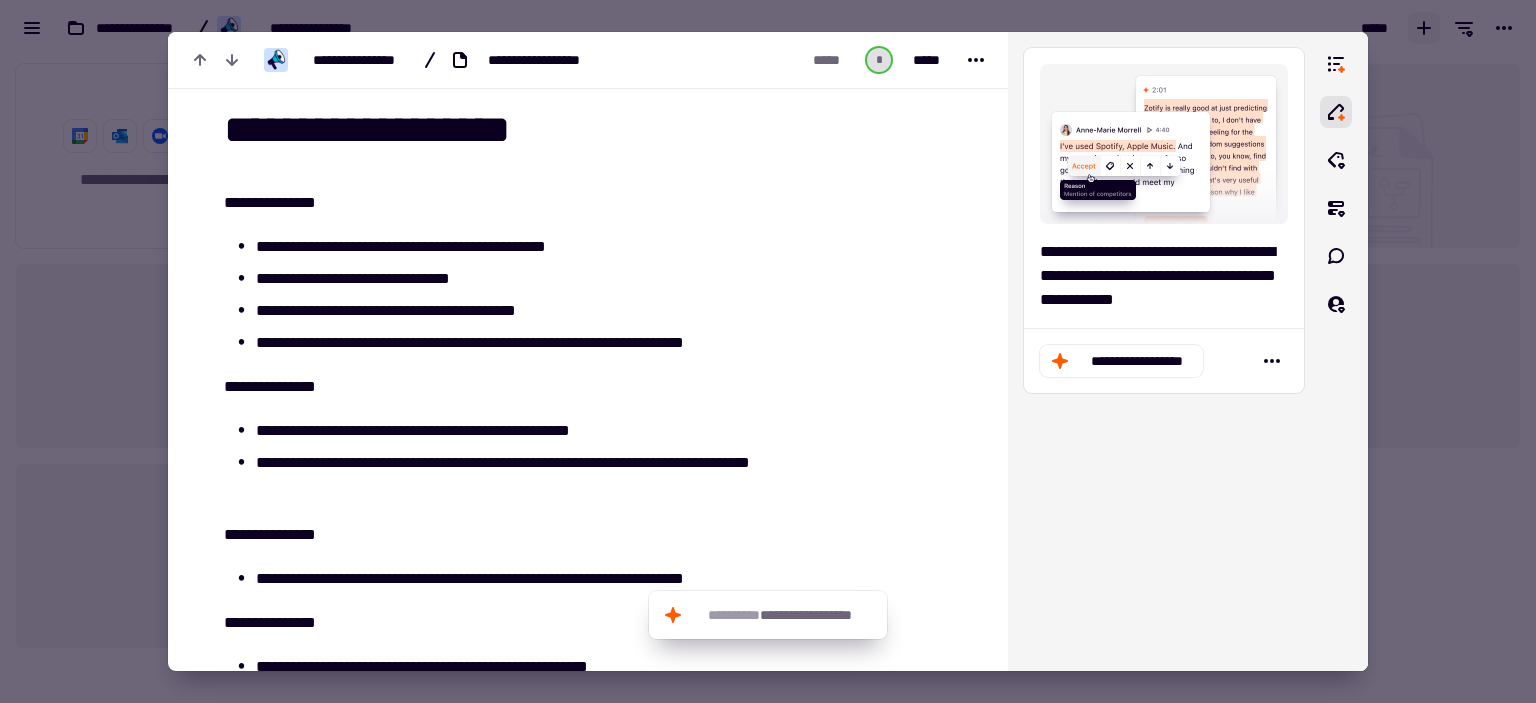 click at bounding box center (891, 548) 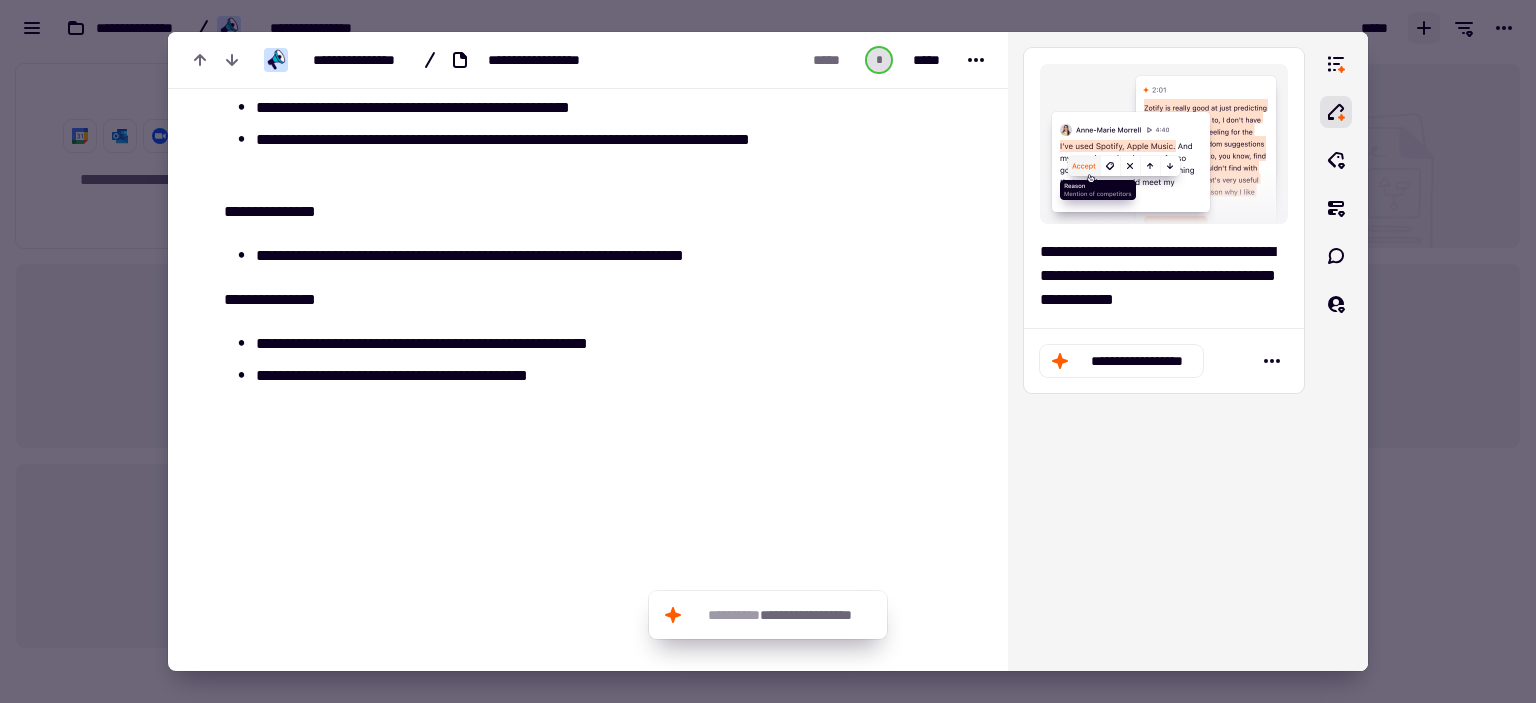 scroll, scrollTop: 356, scrollLeft: 0, axis: vertical 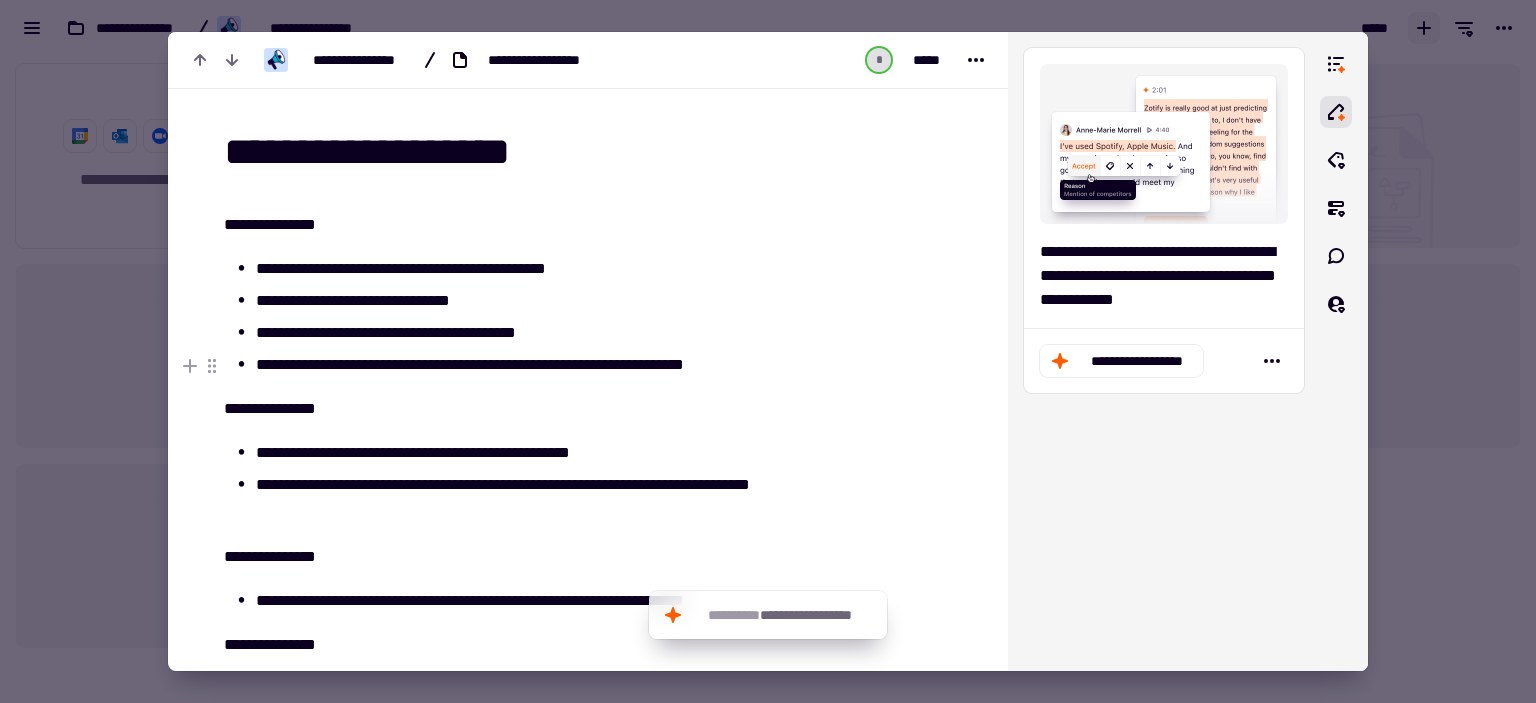 click on "**********" at bounding box center [529, 365] 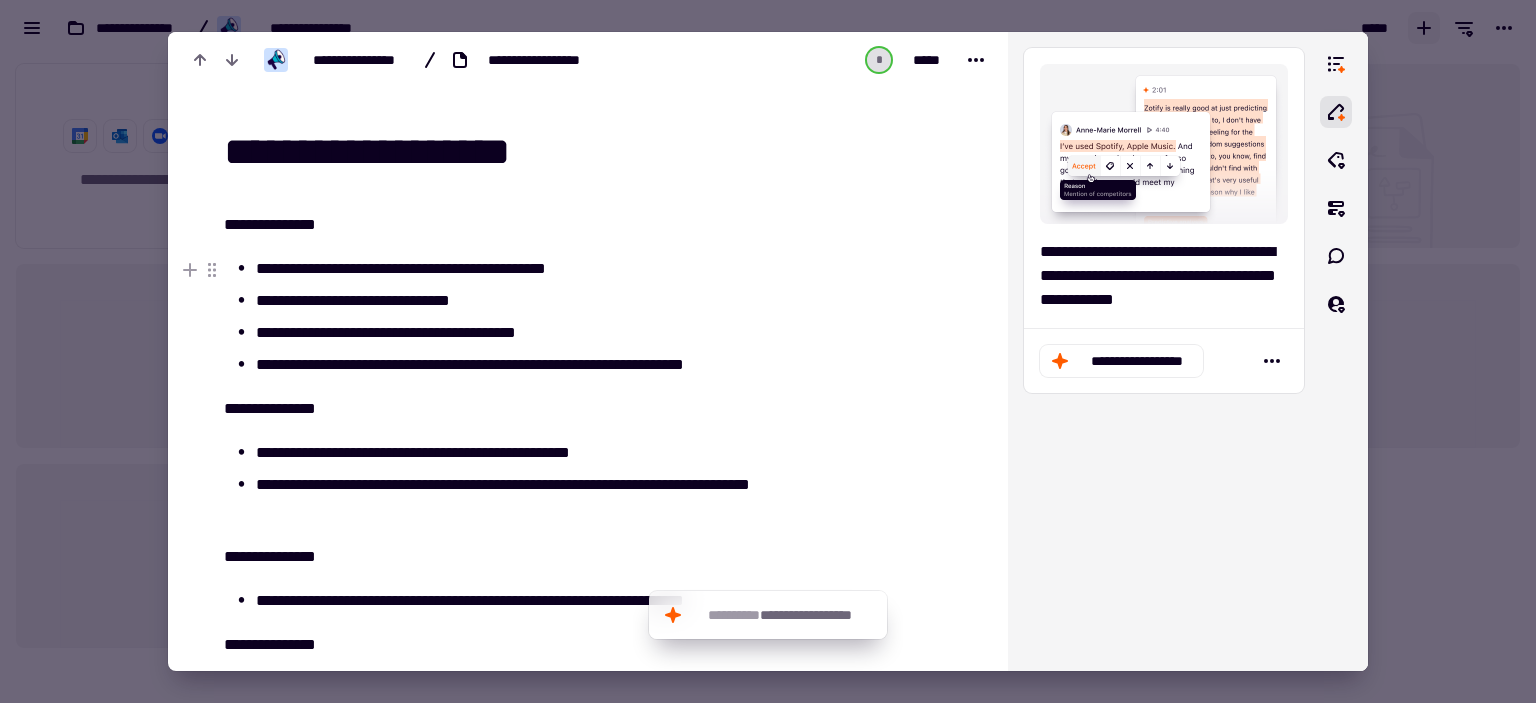 click on "**********" at bounding box center (529, 269) 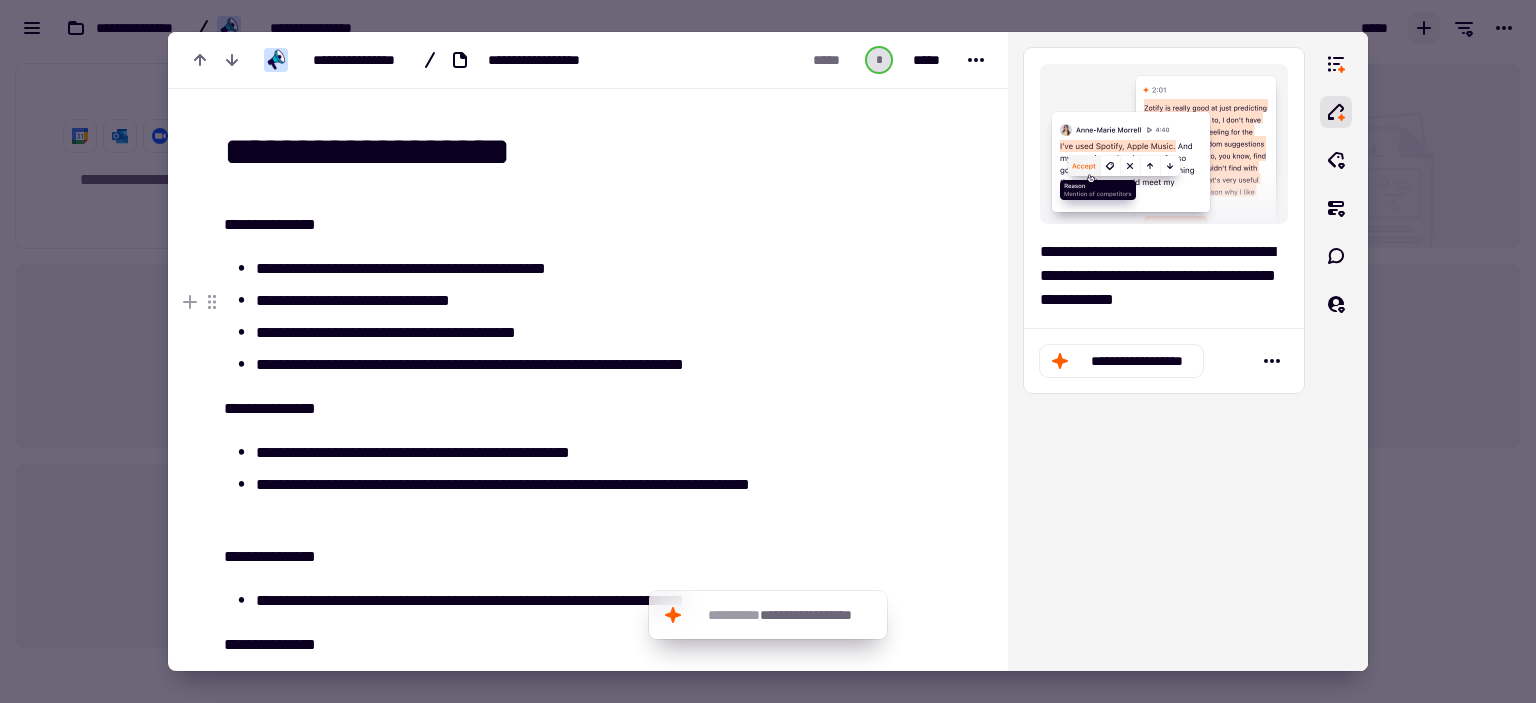 click on "**********" at bounding box center [529, 301] 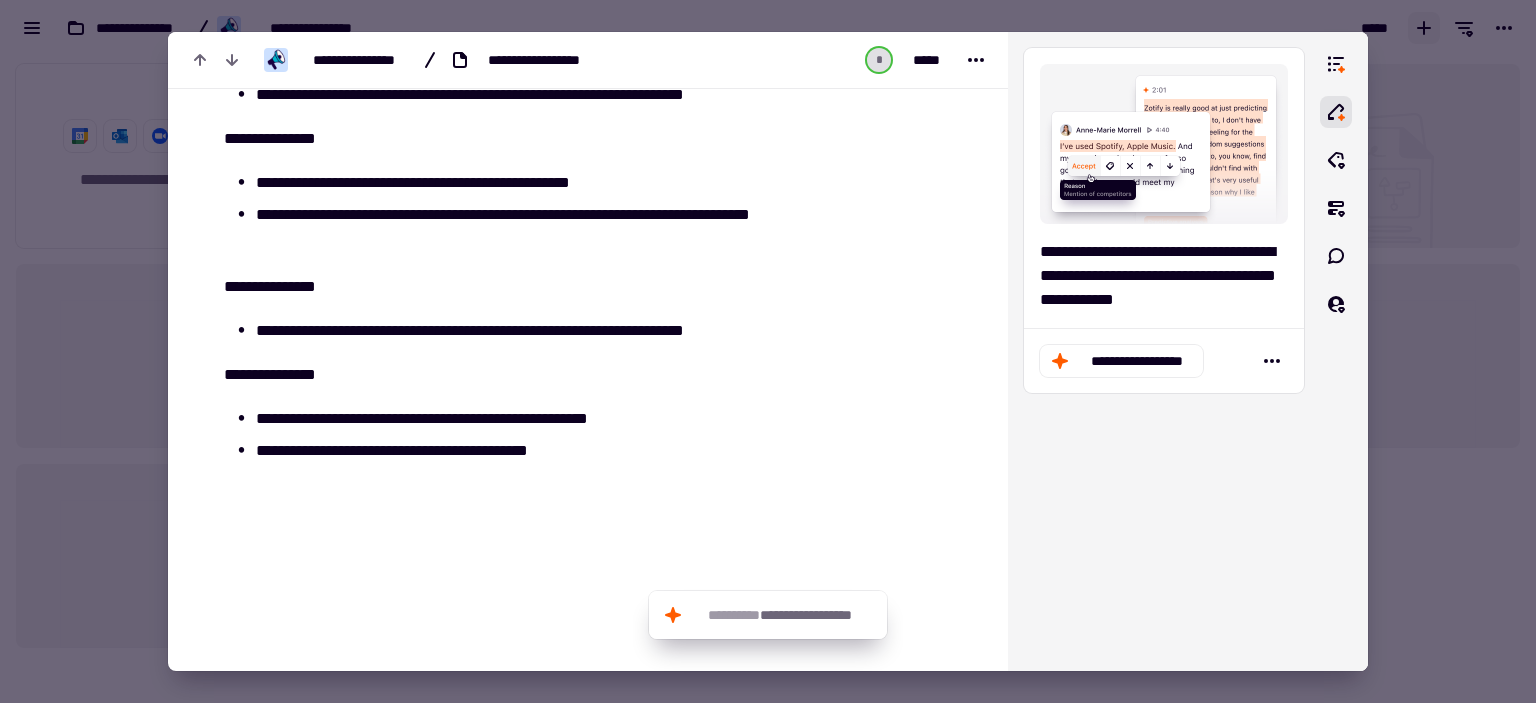 scroll, scrollTop: 0, scrollLeft: 0, axis: both 